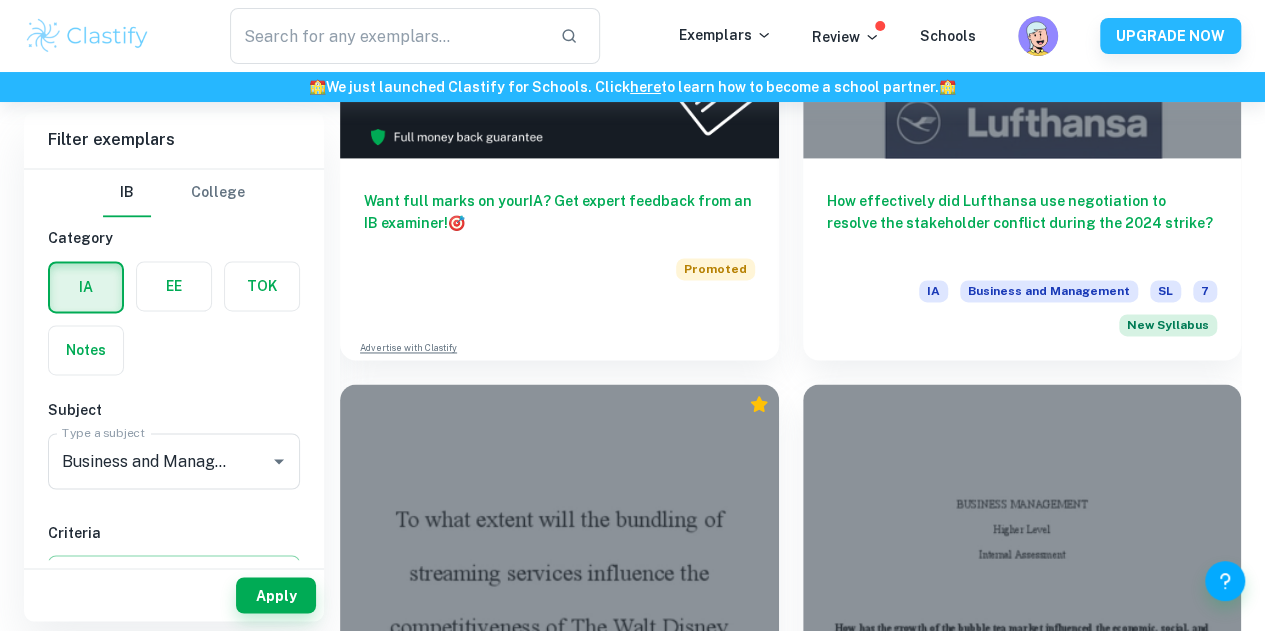 scroll, scrollTop: 1400, scrollLeft: 0, axis: vertical 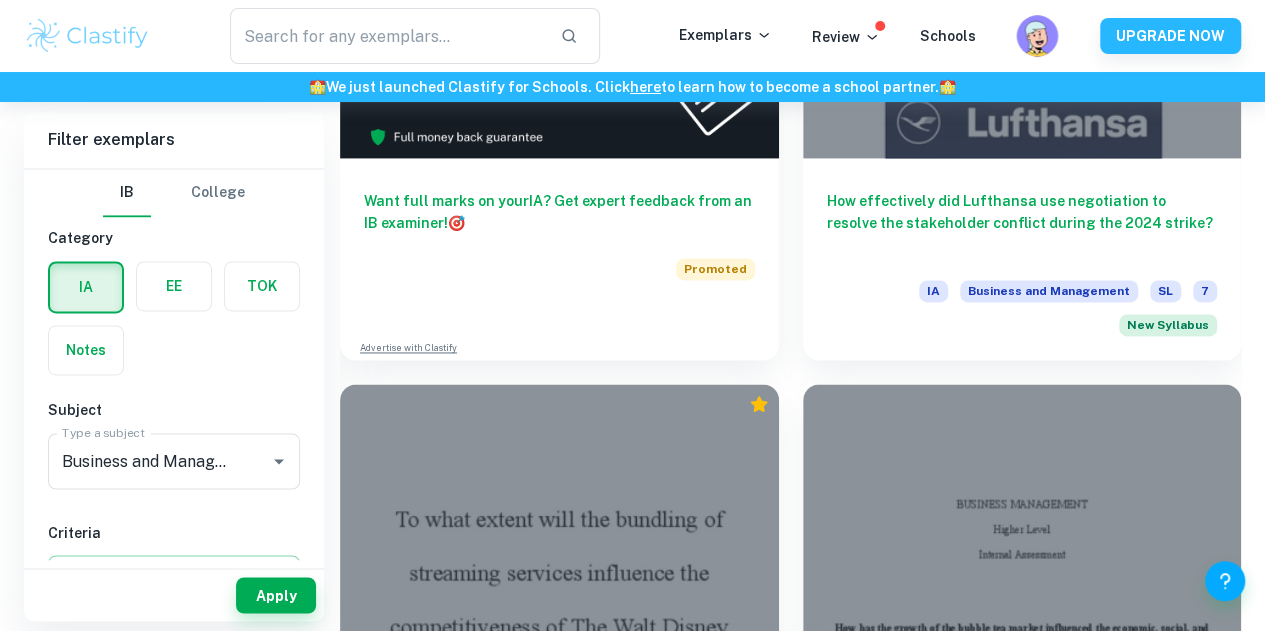 click 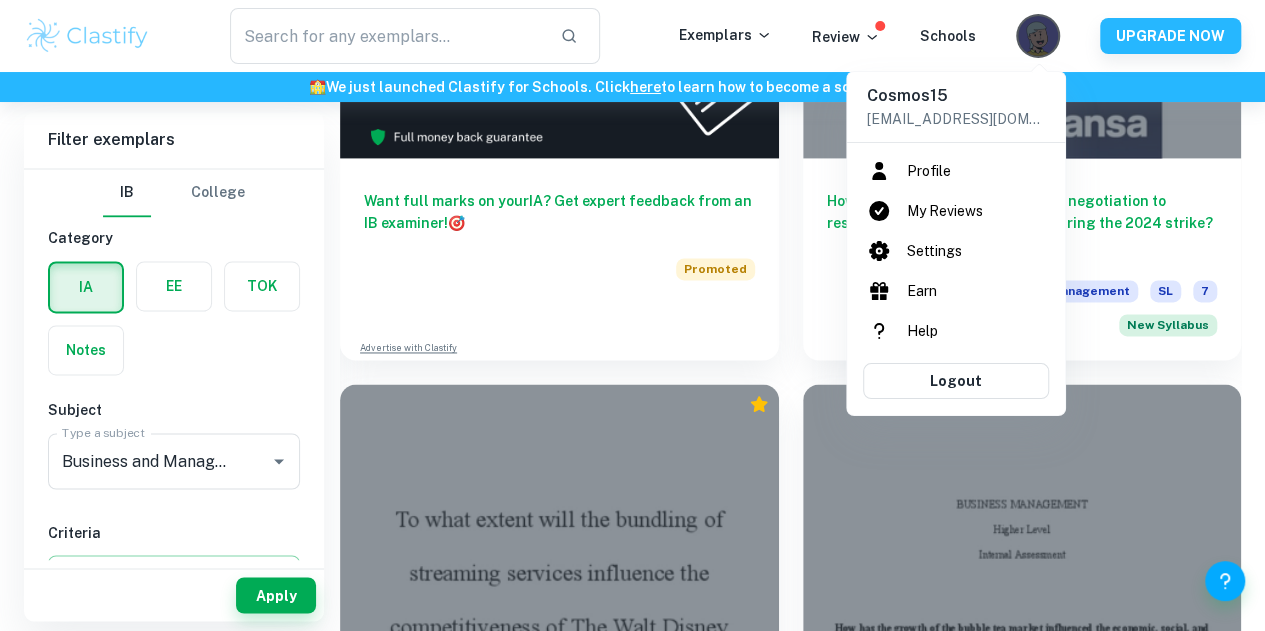 click at bounding box center (632, 315) 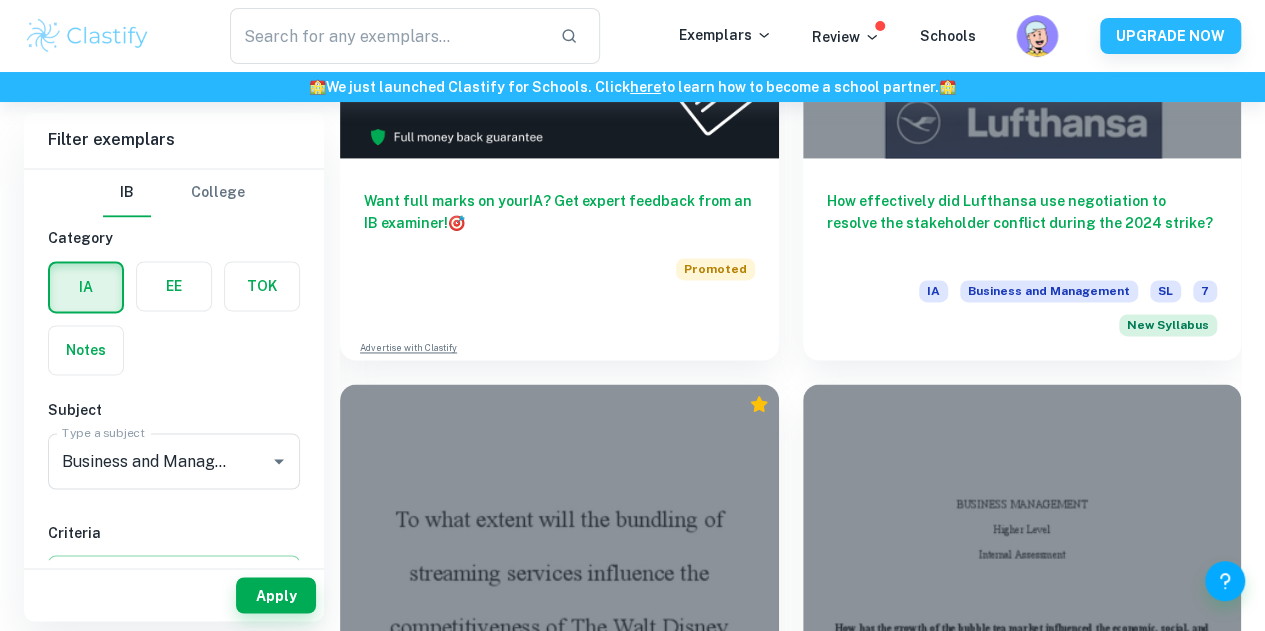 click 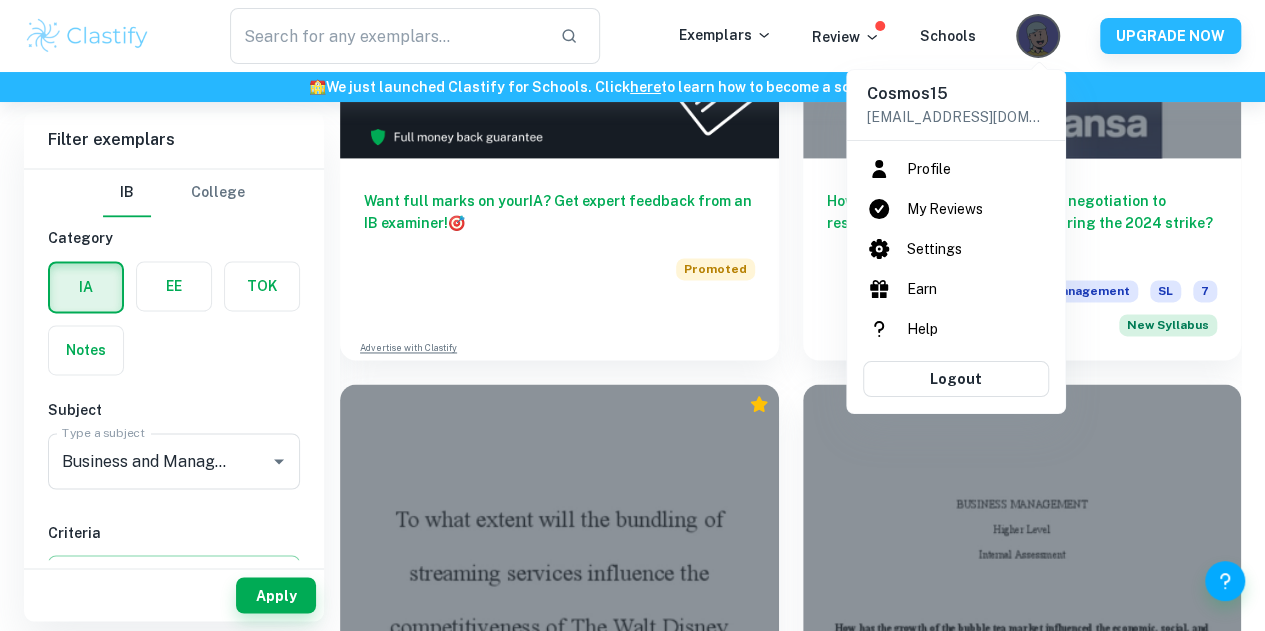 click at bounding box center (632, 315) 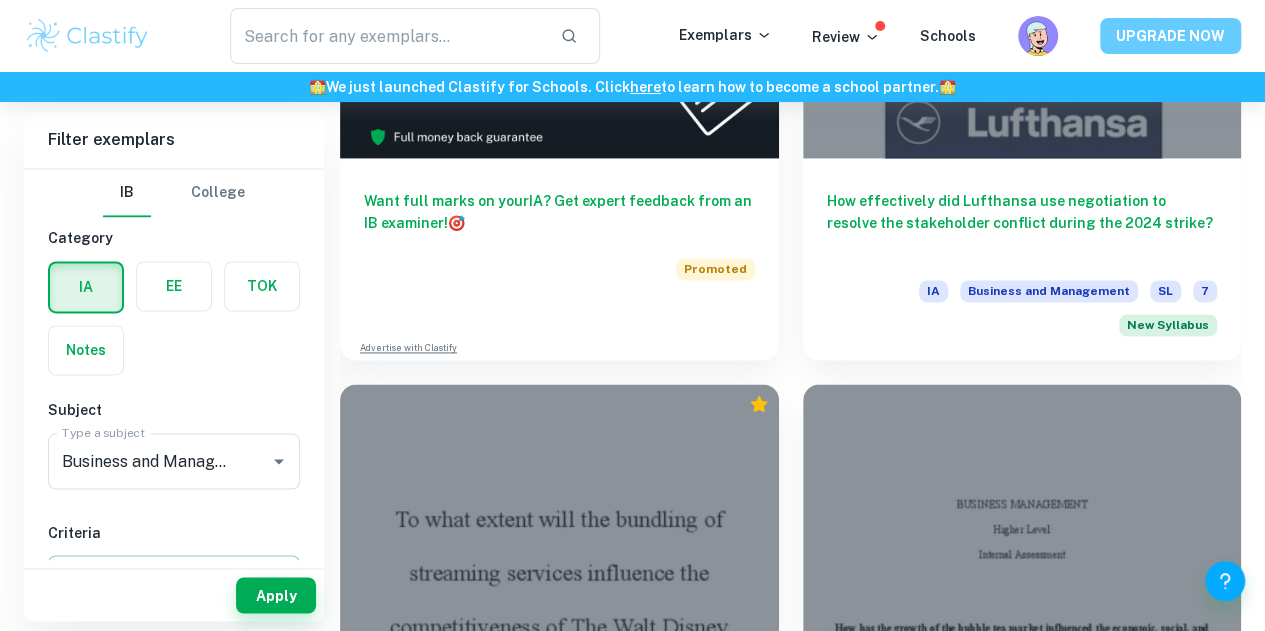 click on "UPGRADE NOW" at bounding box center (1170, 36) 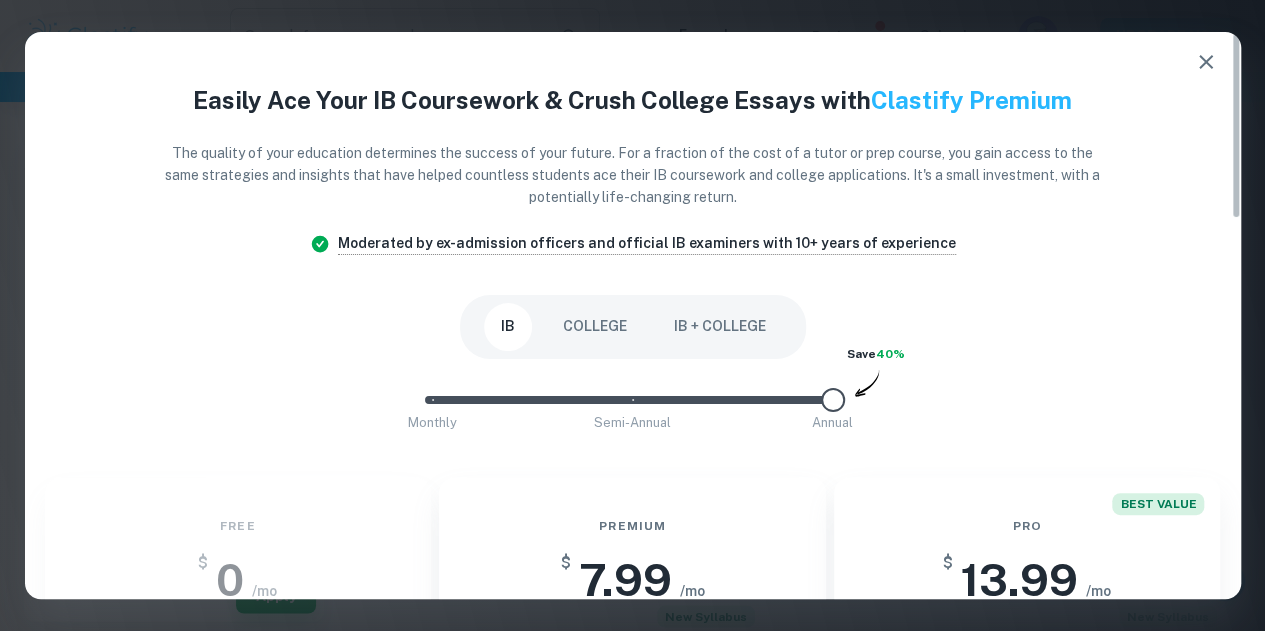 scroll, scrollTop: 1677, scrollLeft: 0, axis: vertical 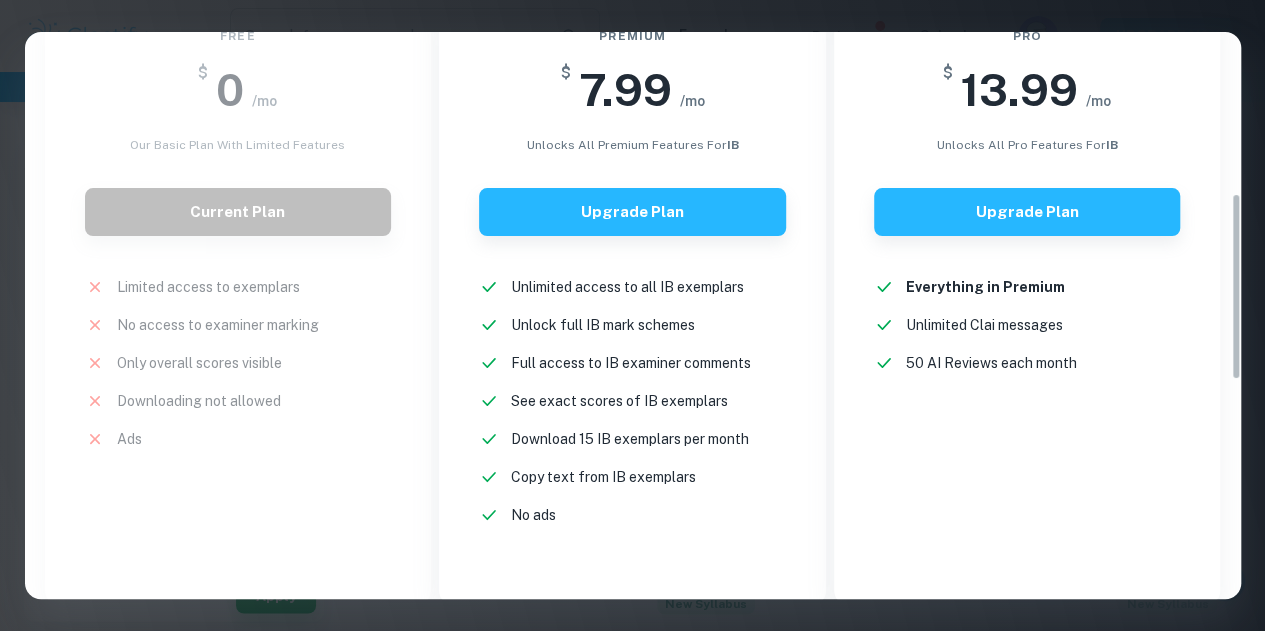 drag, startPoint x: 1235, startPoint y: 192, endPoint x: 1178, endPoint y: 354, distance: 171.73526 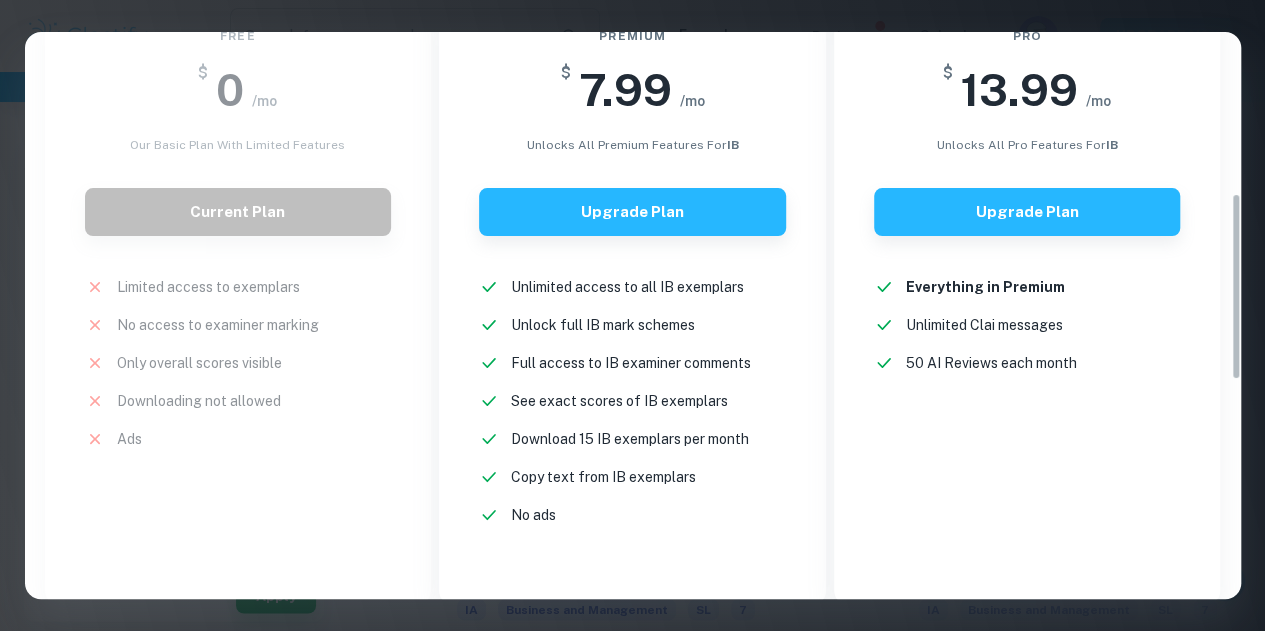 scroll, scrollTop: 1597, scrollLeft: 0, axis: vertical 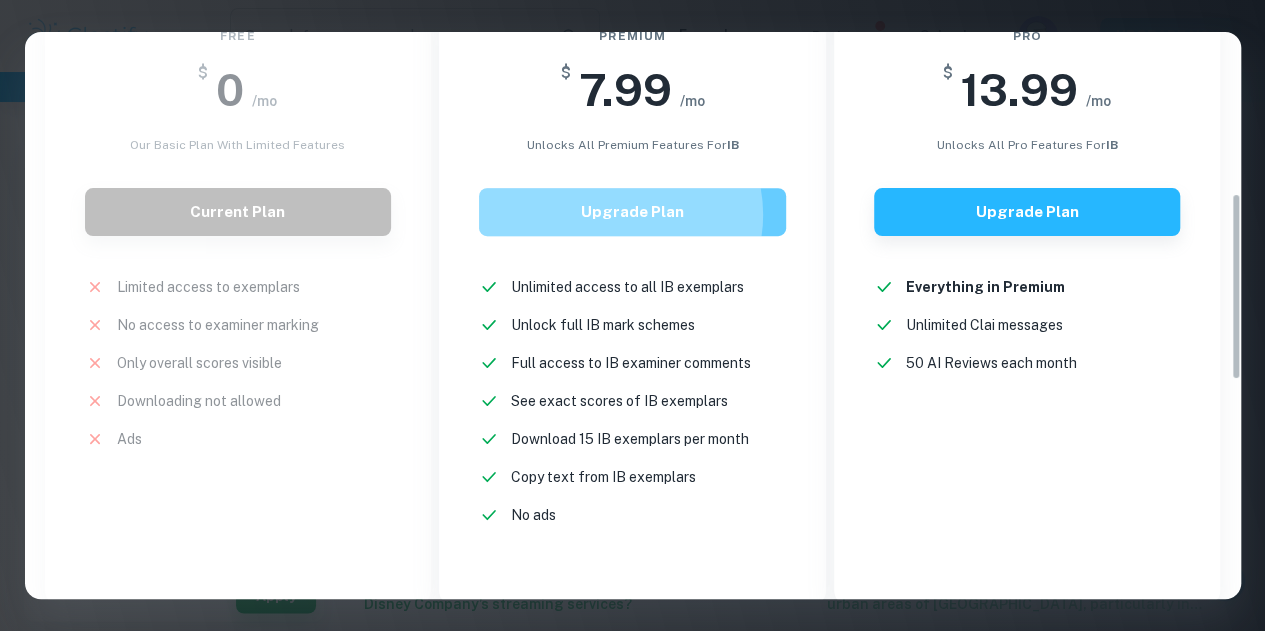 click on "Upgrade Plan" at bounding box center [632, 212] 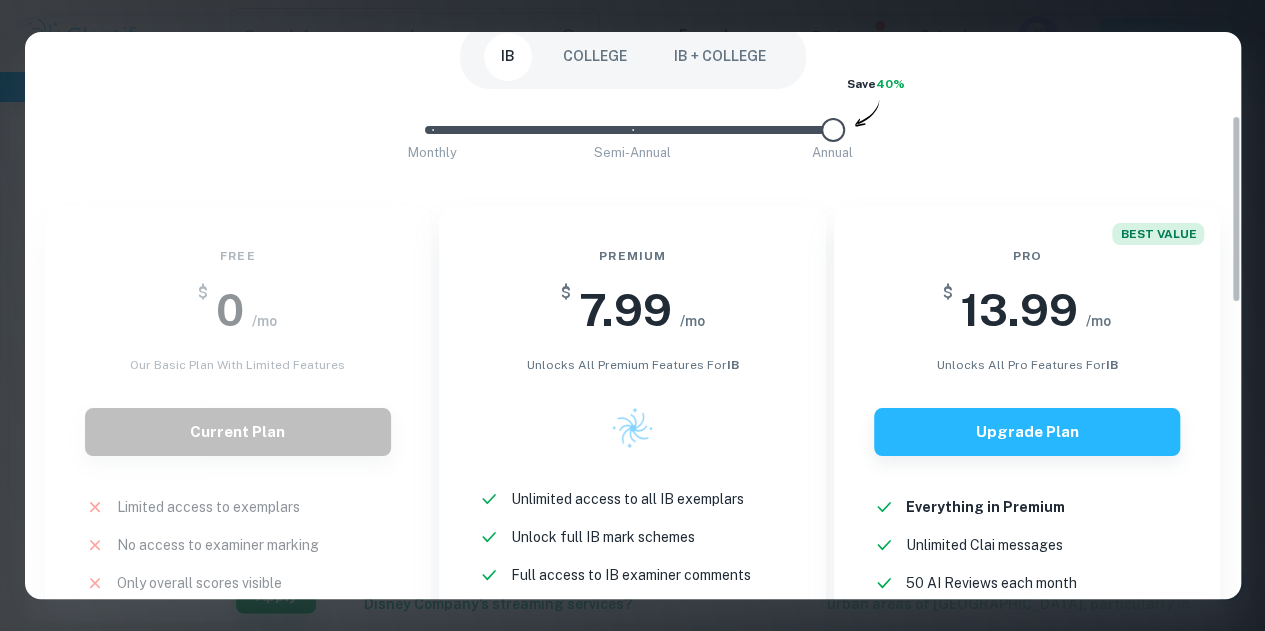 scroll, scrollTop: 252, scrollLeft: 0, axis: vertical 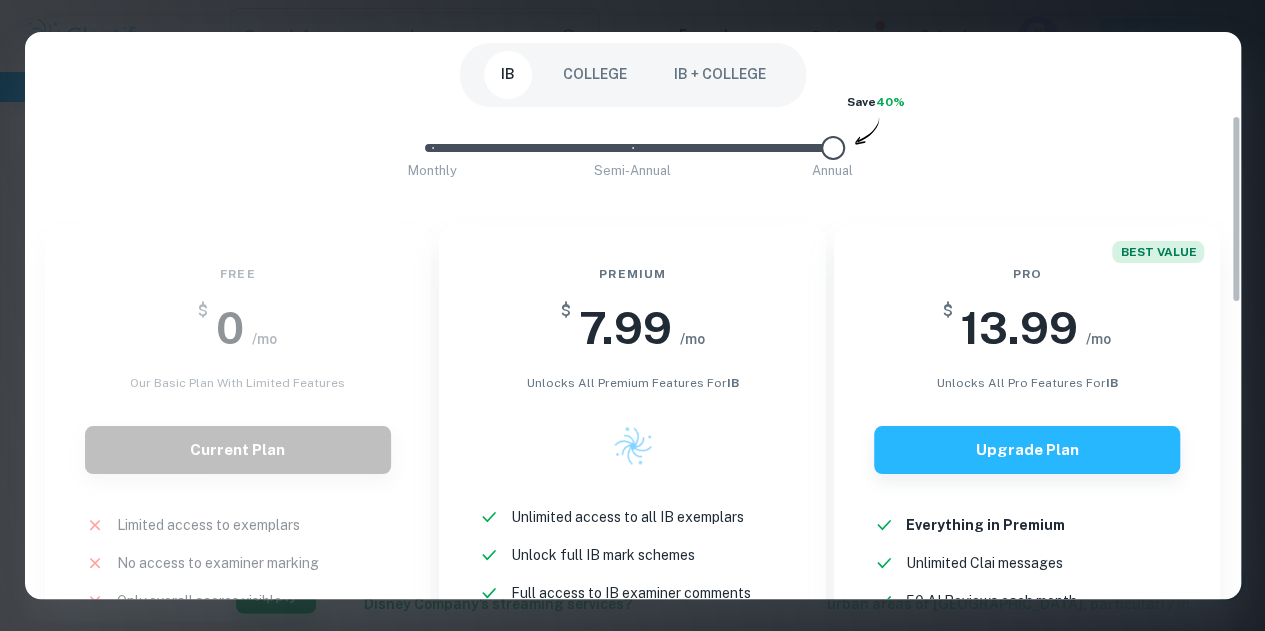 drag, startPoint x: 1236, startPoint y: 334, endPoint x: 1230, endPoint y: 255, distance: 79.22752 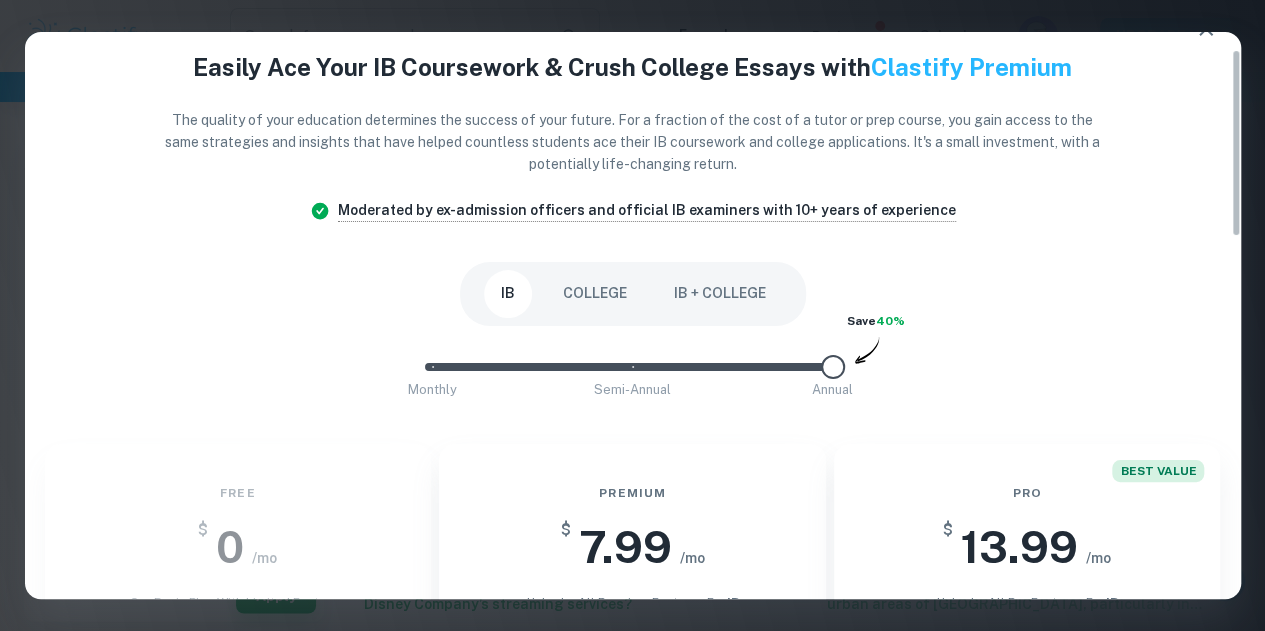 scroll, scrollTop: 0, scrollLeft: 0, axis: both 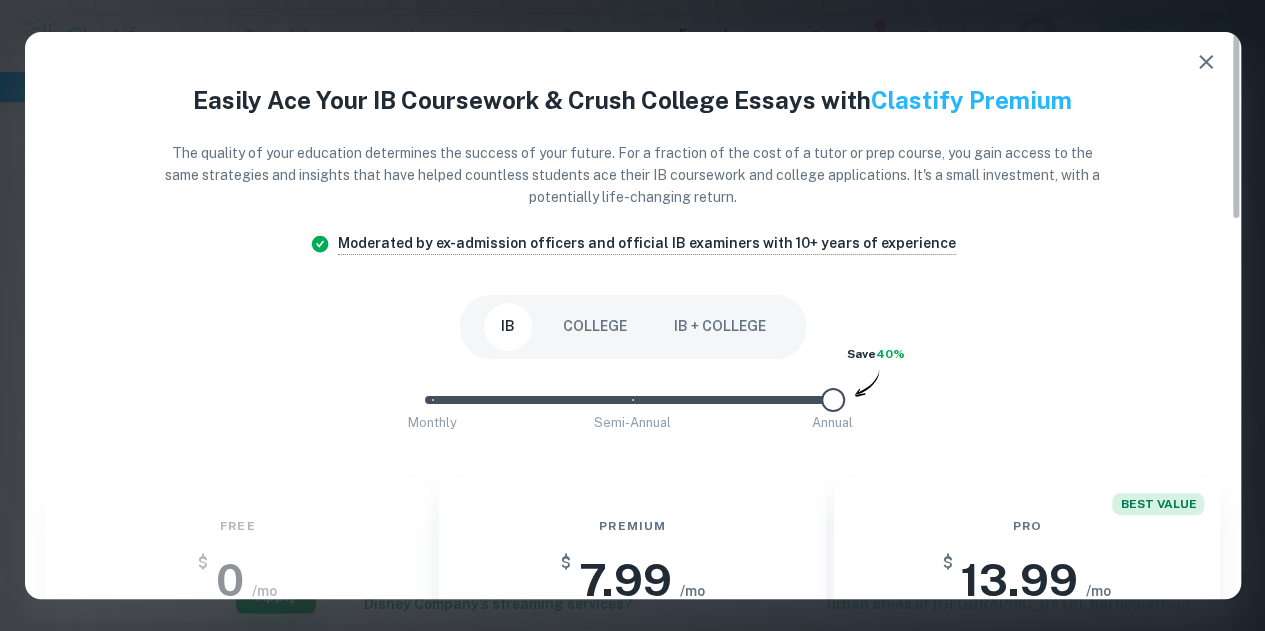 drag, startPoint x: 1233, startPoint y: 246, endPoint x: 1251, endPoint y: 139, distance: 108.503456 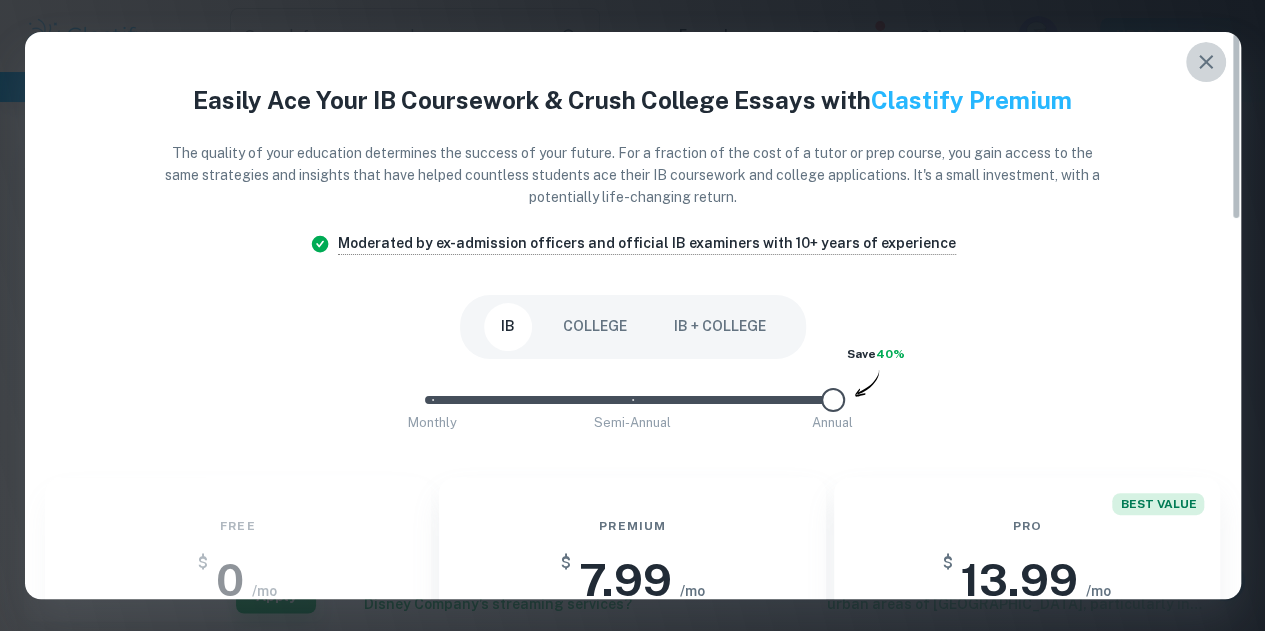 click 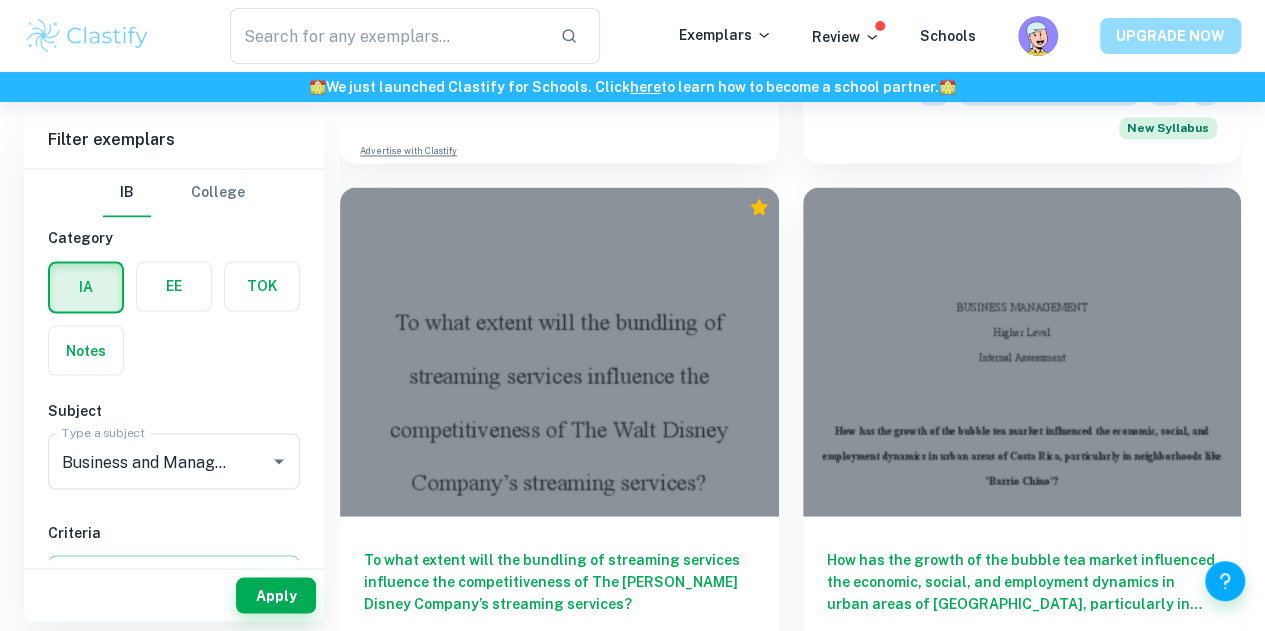 click on "UPGRADE NOW" at bounding box center (1170, 36) 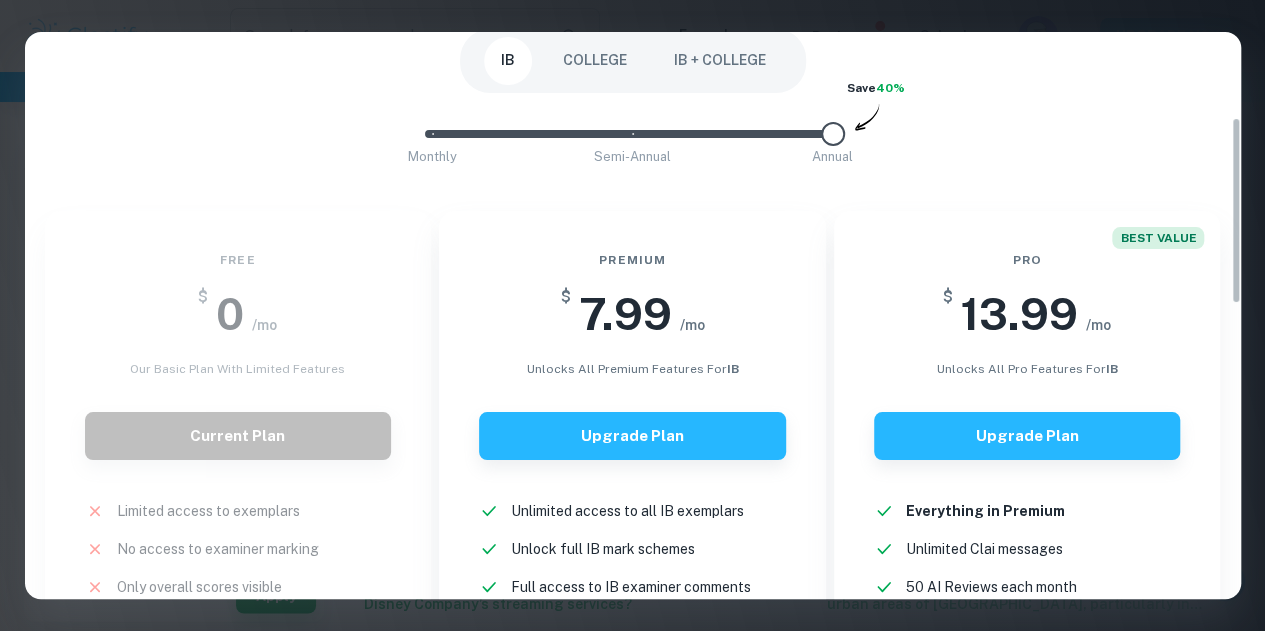 scroll, scrollTop: 269, scrollLeft: 0, axis: vertical 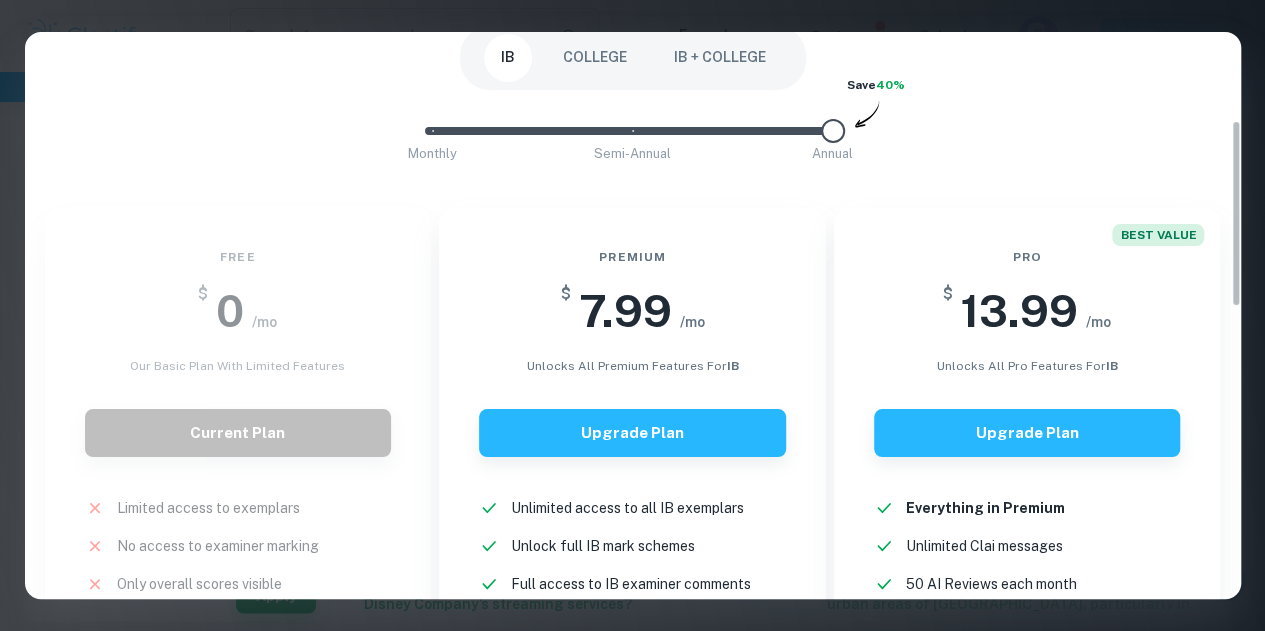 drag, startPoint x: 1236, startPoint y: 104, endPoint x: 1226, endPoint y: 193, distance: 89.560036 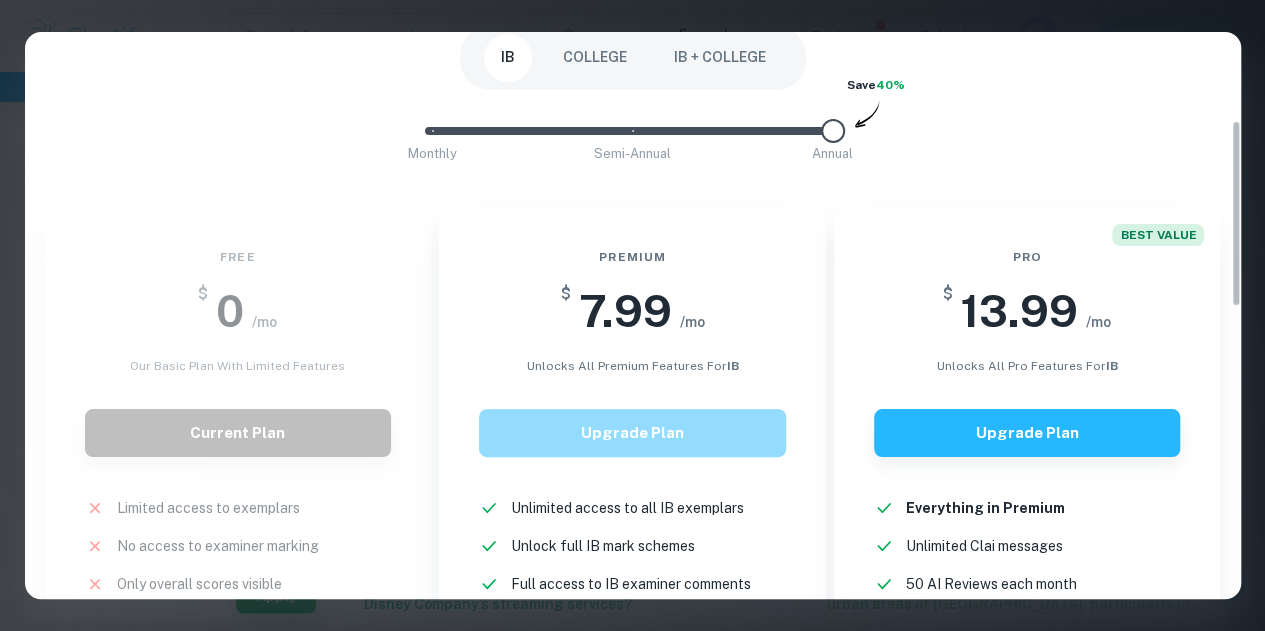 click on "Upgrade Plan" at bounding box center [632, 433] 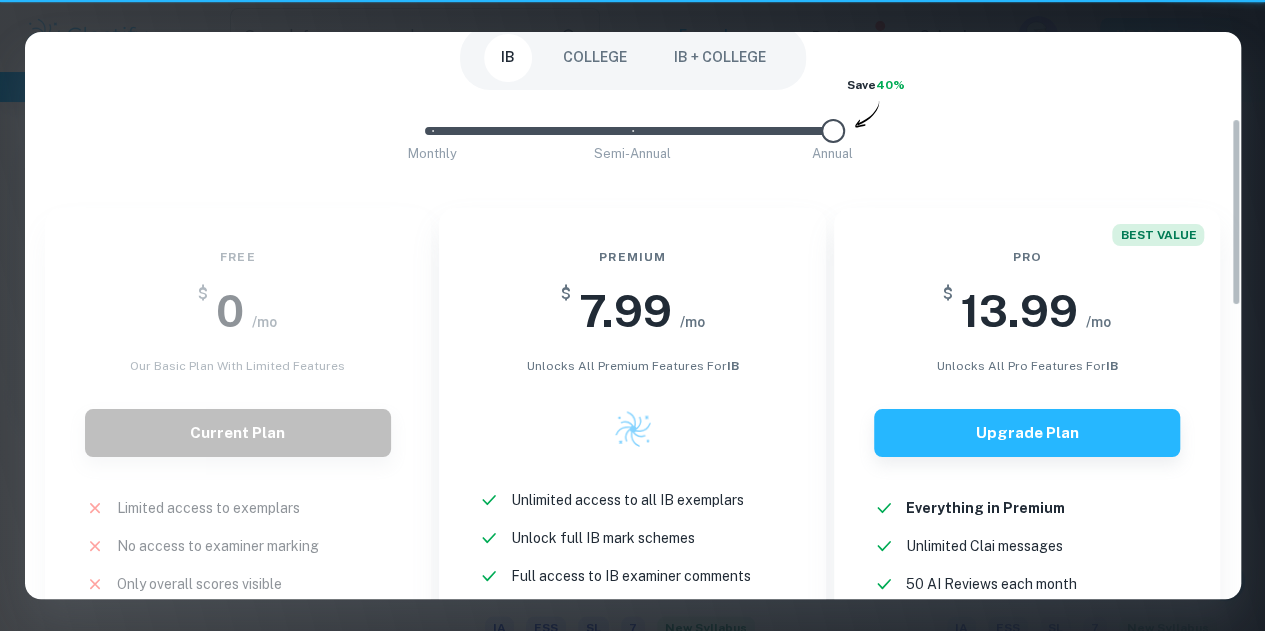 drag, startPoint x: 1238, startPoint y: 151, endPoint x: 1209, endPoint y: 40, distance: 114.72576 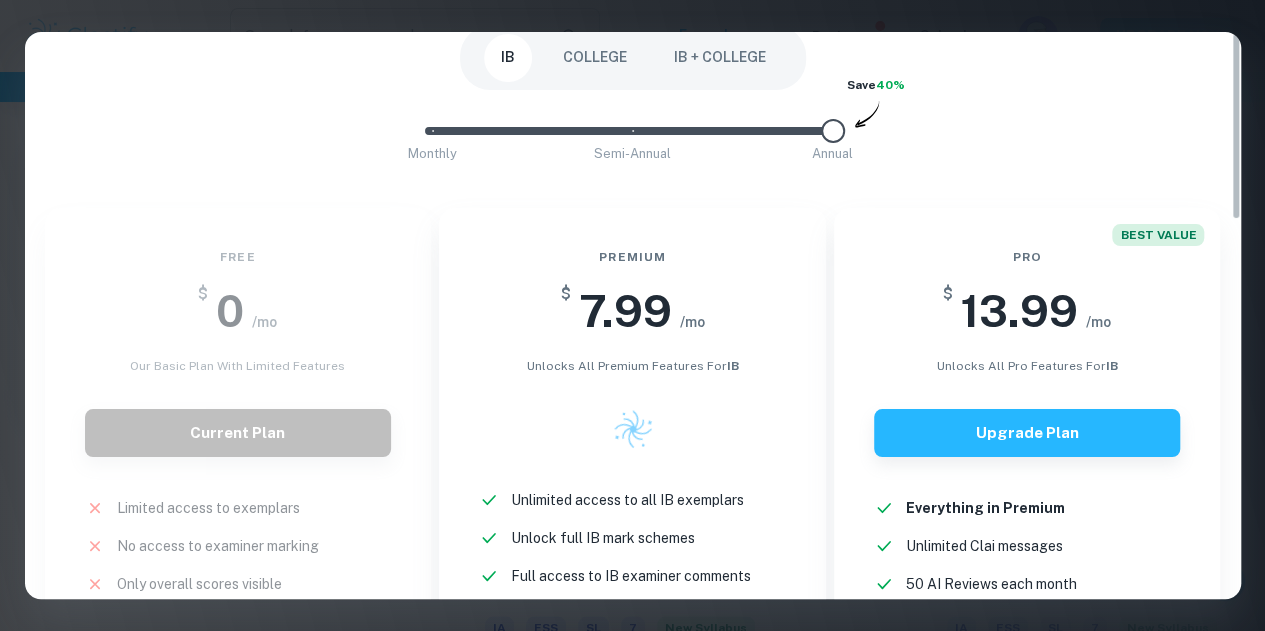 scroll, scrollTop: 260, scrollLeft: 0, axis: vertical 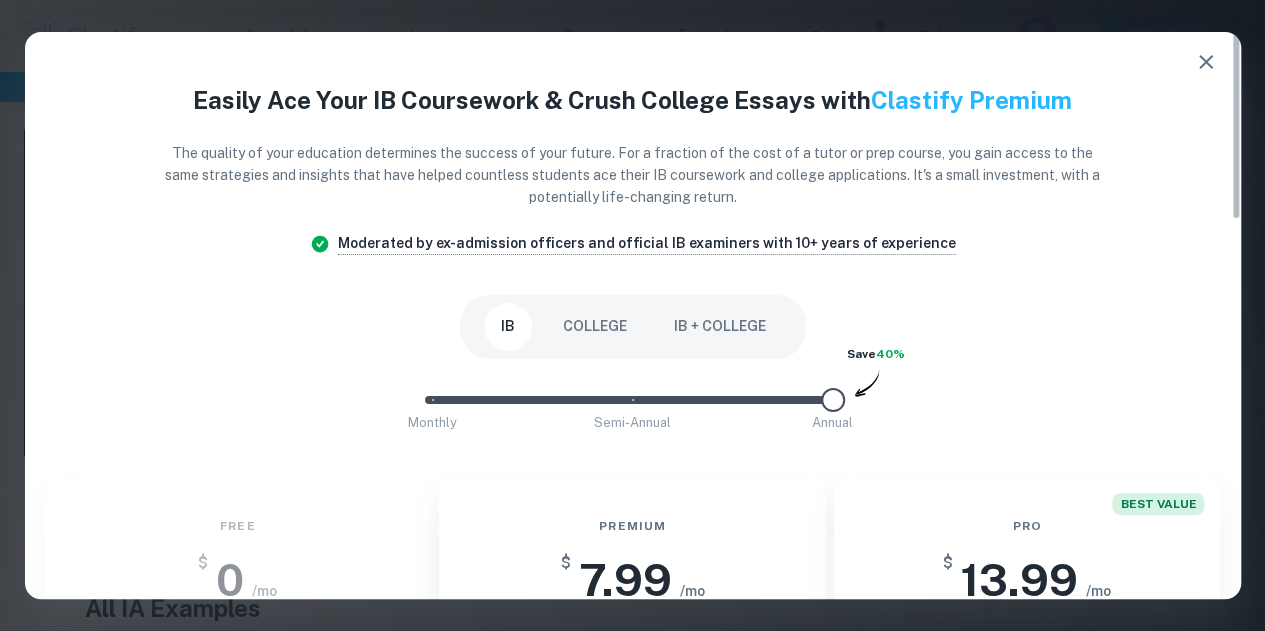 click 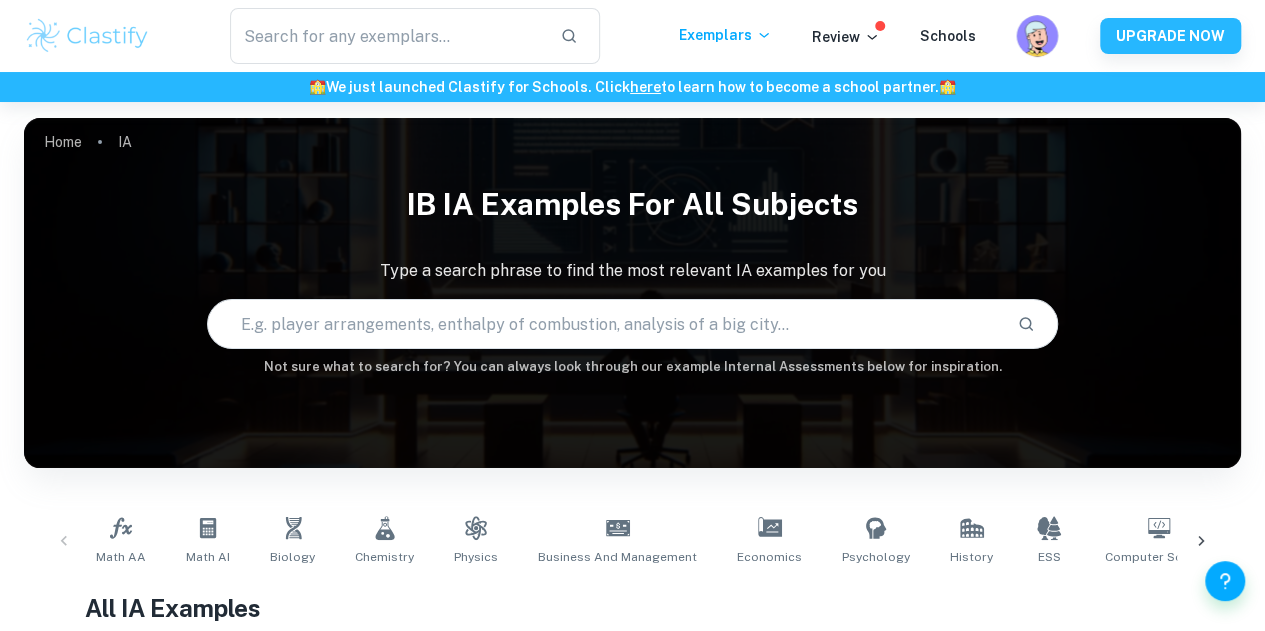 click 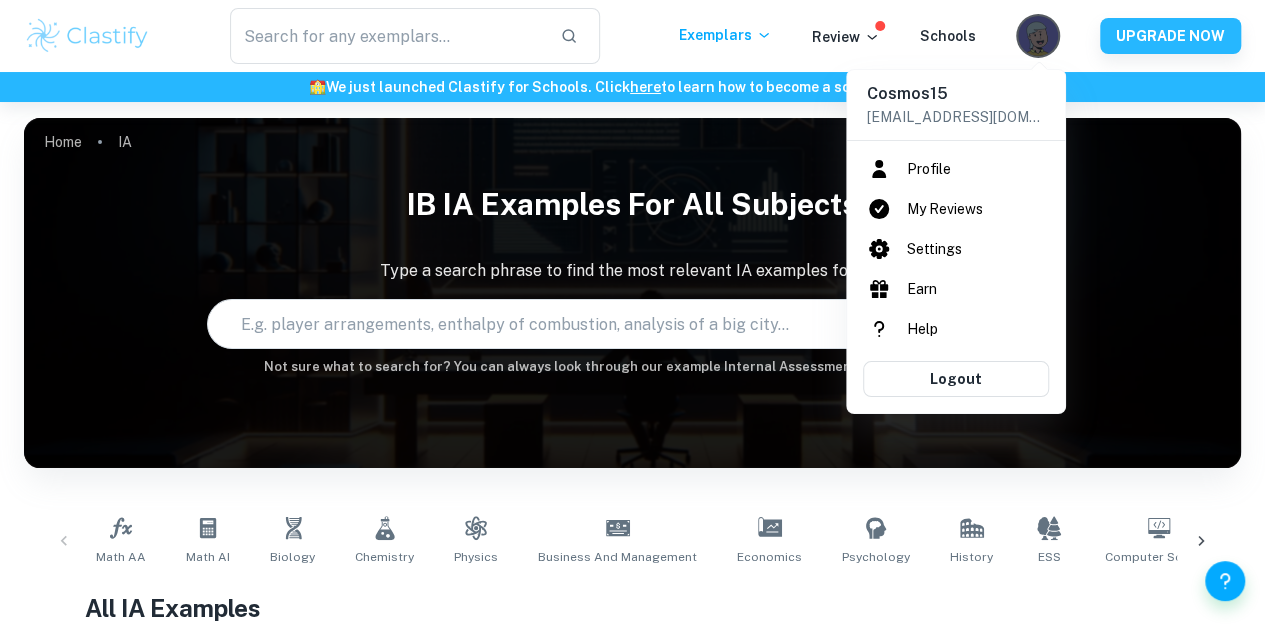 click on "Settings" at bounding box center [956, 249] 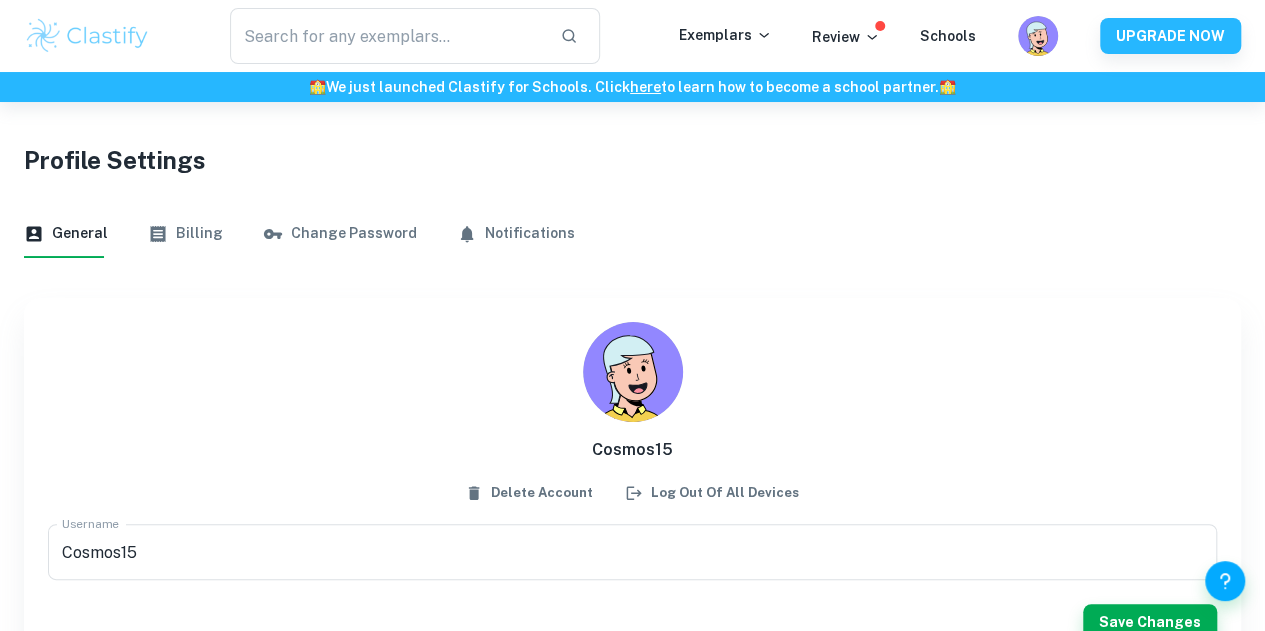 click 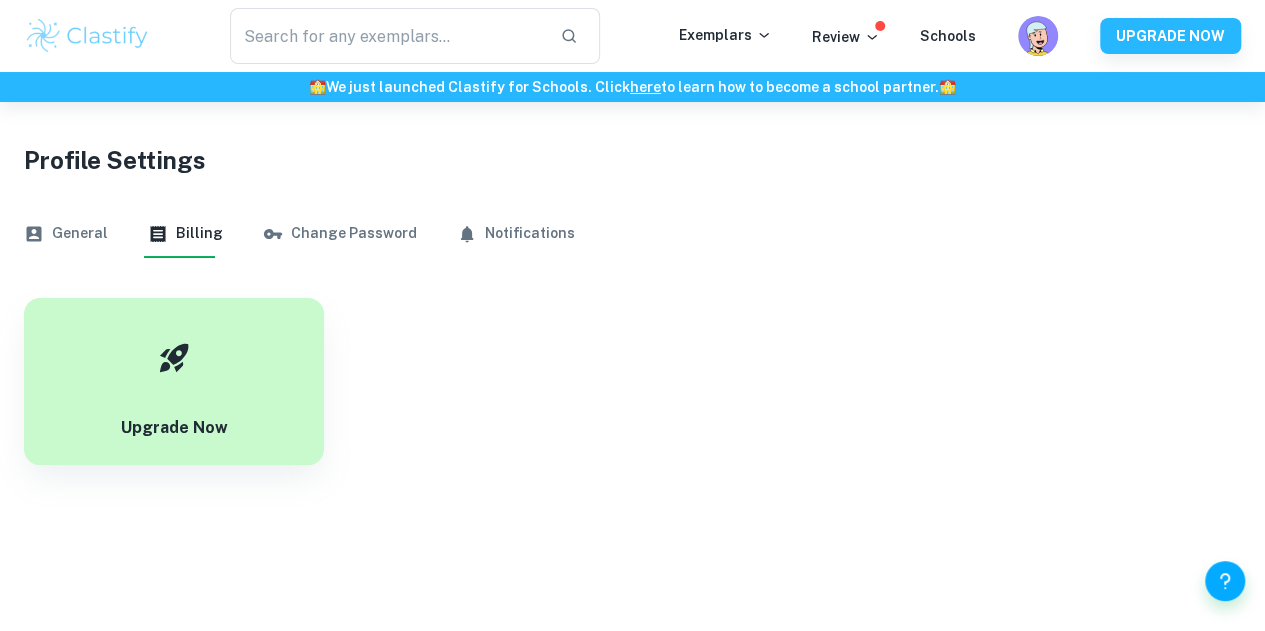 click on "General" at bounding box center (66, 234) 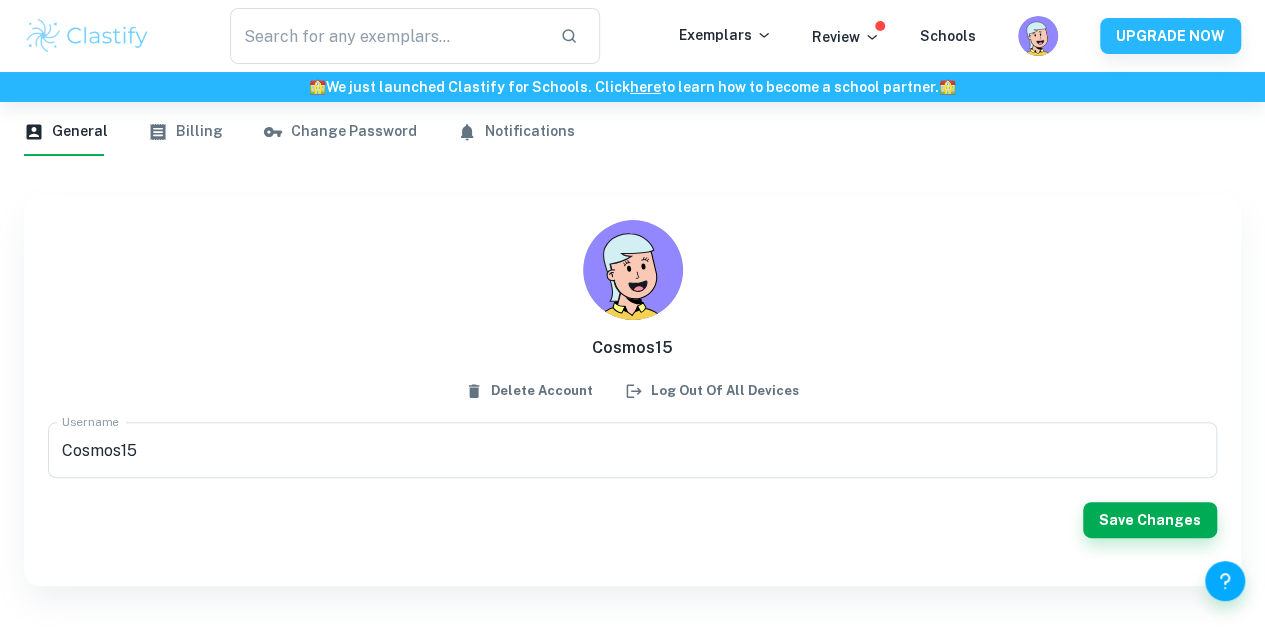 scroll, scrollTop: 0, scrollLeft: 0, axis: both 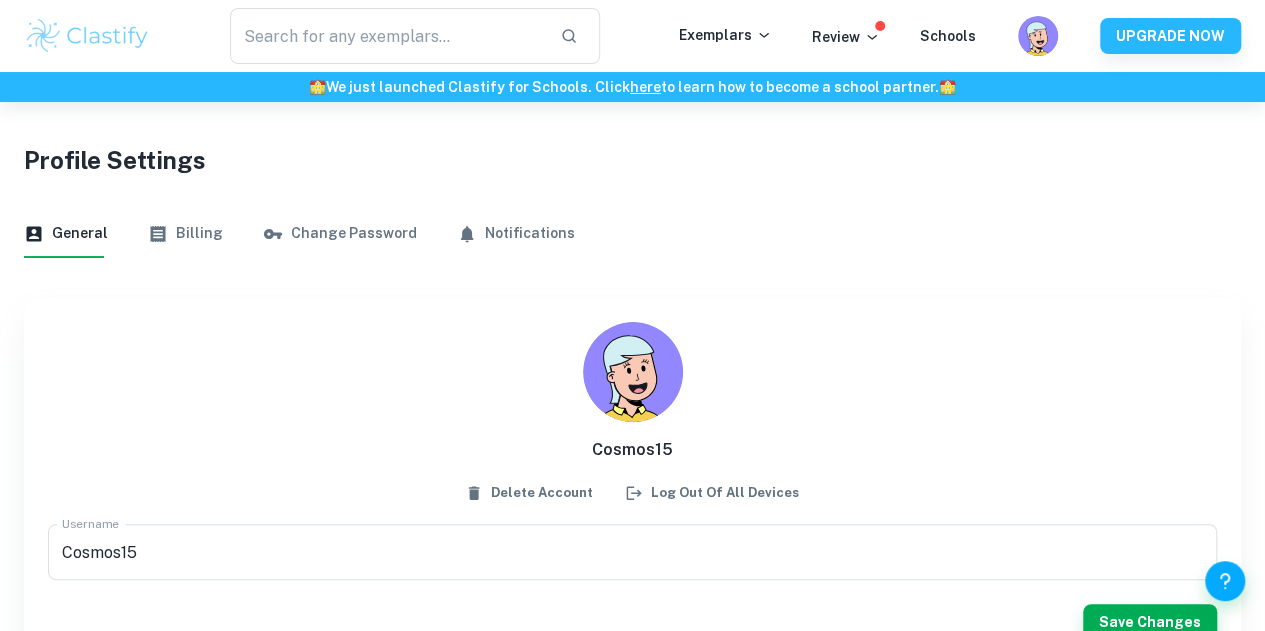 click on "Billing" at bounding box center (185, 234) 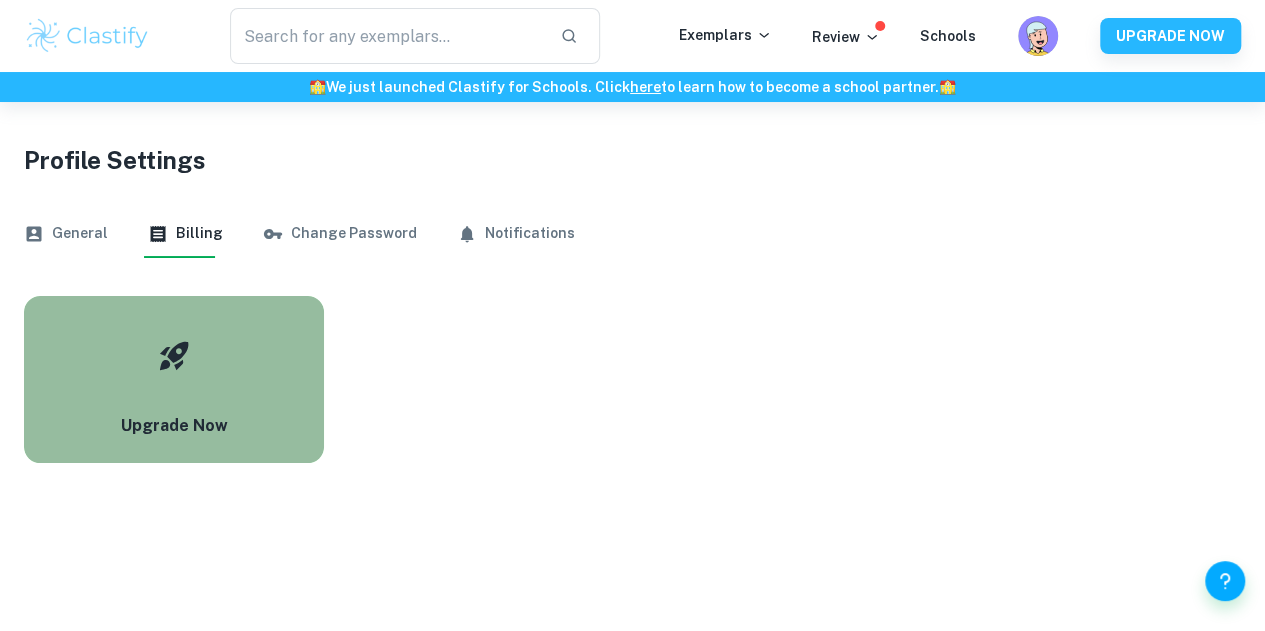 click on "Upgrade Now" at bounding box center (174, 426) 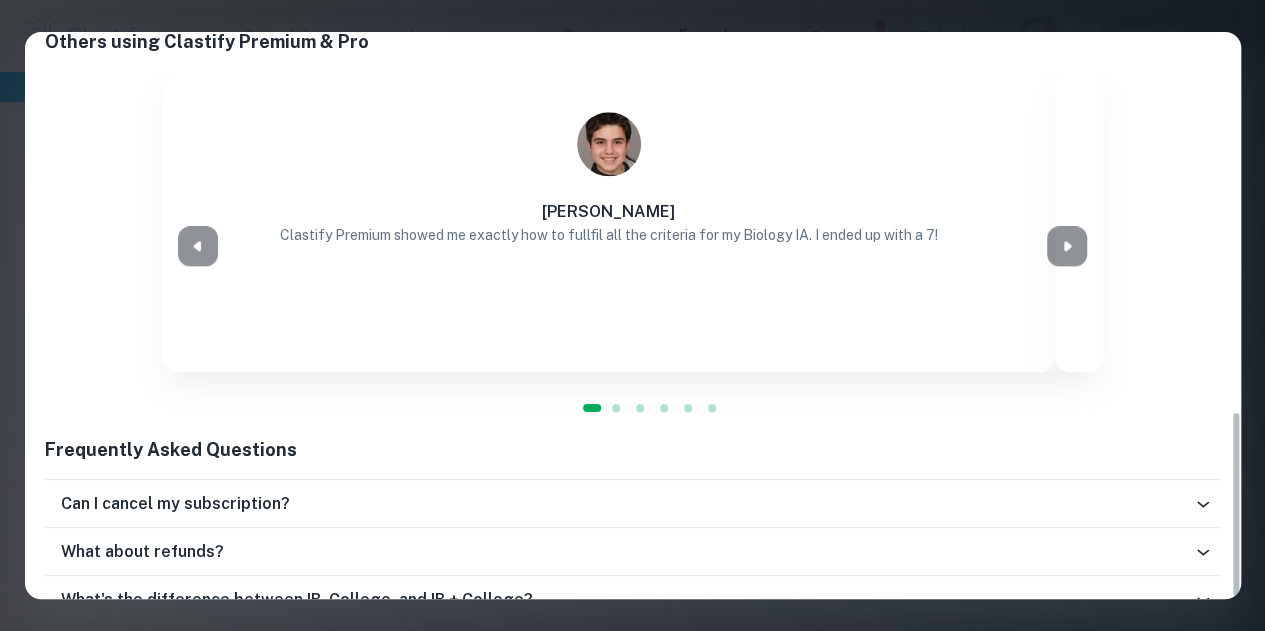 scroll, scrollTop: 1149, scrollLeft: 0, axis: vertical 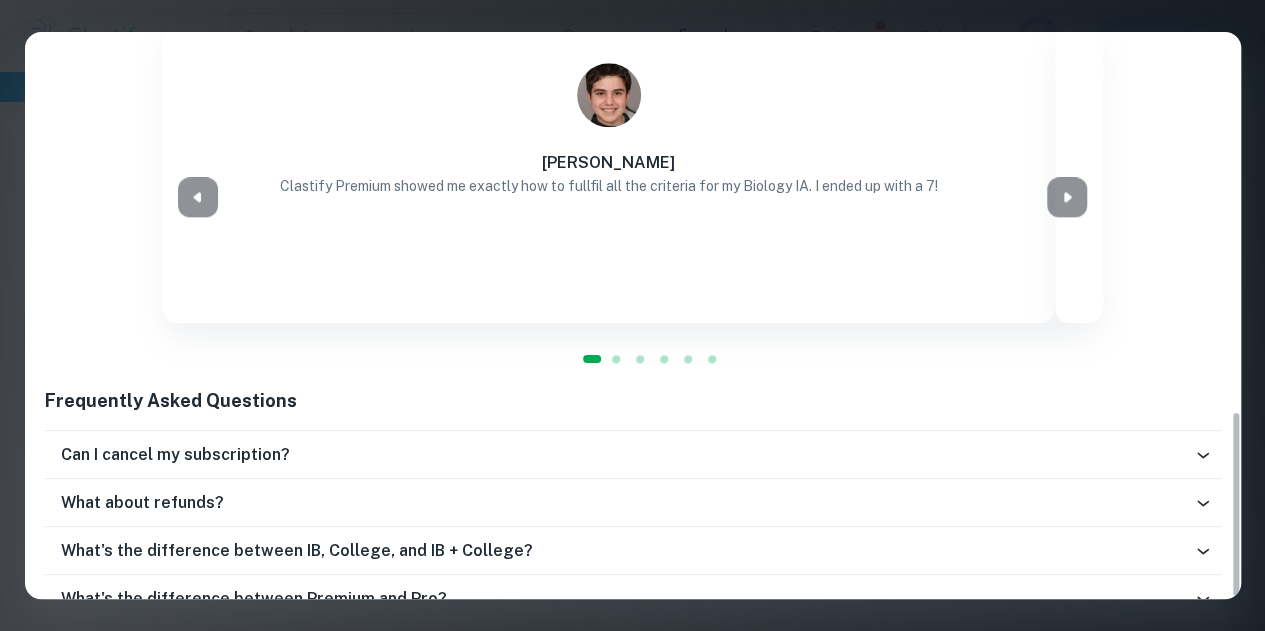 drag, startPoint x: 1234, startPoint y: 199, endPoint x: 1141, endPoint y: 678, distance: 487.94467 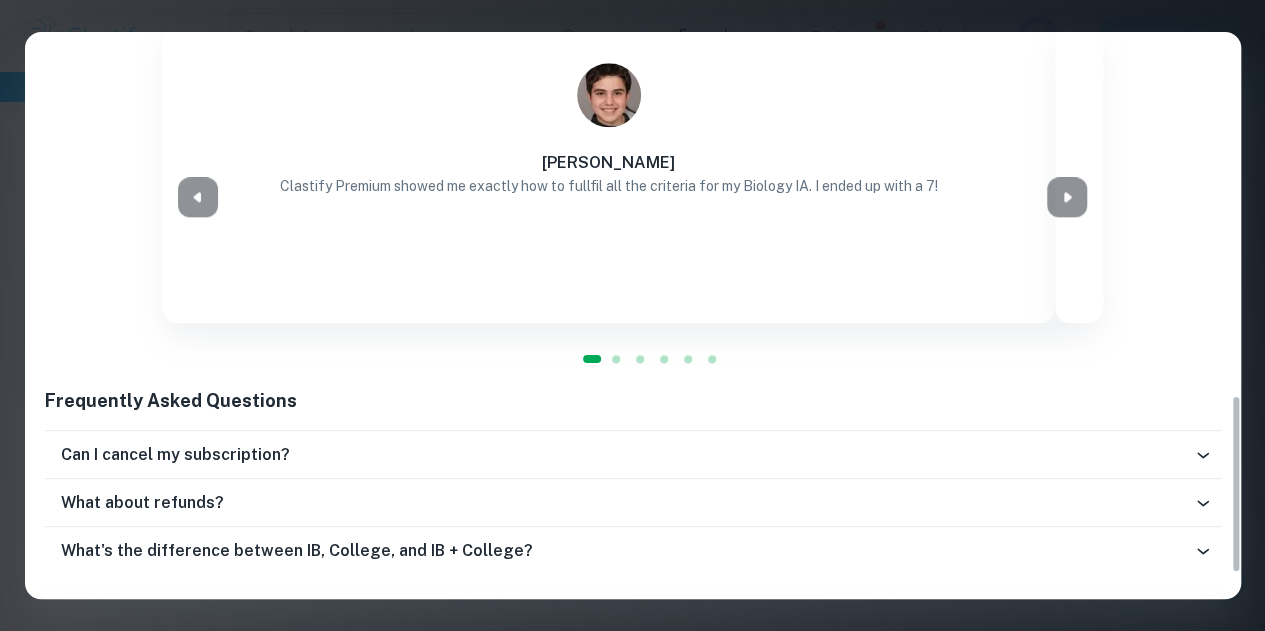scroll, scrollTop: 102, scrollLeft: 0, axis: vertical 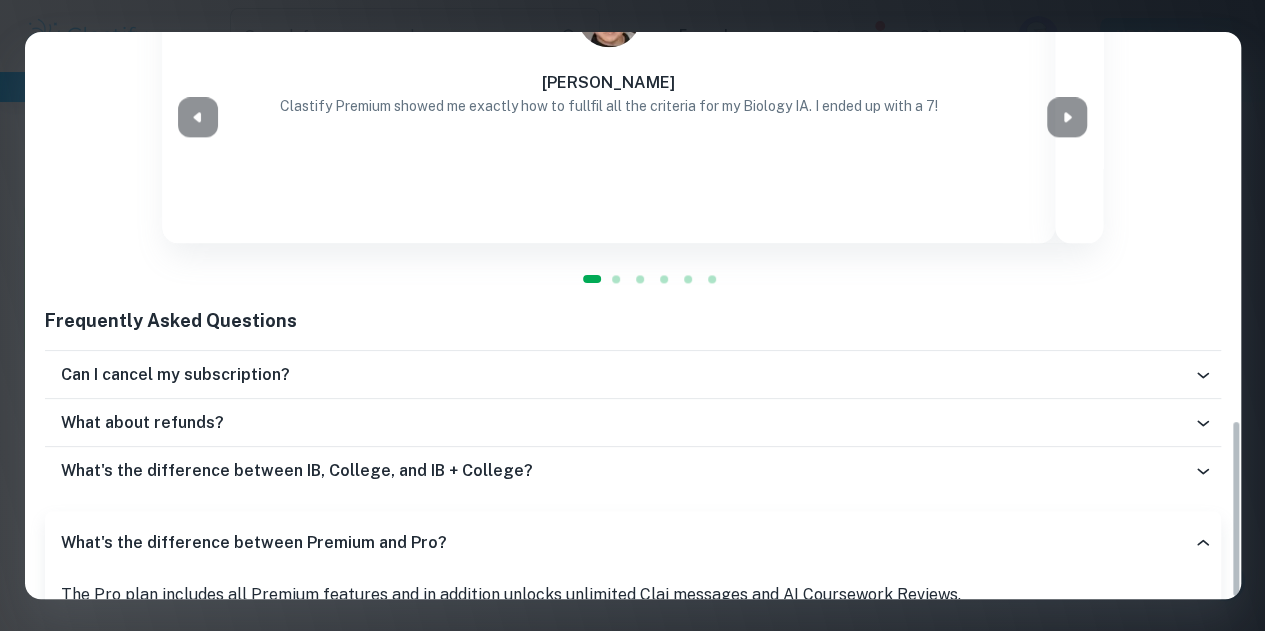 drag, startPoint x: 1232, startPoint y: 437, endPoint x: 1214, endPoint y: 551, distance: 115.41231 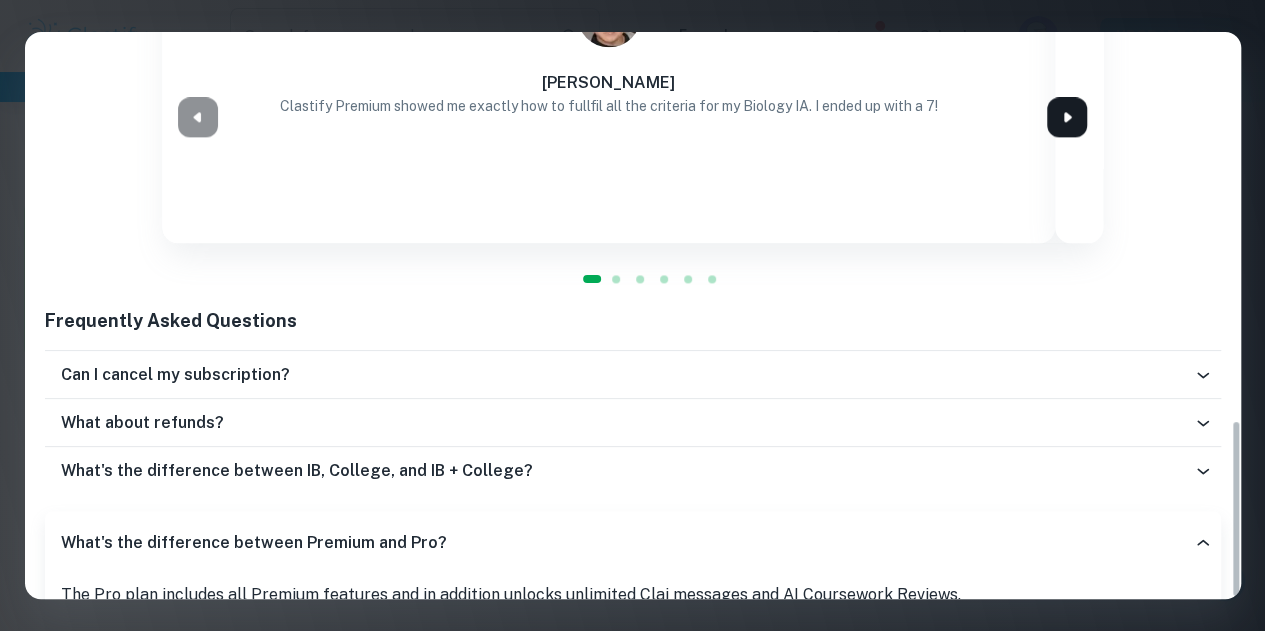 click at bounding box center [1067, 117] 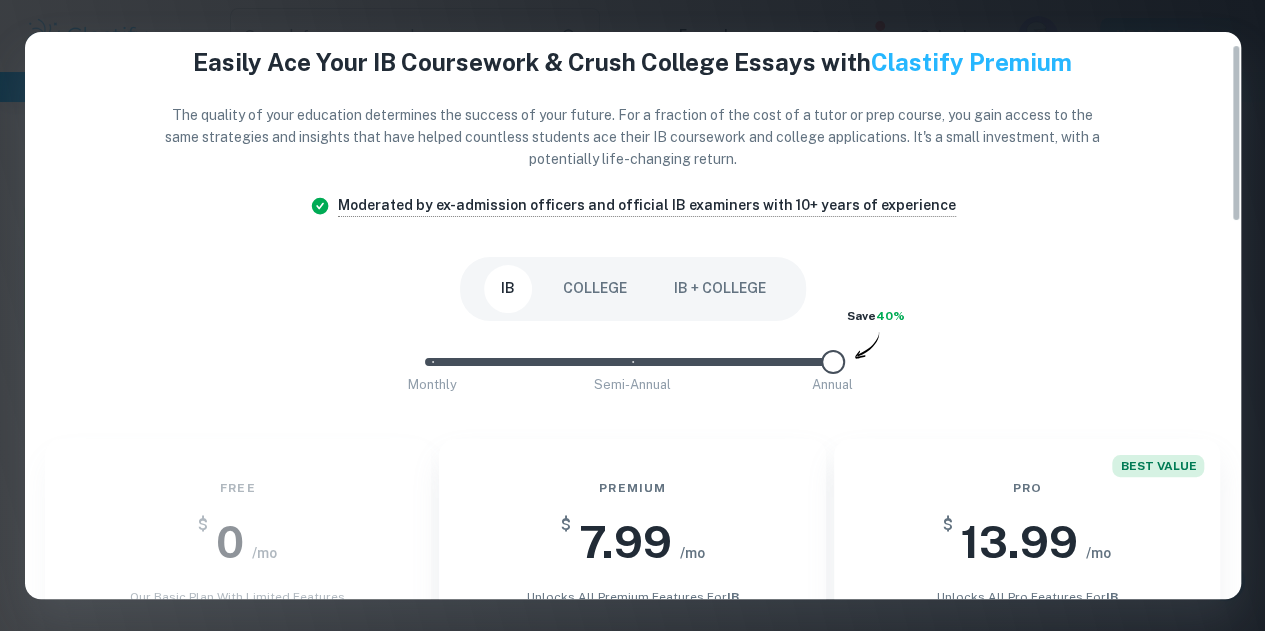scroll, scrollTop: 0, scrollLeft: 0, axis: both 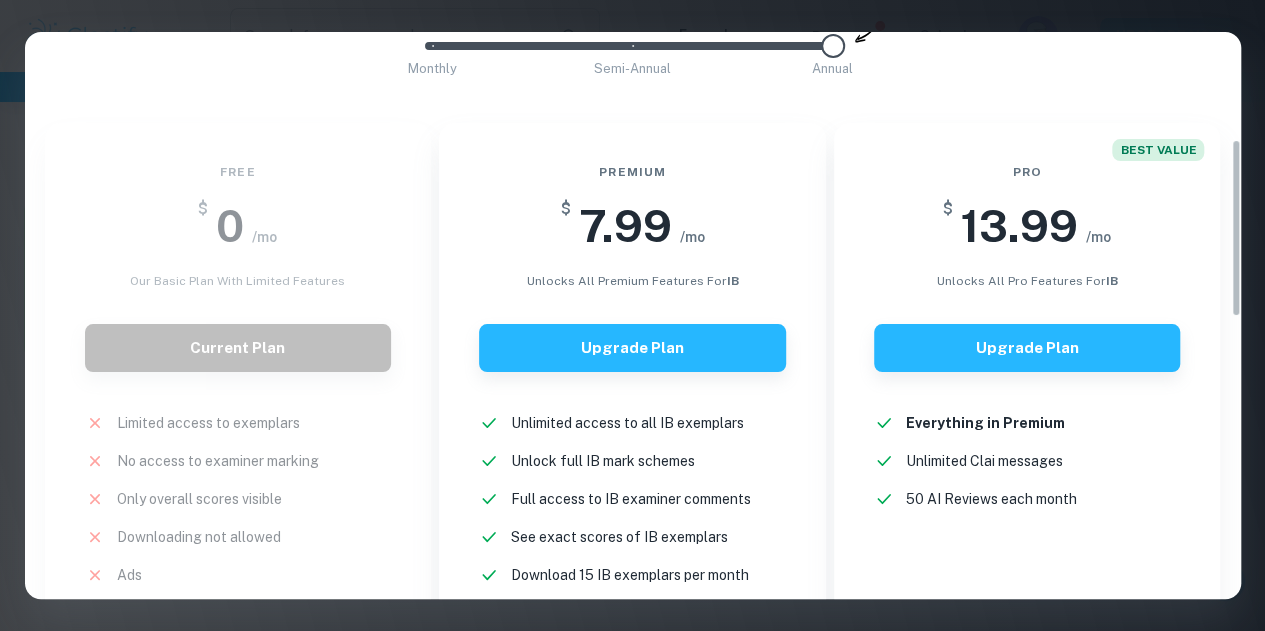 drag, startPoint x: 1234, startPoint y: 461, endPoint x: 1204, endPoint y: 181, distance: 281.60257 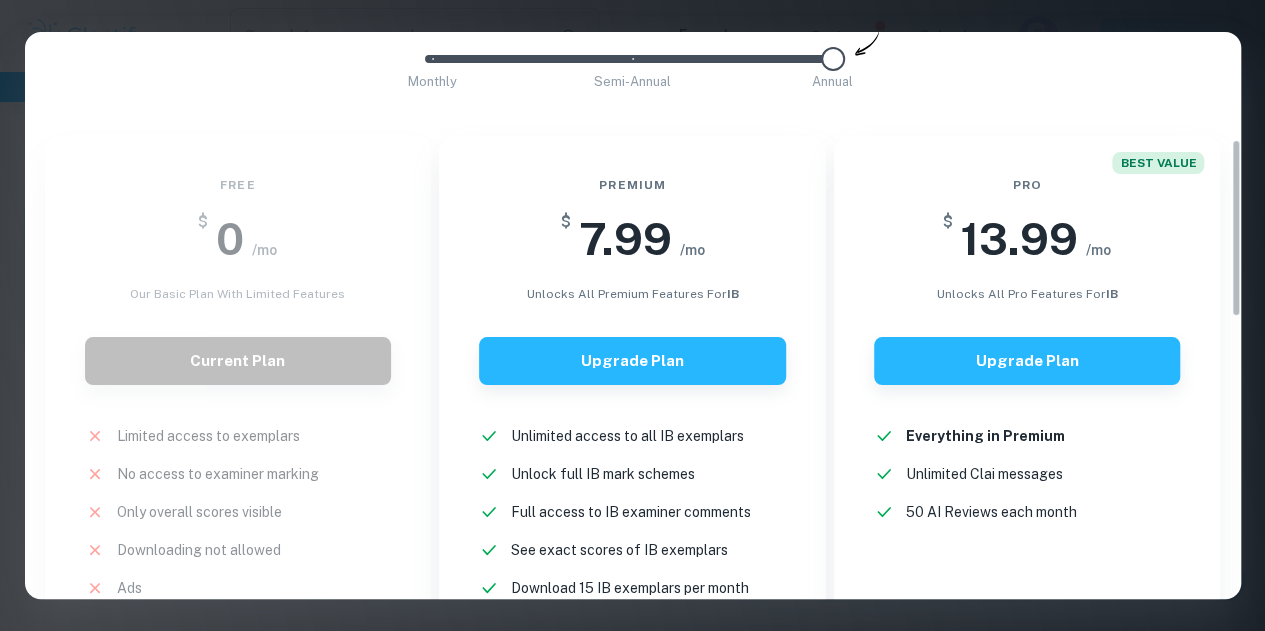 click on "BEST VALUE" at bounding box center (1158, 163) 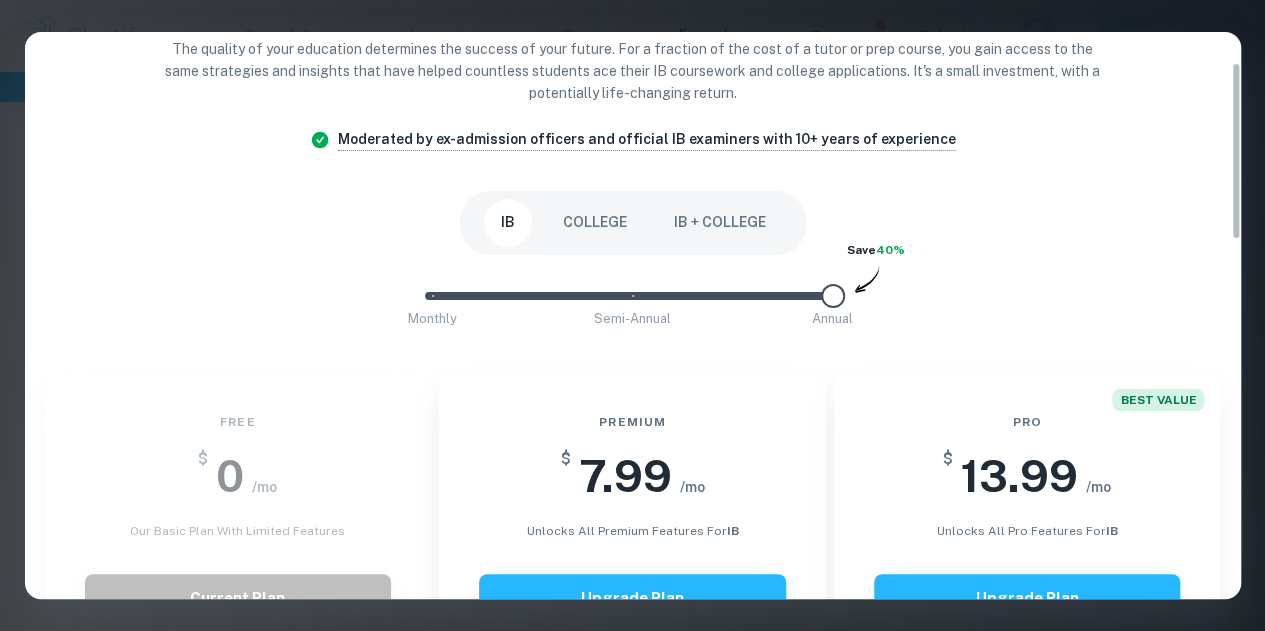 scroll, scrollTop: 0, scrollLeft: 0, axis: both 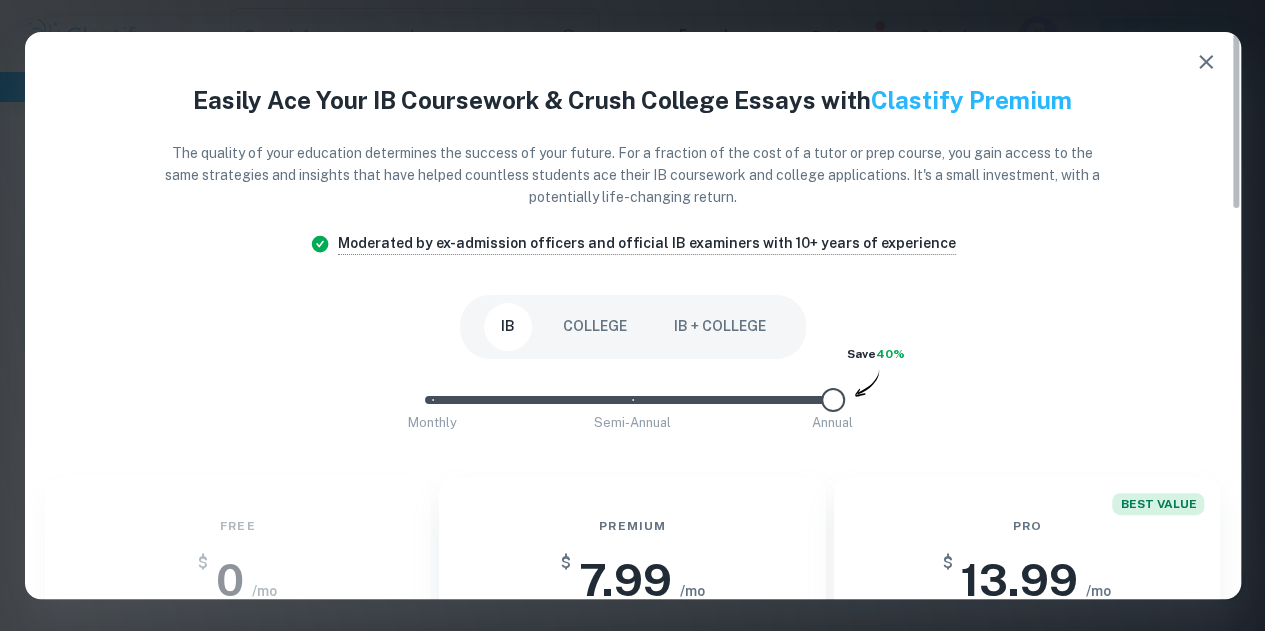 drag, startPoint x: 1235, startPoint y: 177, endPoint x: 1265, endPoint y: 28, distance: 151.99013 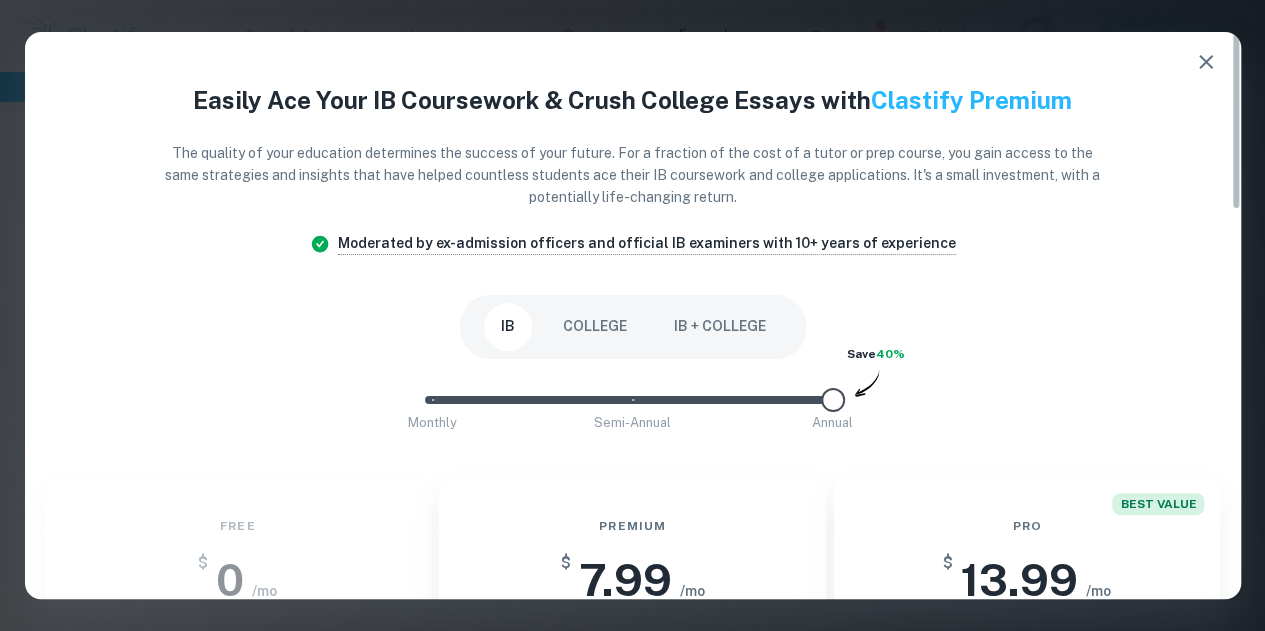 scroll, scrollTop: 0, scrollLeft: 0, axis: both 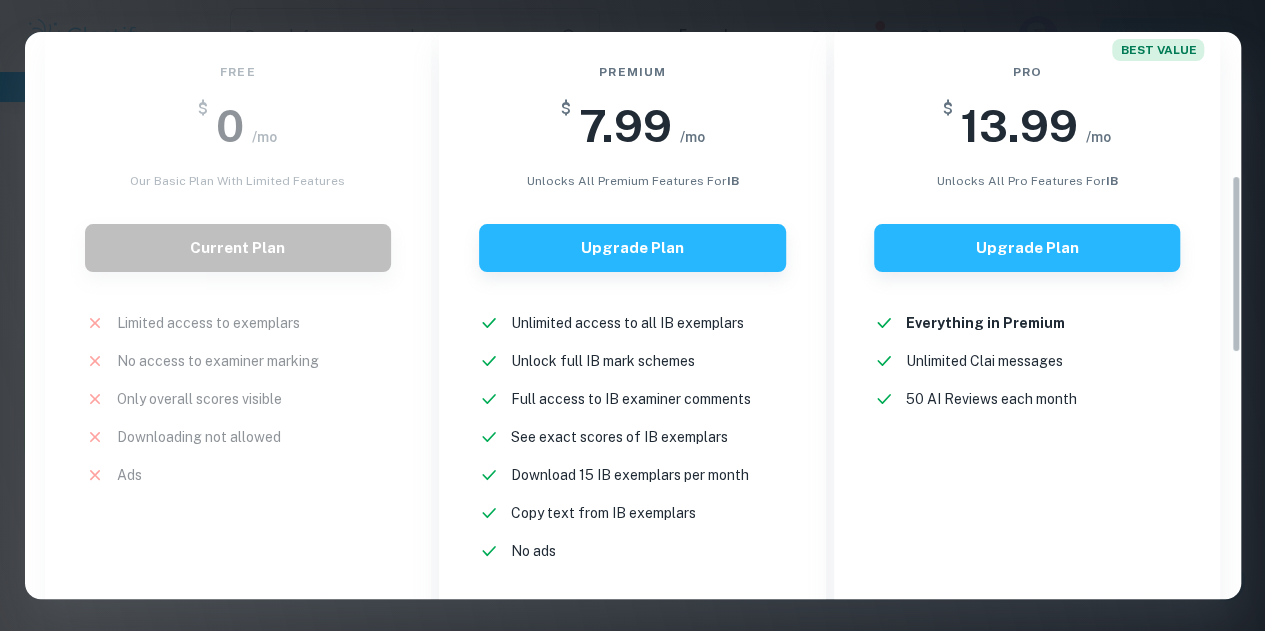 drag, startPoint x: 1235, startPoint y: 165, endPoint x: 1206, endPoint y: 309, distance: 146.89111 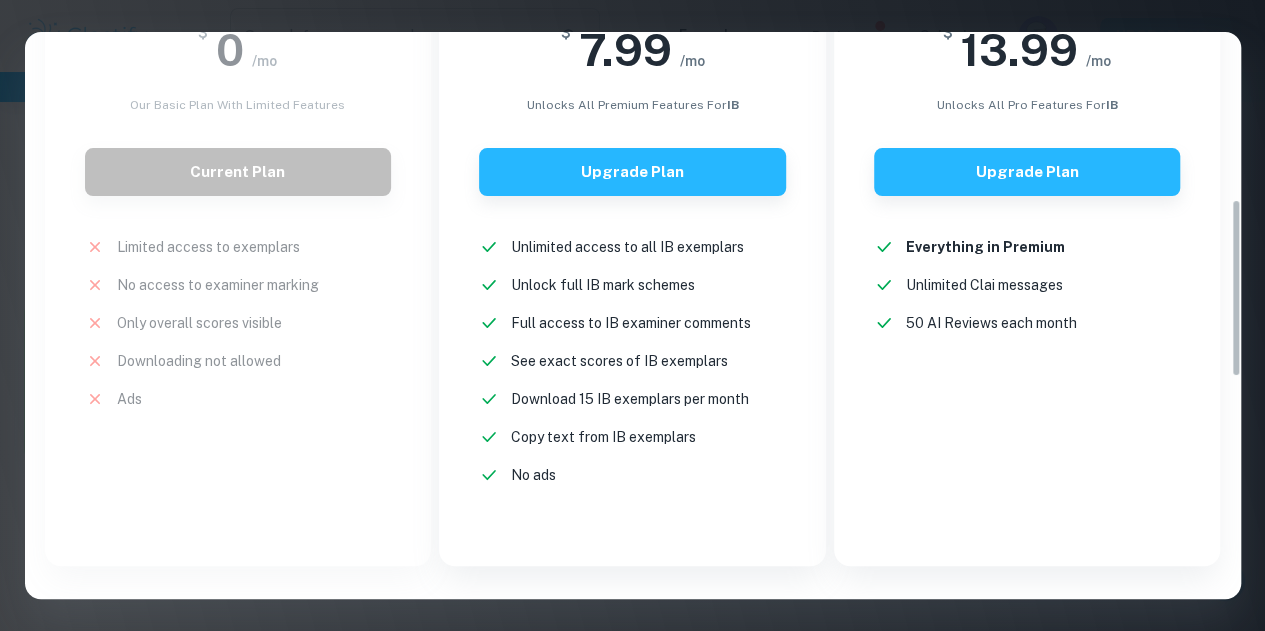 scroll, scrollTop: 521, scrollLeft: 0, axis: vertical 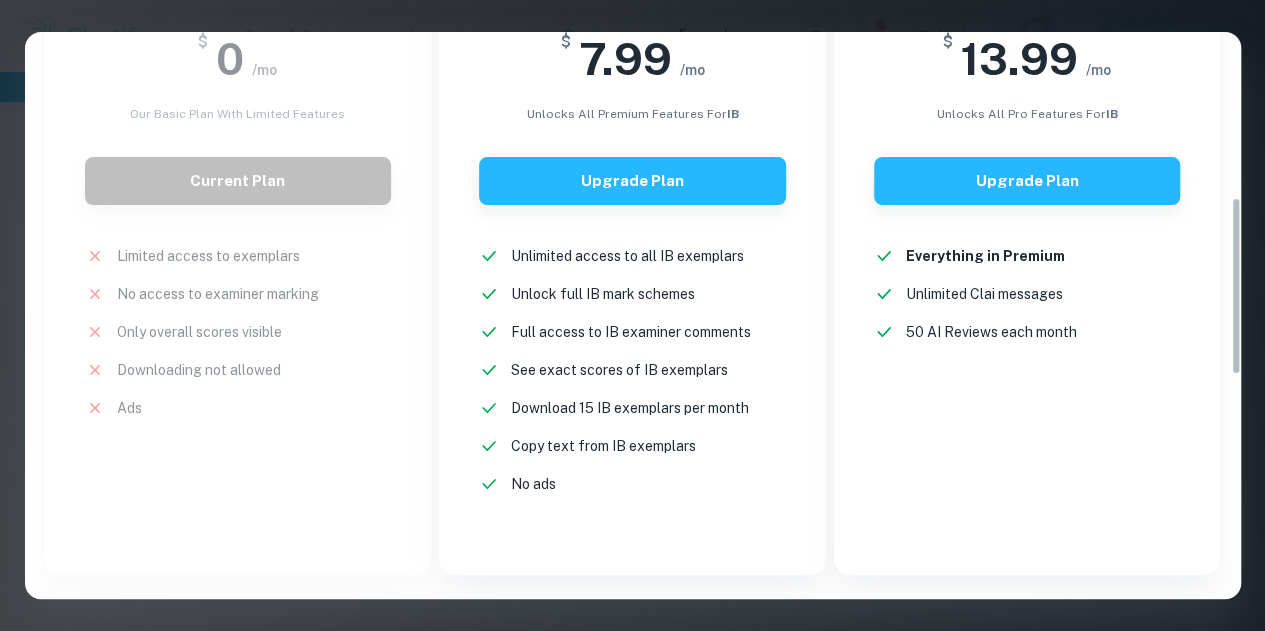 drag, startPoint x: 1235, startPoint y: 309, endPoint x: 1160, endPoint y: 332, distance: 78.44743 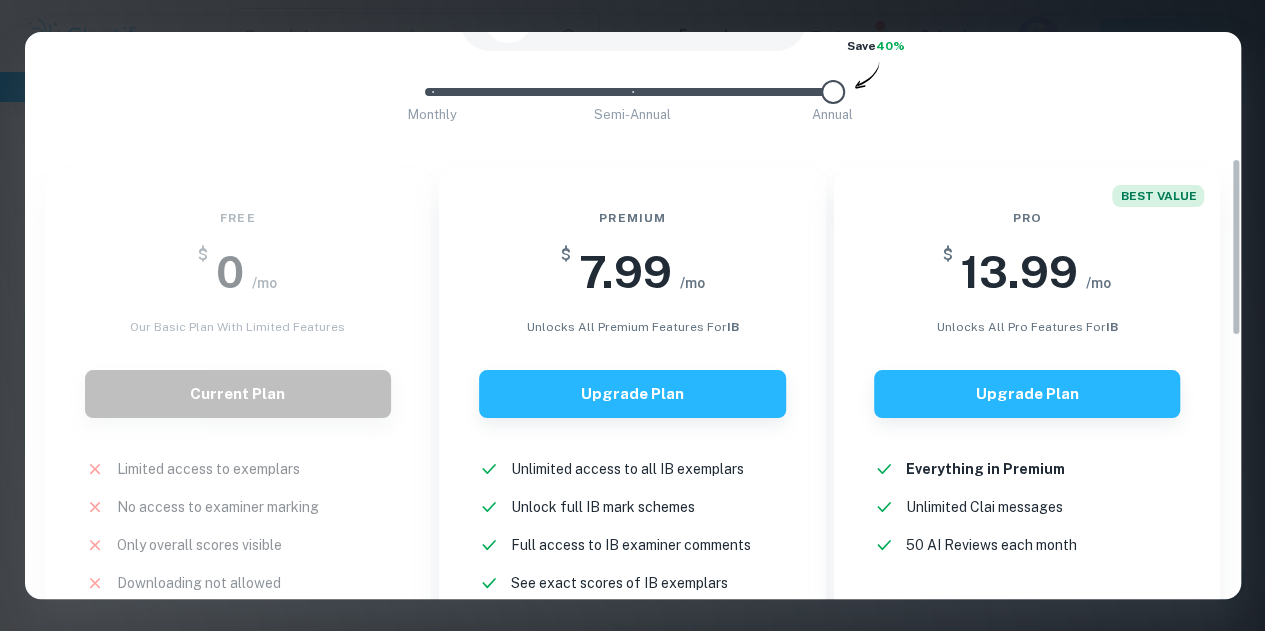 scroll, scrollTop: 500, scrollLeft: 0, axis: vertical 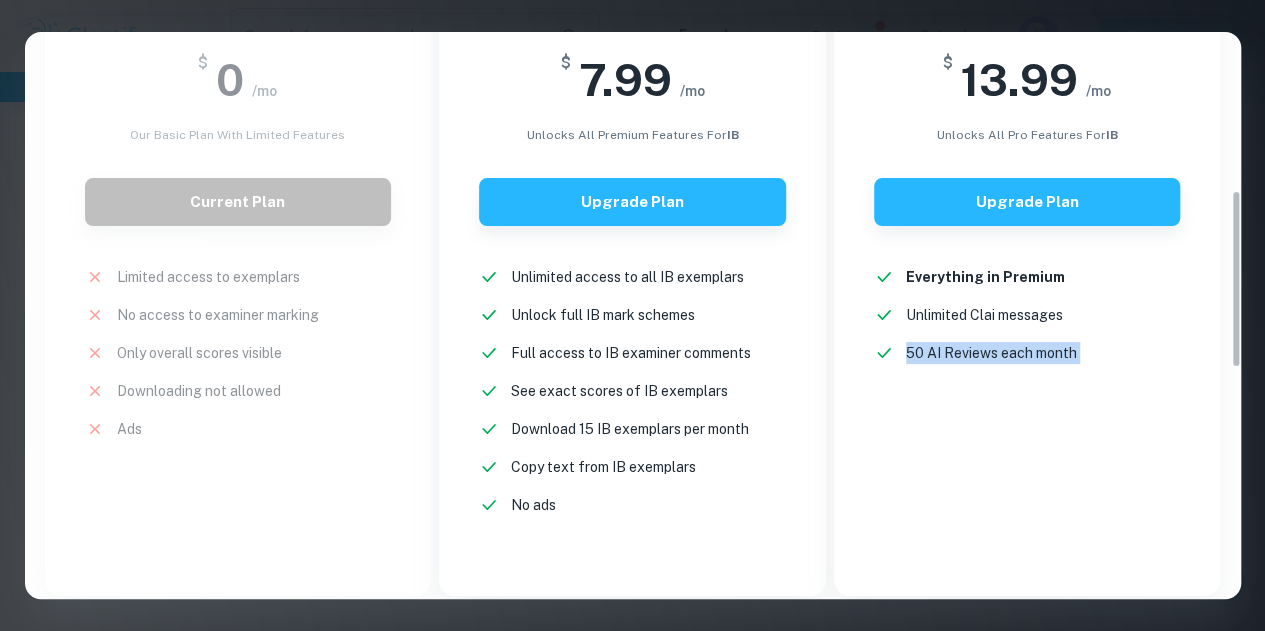 drag, startPoint x: 1242, startPoint y: 299, endPoint x: 1233, endPoint y: 290, distance: 12.727922 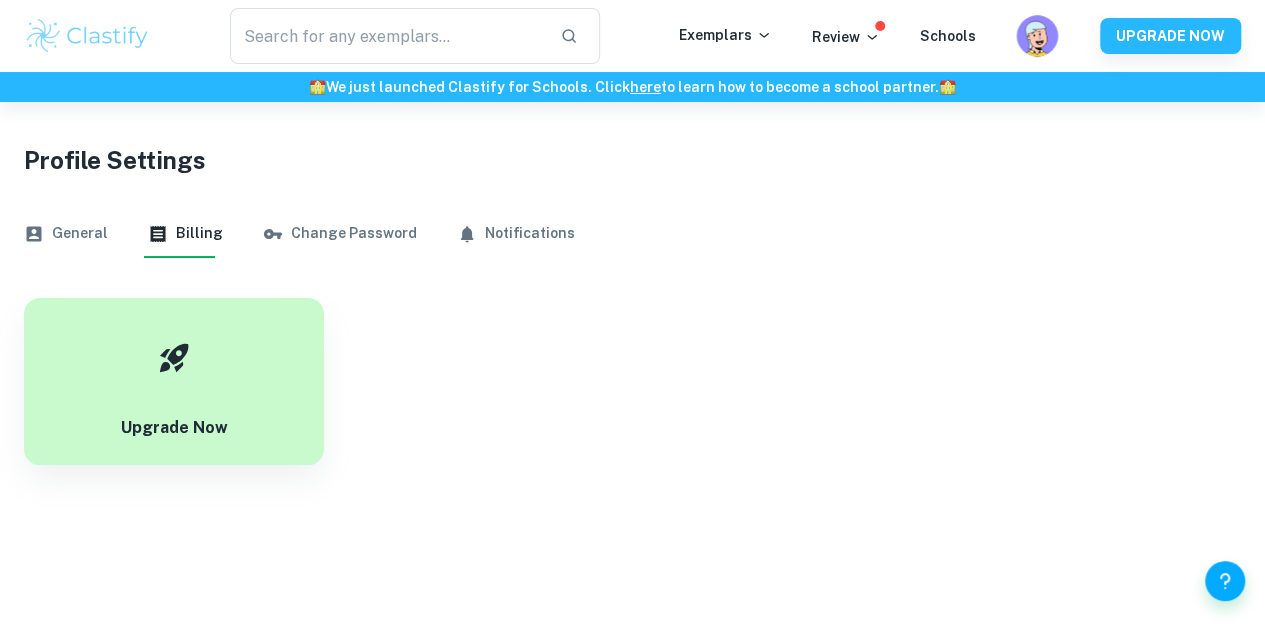 click 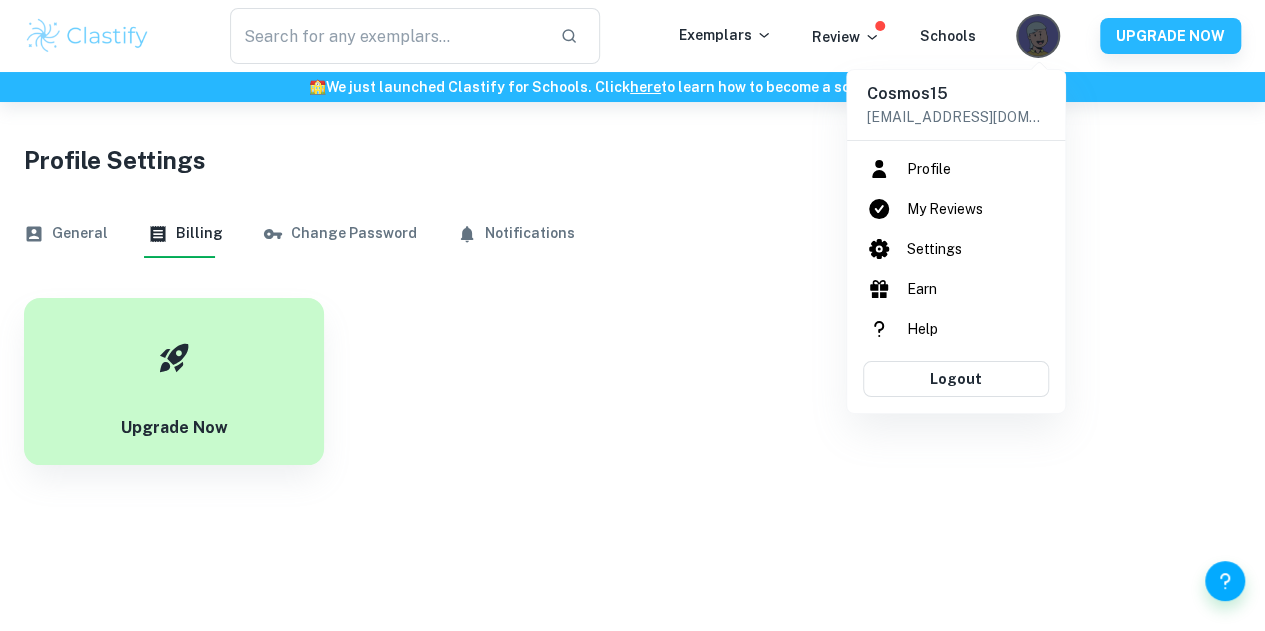 click on "My Reviews" at bounding box center (956, 209) 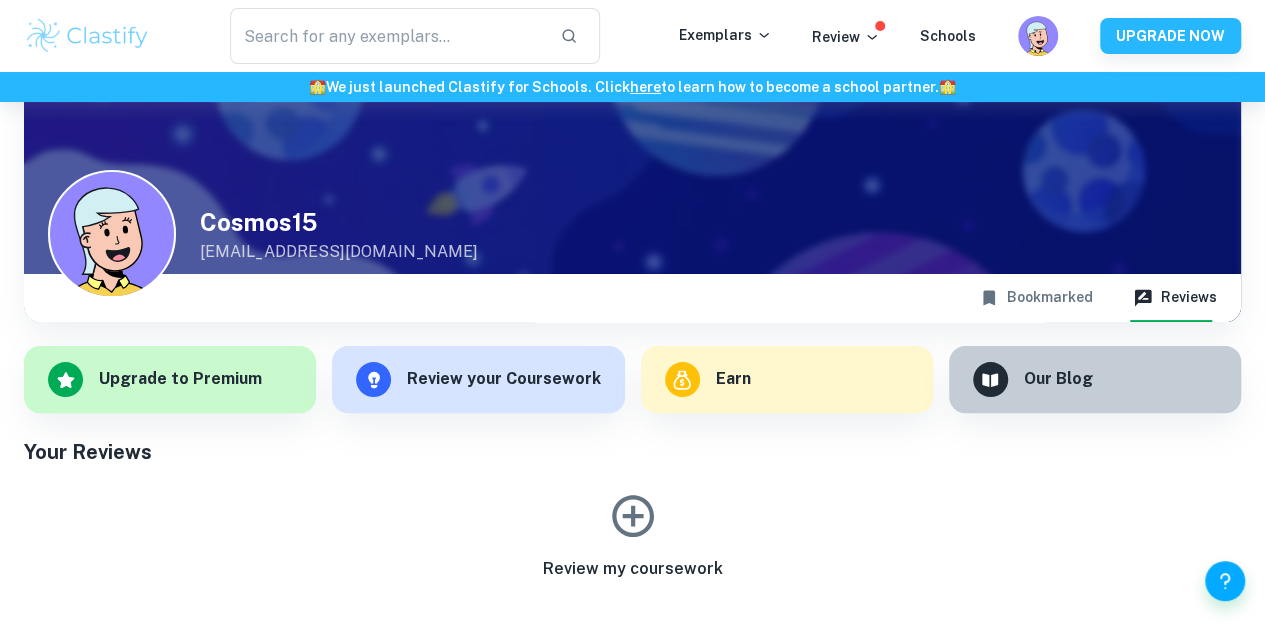 scroll, scrollTop: 102, scrollLeft: 0, axis: vertical 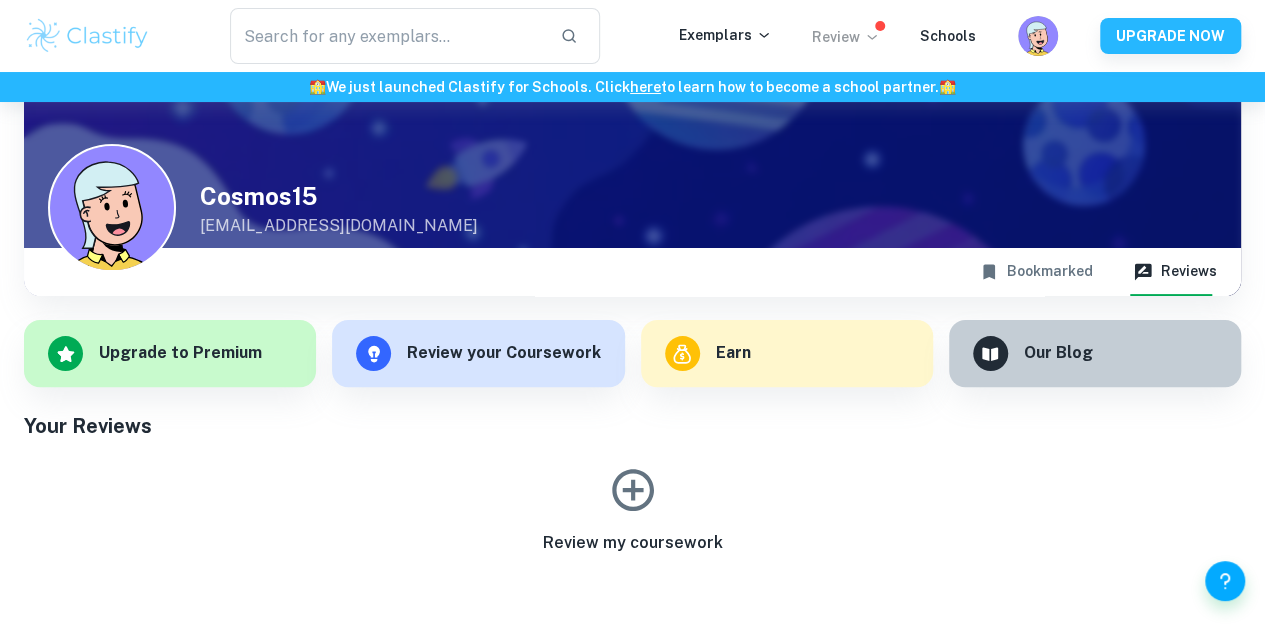 click on "Review" at bounding box center (846, 37) 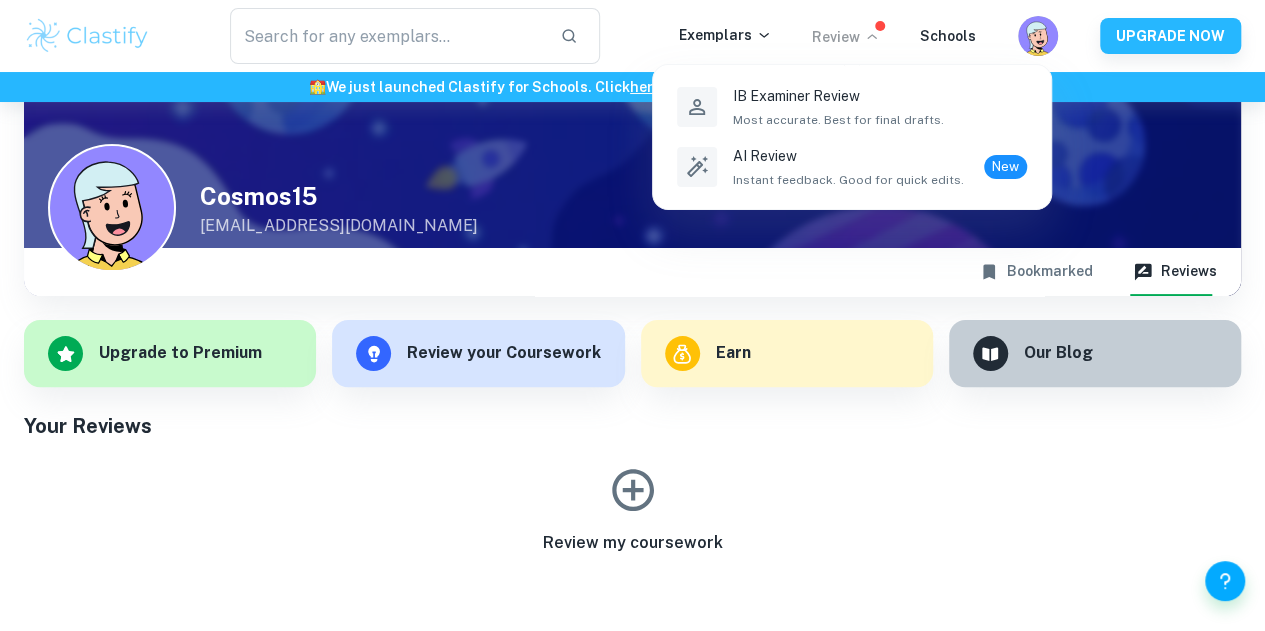 click at bounding box center (632, 315) 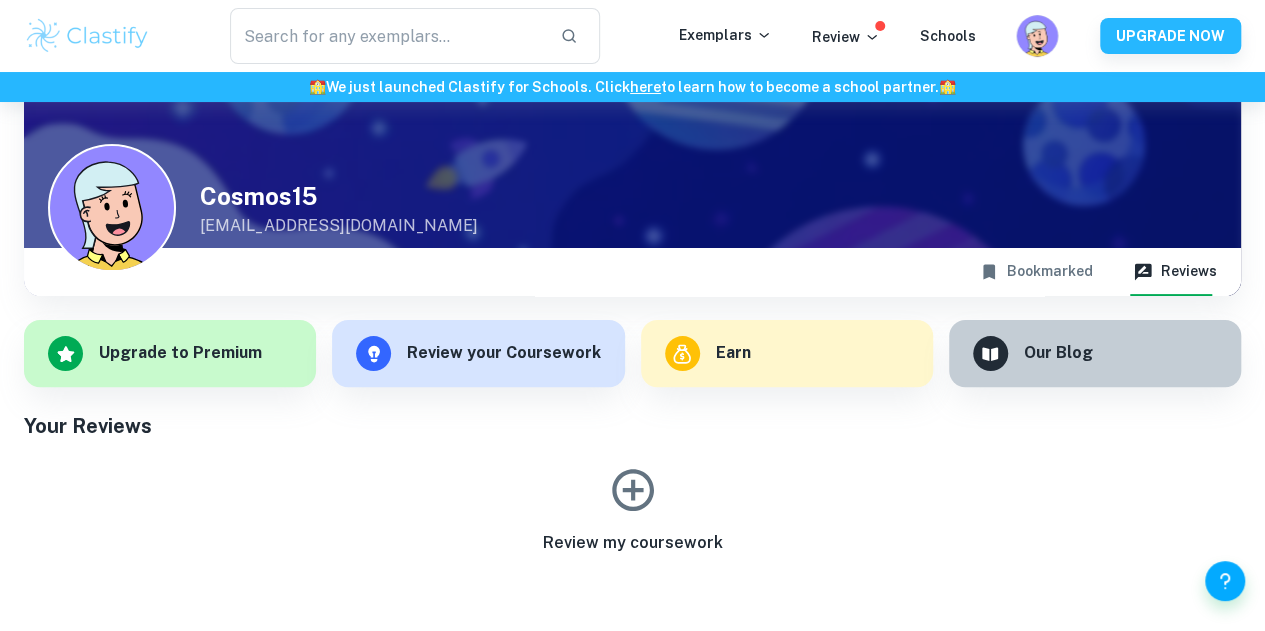 click 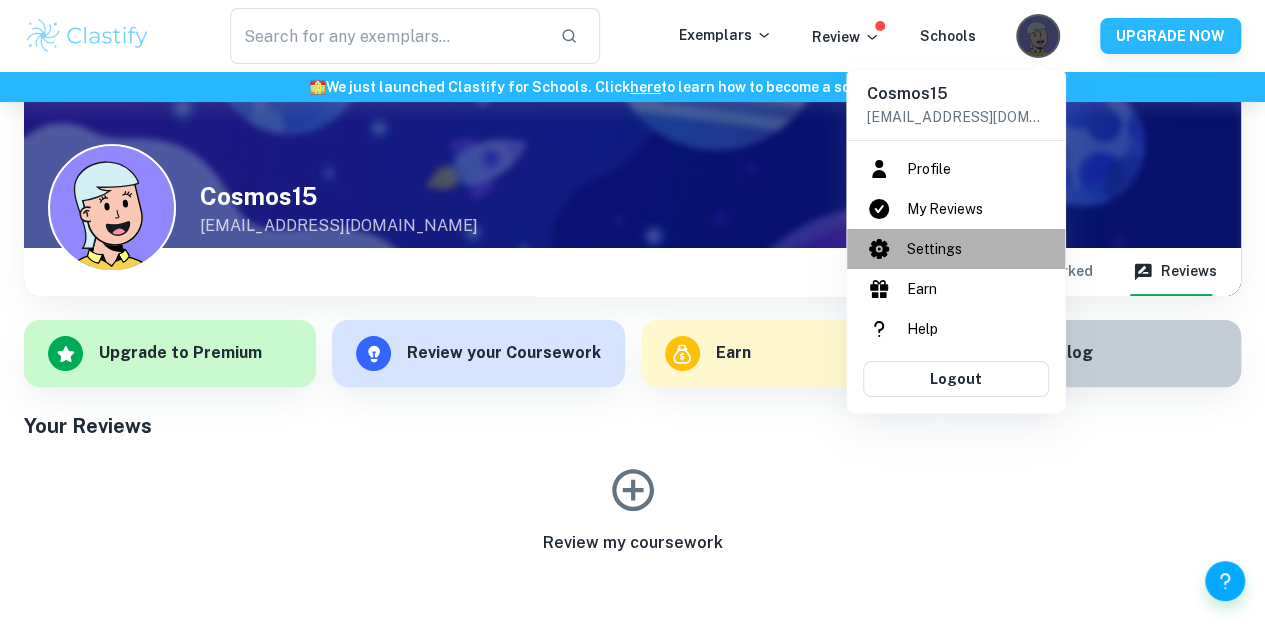click on "Settings" at bounding box center [956, 249] 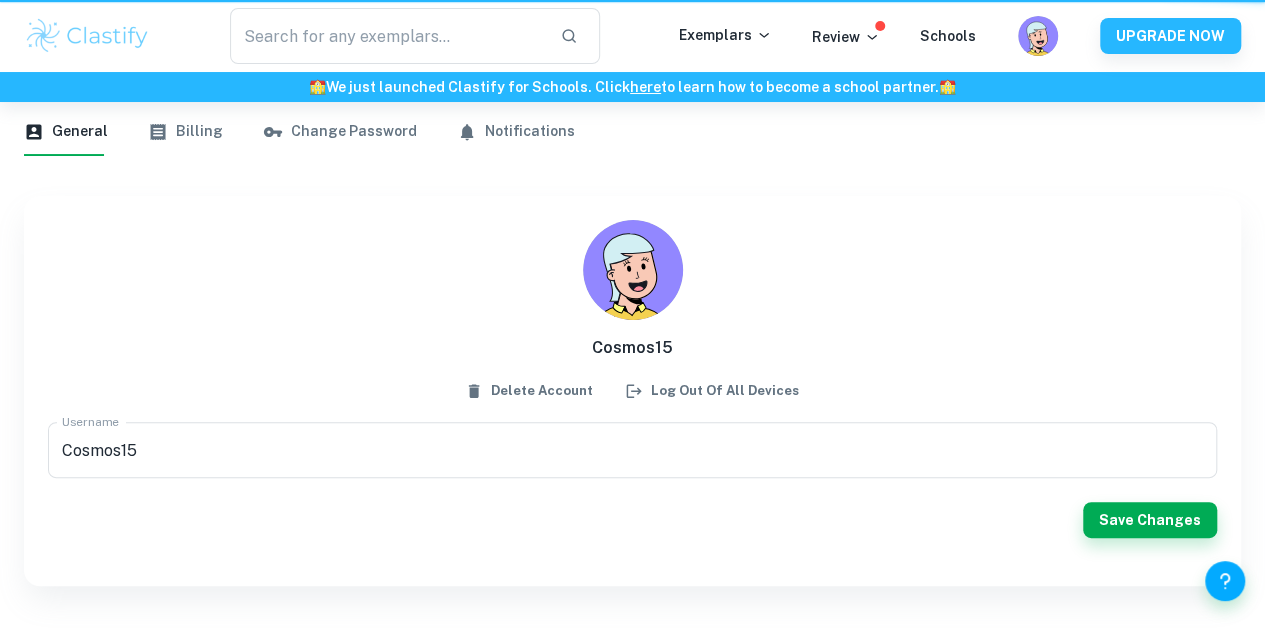 scroll, scrollTop: 0, scrollLeft: 0, axis: both 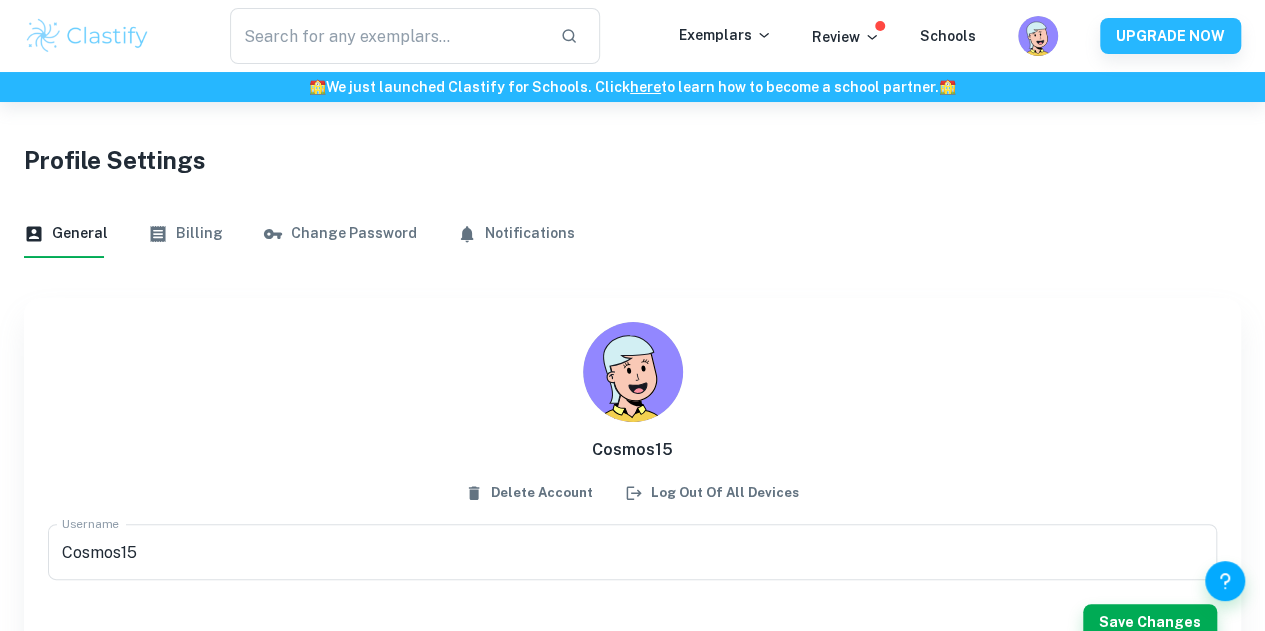 click on "Billing" at bounding box center [185, 234] 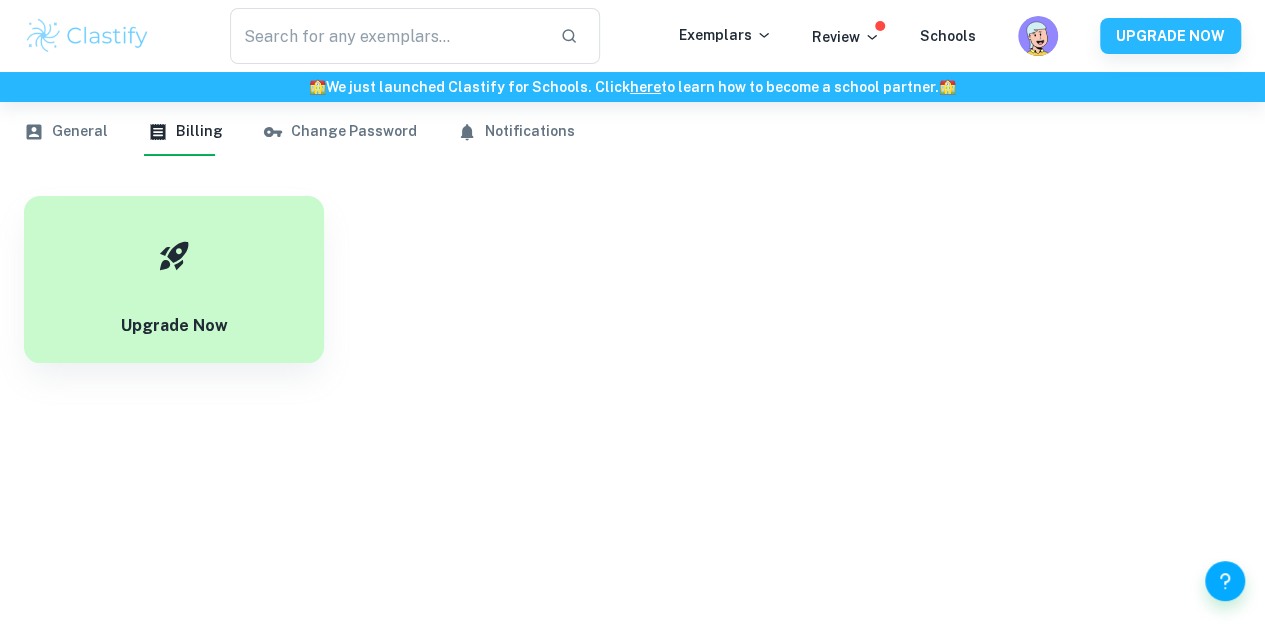 scroll, scrollTop: 0, scrollLeft: 0, axis: both 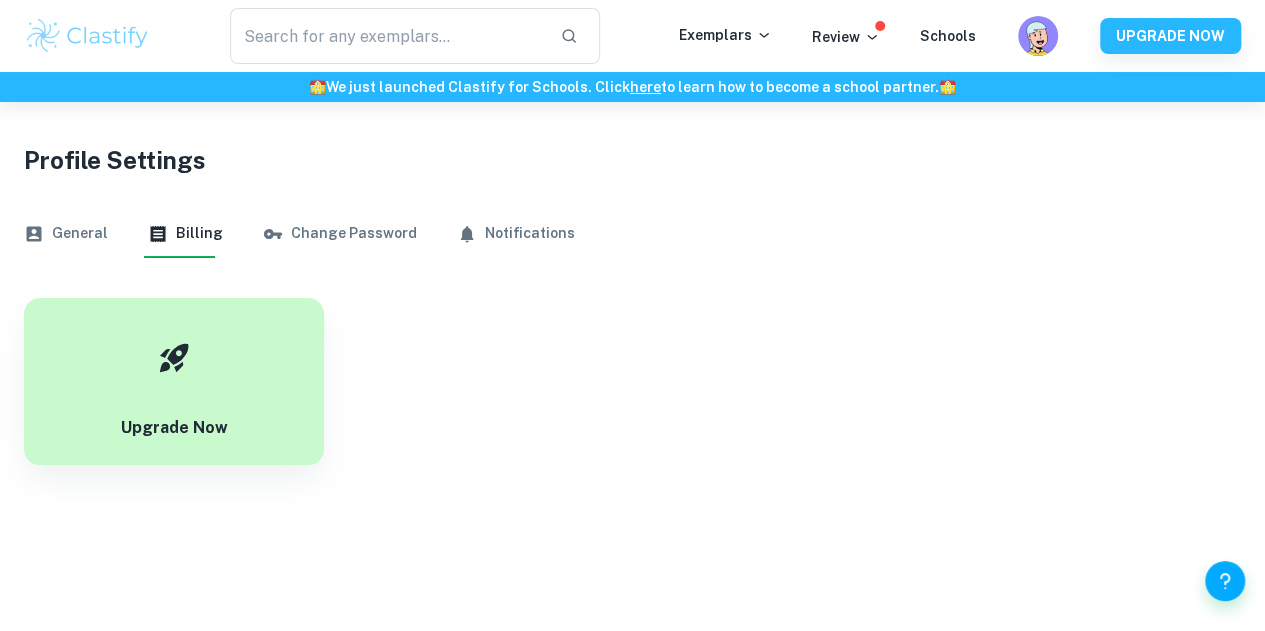 click on "Billing" at bounding box center (185, 234) 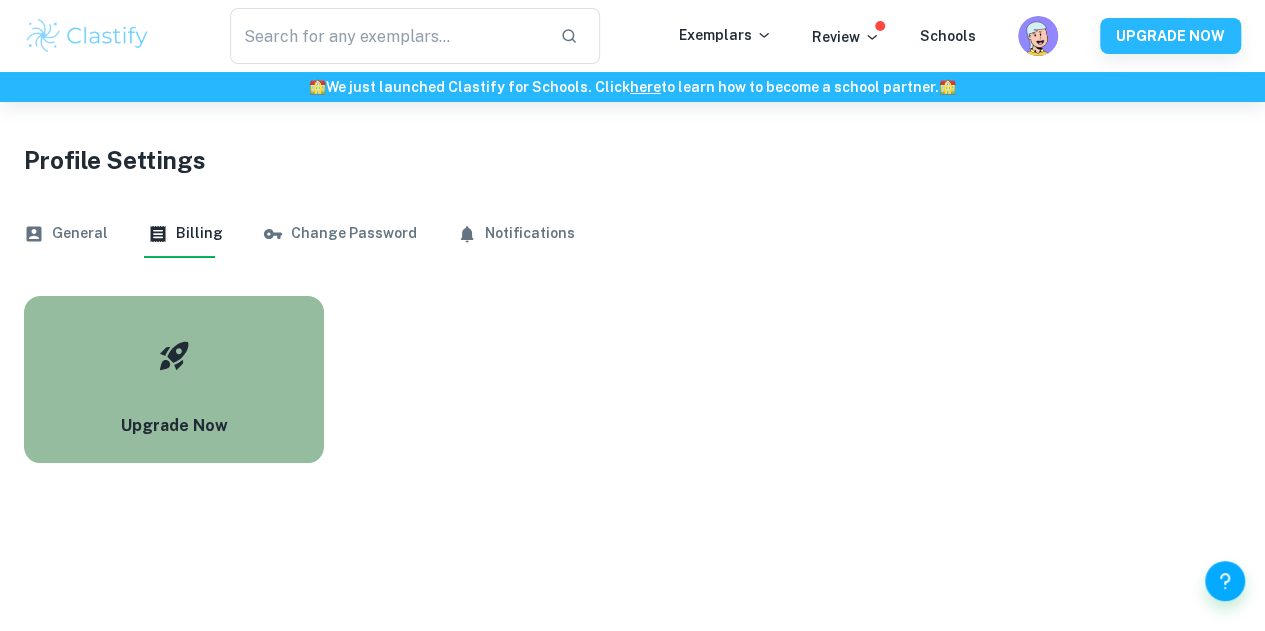 click on "Upgrade Now" at bounding box center (174, 426) 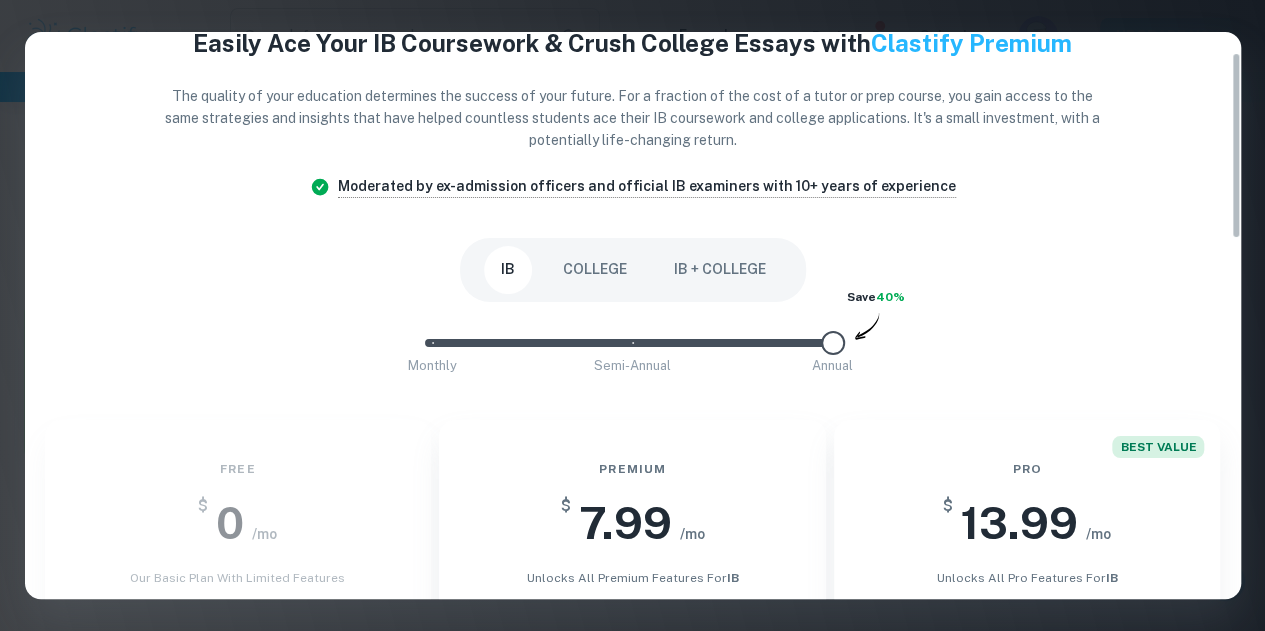 scroll, scrollTop: 63, scrollLeft: 0, axis: vertical 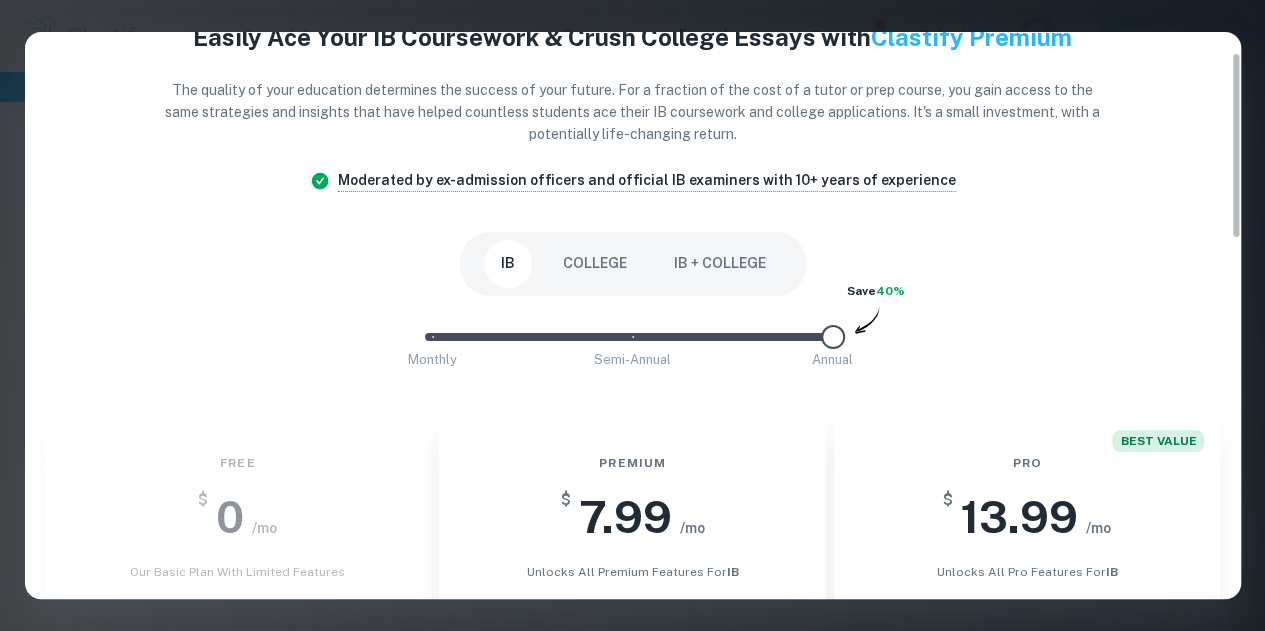 drag, startPoint x: 1237, startPoint y: 176, endPoint x: 1192, endPoint y: 197, distance: 49.658836 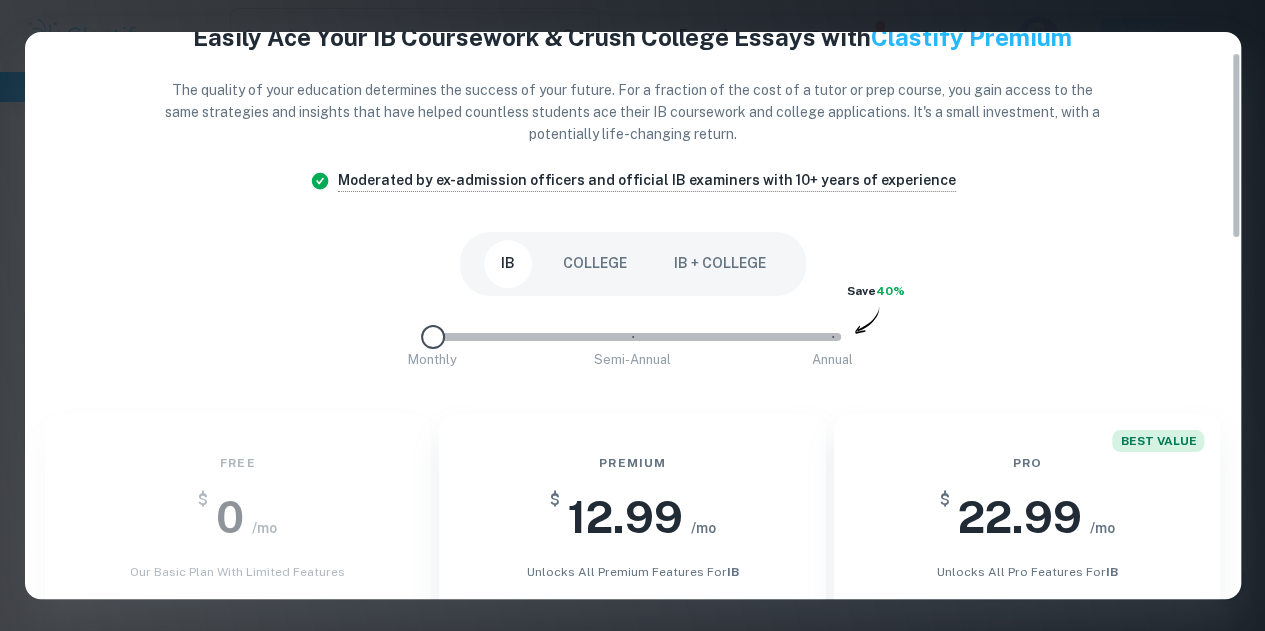 drag, startPoint x: 832, startPoint y: 333, endPoint x: 476, endPoint y: 361, distance: 357.09943 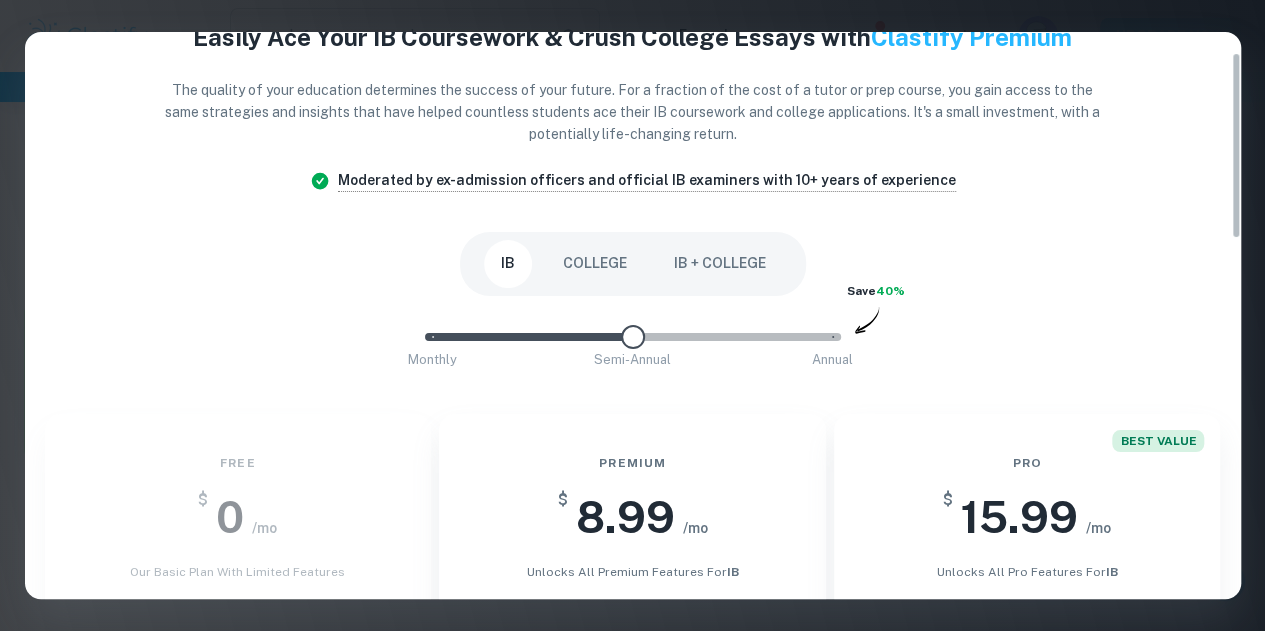 drag, startPoint x: 432, startPoint y: 336, endPoint x: 603, endPoint y: 349, distance: 171.49344 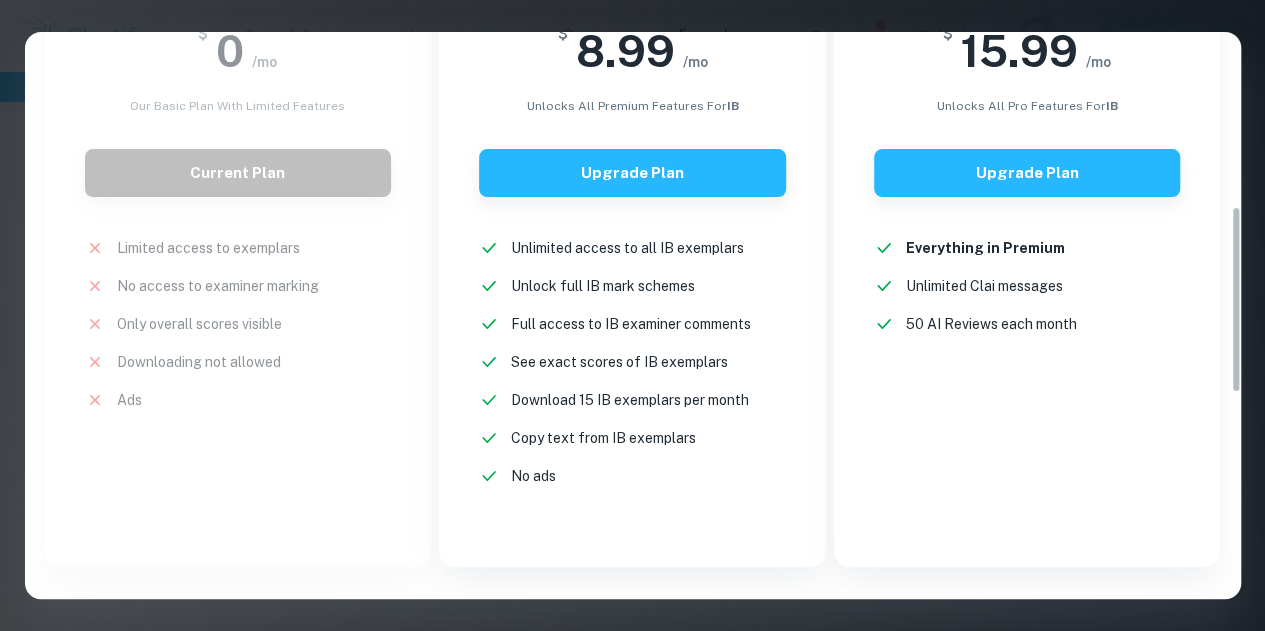 scroll, scrollTop: 526, scrollLeft: 0, axis: vertical 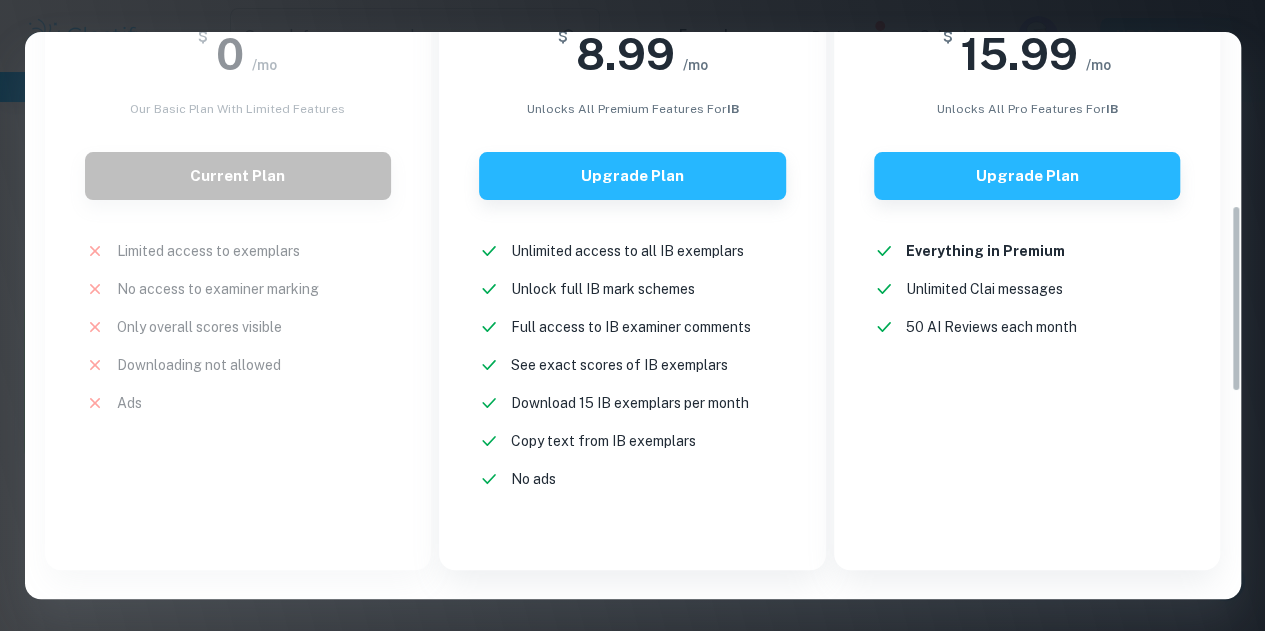 drag, startPoint x: 1234, startPoint y: 225, endPoint x: 1206, endPoint y: 379, distance: 156.52477 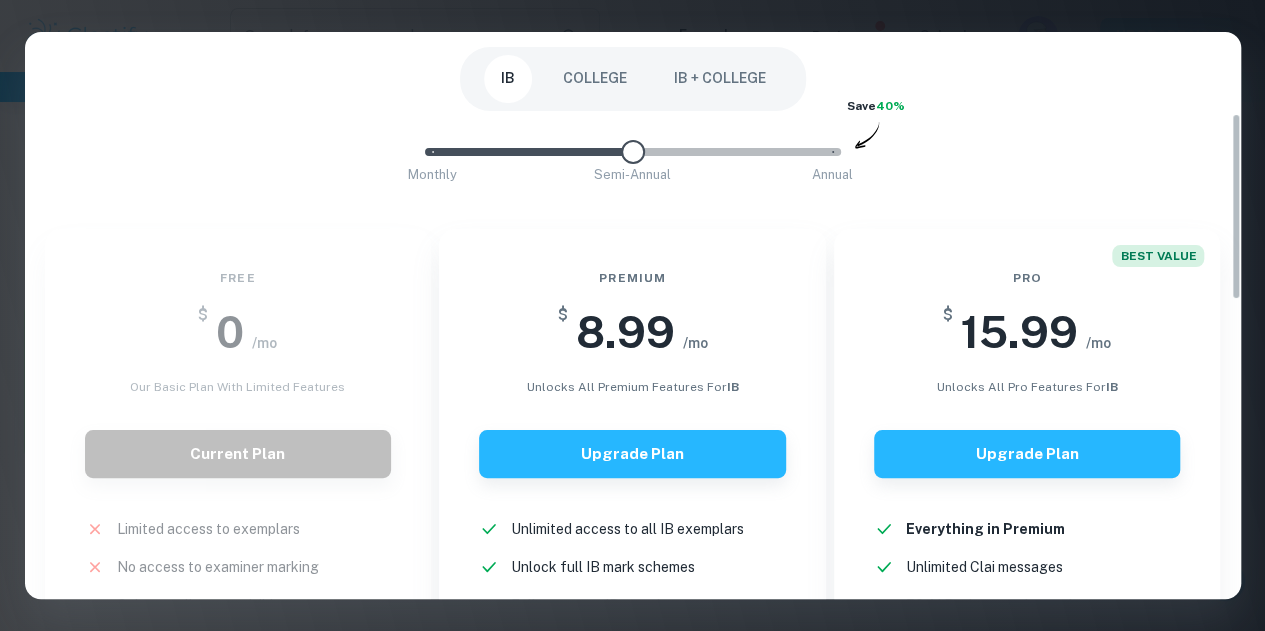 scroll, scrollTop: 250, scrollLeft: 0, axis: vertical 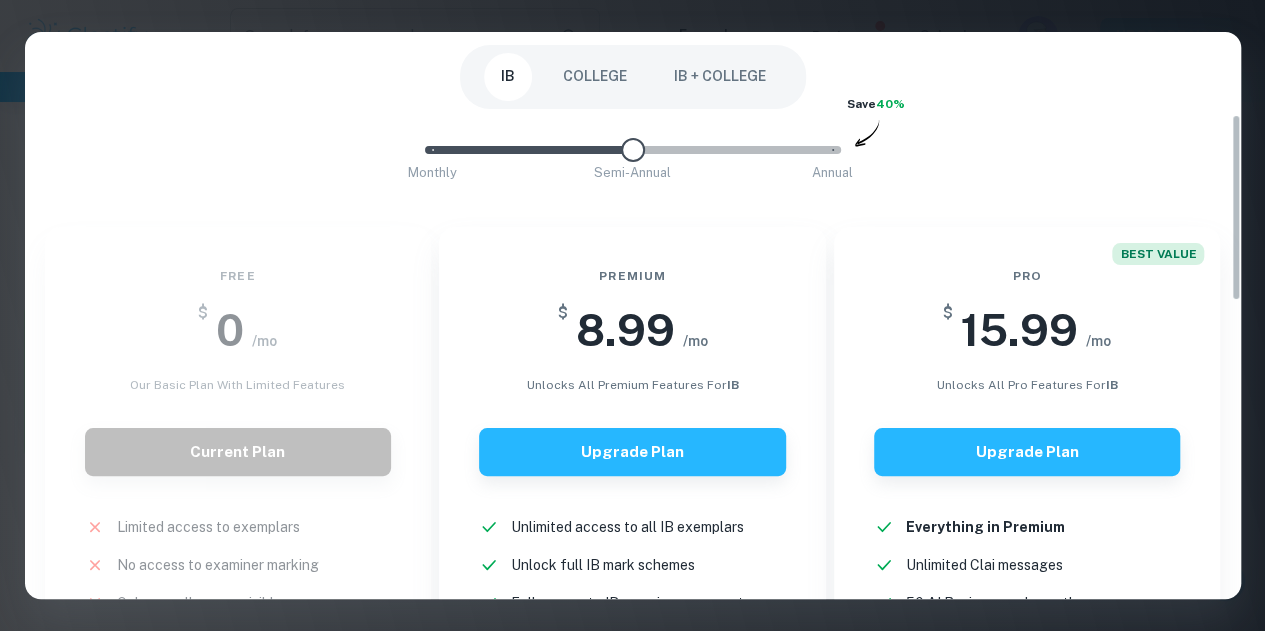 drag, startPoint x: 1232, startPoint y: 373, endPoint x: 1256, endPoint y: 283, distance: 93.14505 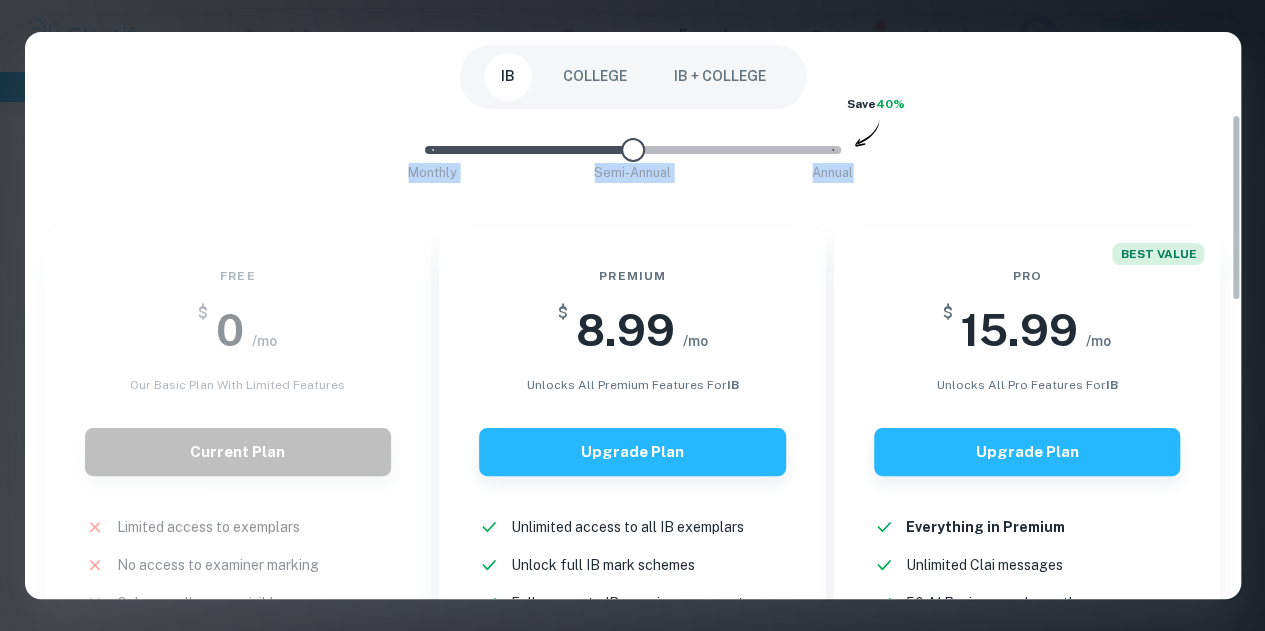 drag, startPoint x: 712, startPoint y: 120, endPoint x: 634, endPoint y: 147, distance: 82.5409 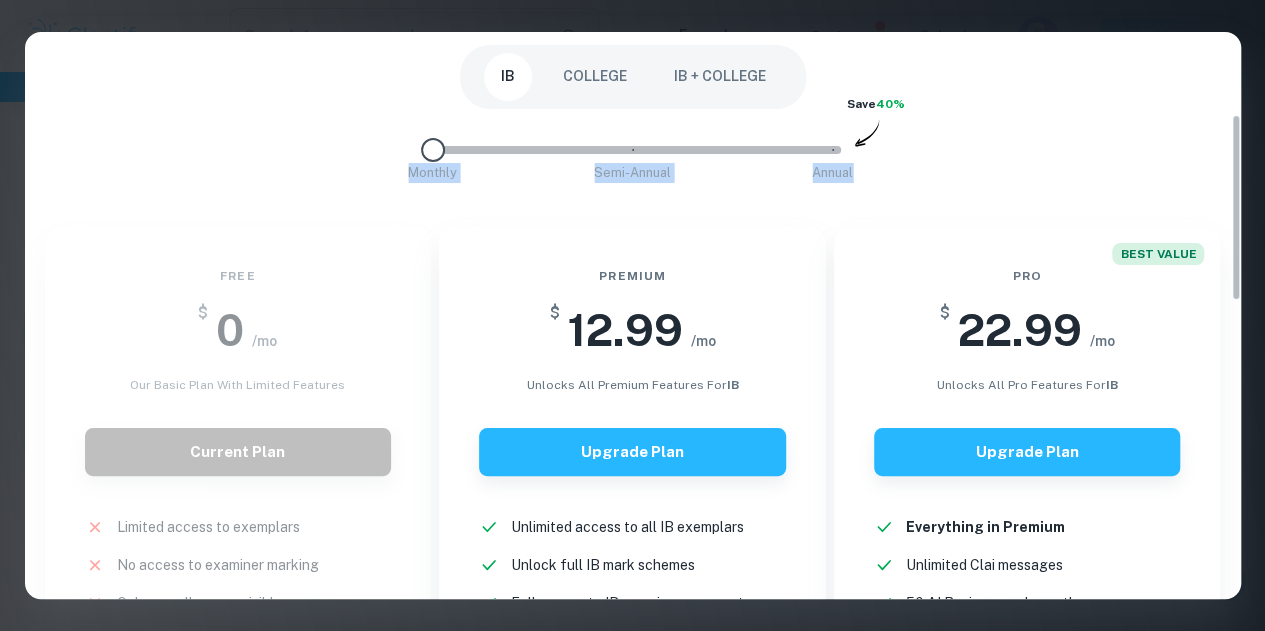 drag, startPoint x: 634, startPoint y: 147, endPoint x: 420, endPoint y: 141, distance: 214.08409 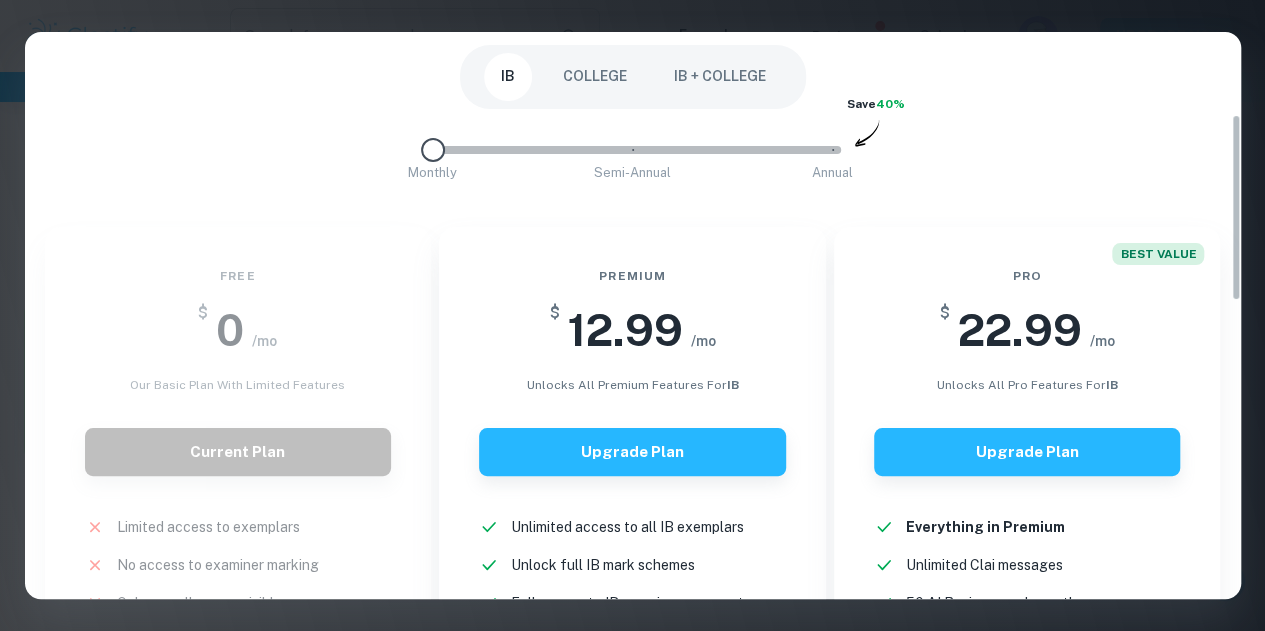click on "Free $ 0 /mo Our basic plan with limited features Current Plan Limited access to exemplars New! No access to examiner marking New! Only overall scores visible New! Downloading not allowed New! Ads New!" at bounding box center (234, 532) 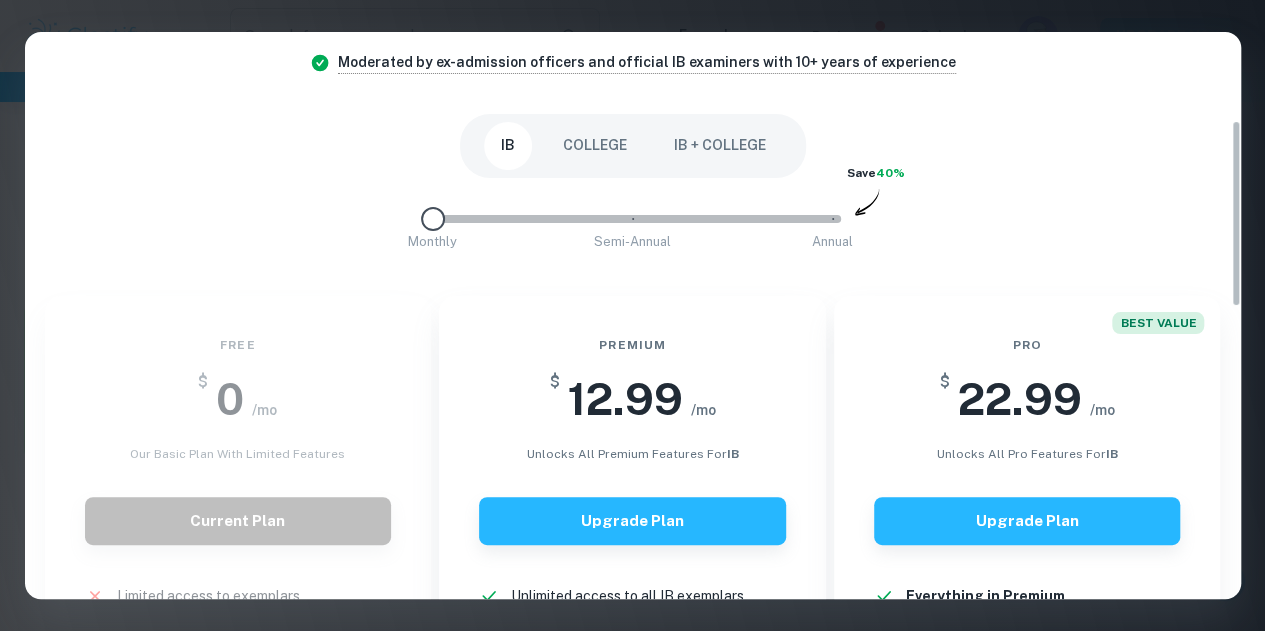 scroll, scrollTop: 133, scrollLeft: 0, axis: vertical 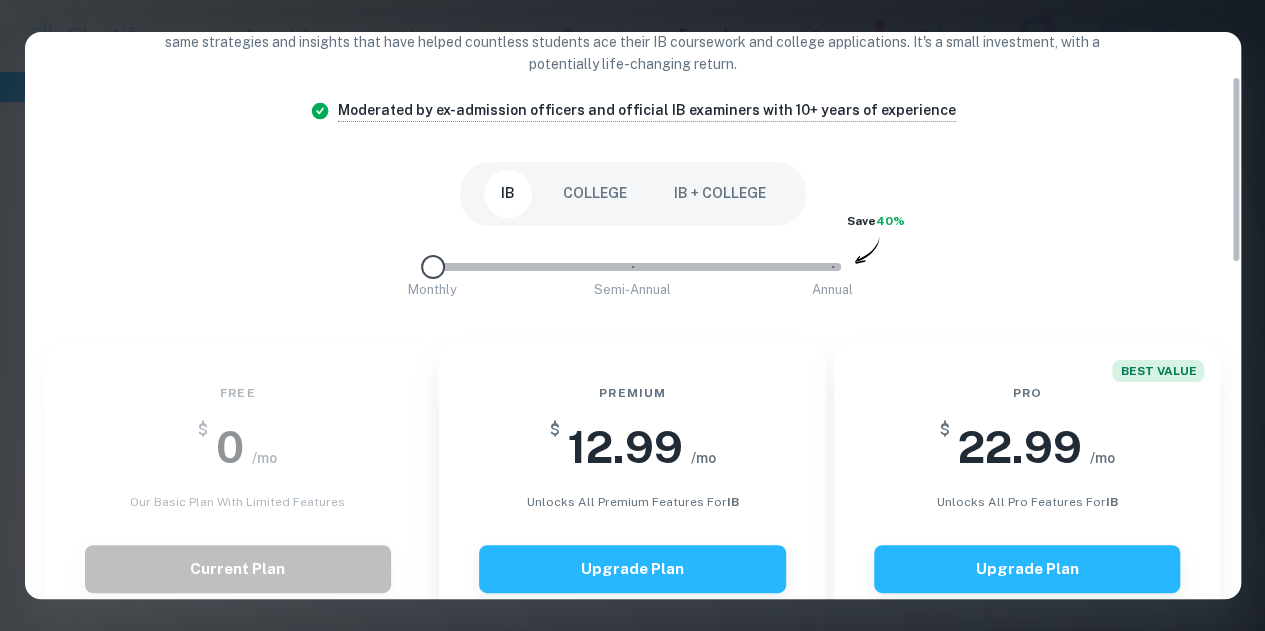 drag, startPoint x: 1237, startPoint y: 122, endPoint x: 1249, endPoint y: 84, distance: 39.849716 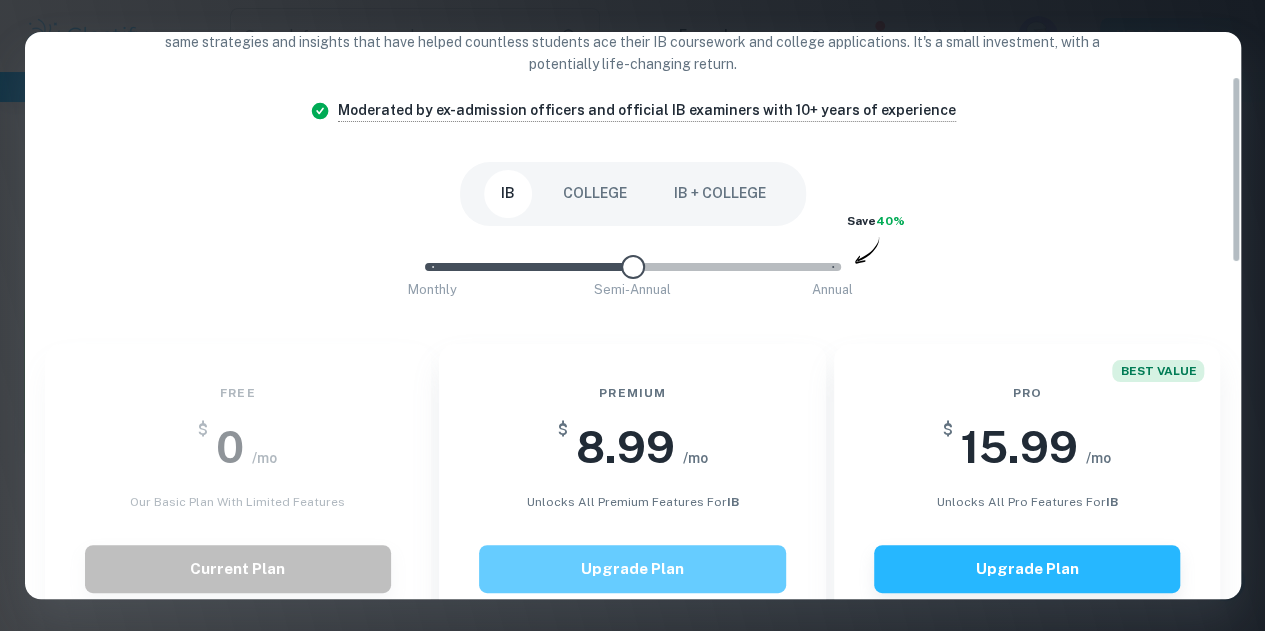 click on "Upgrade Plan" at bounding box center [632, 569] 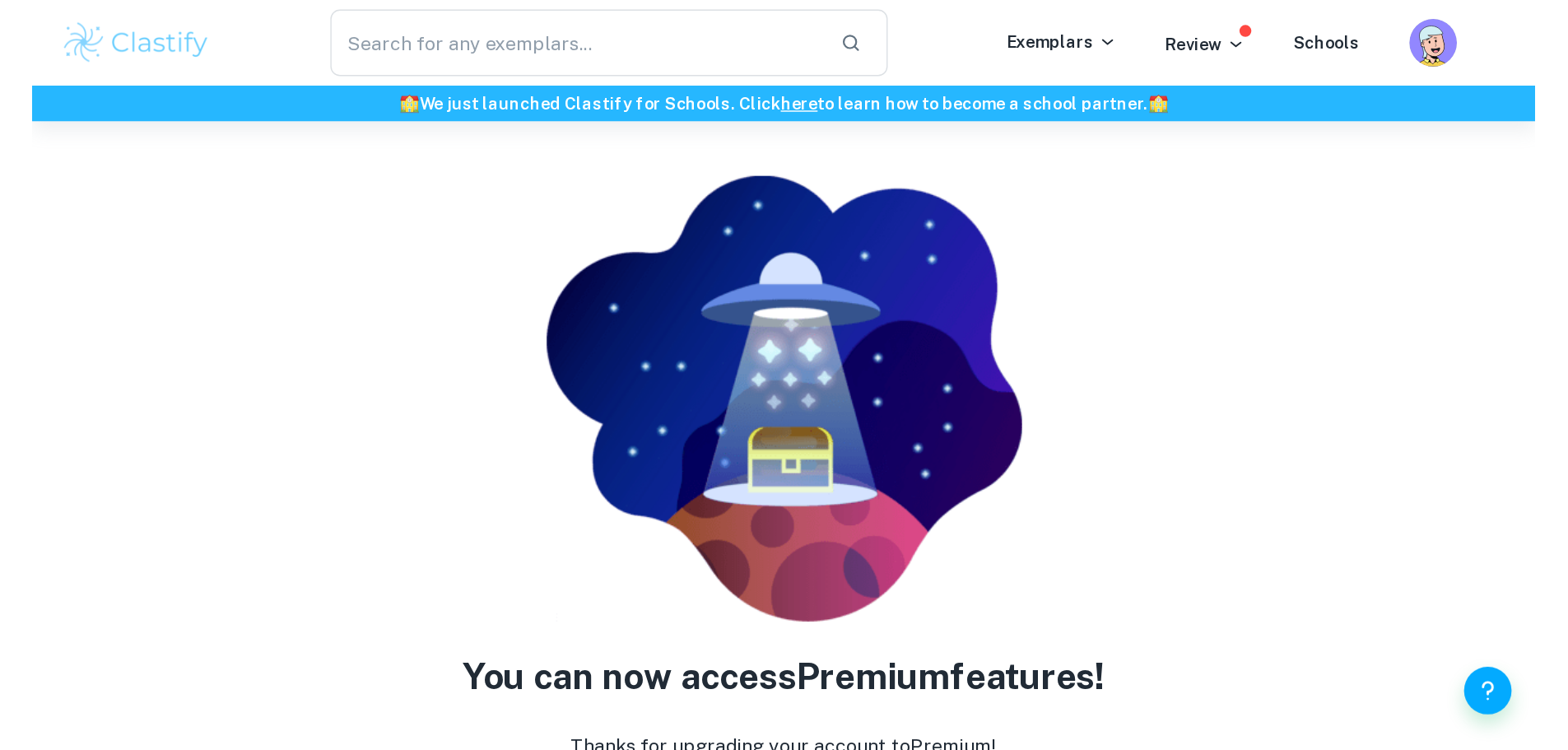 scroll, scrollTop: 0, scrollLeft: 0, axis: both 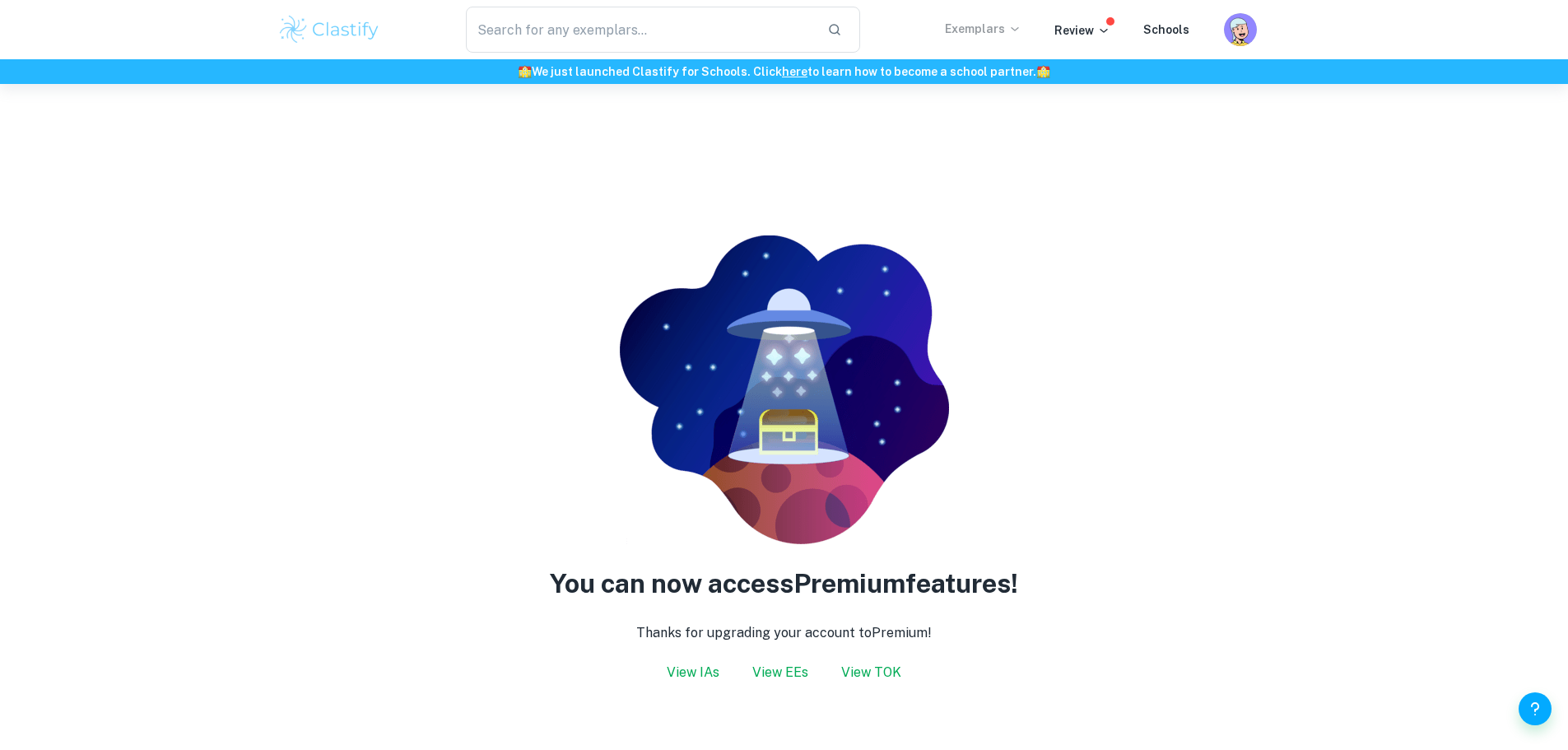 click on "Exemplars" at bounding box center [983, 29] 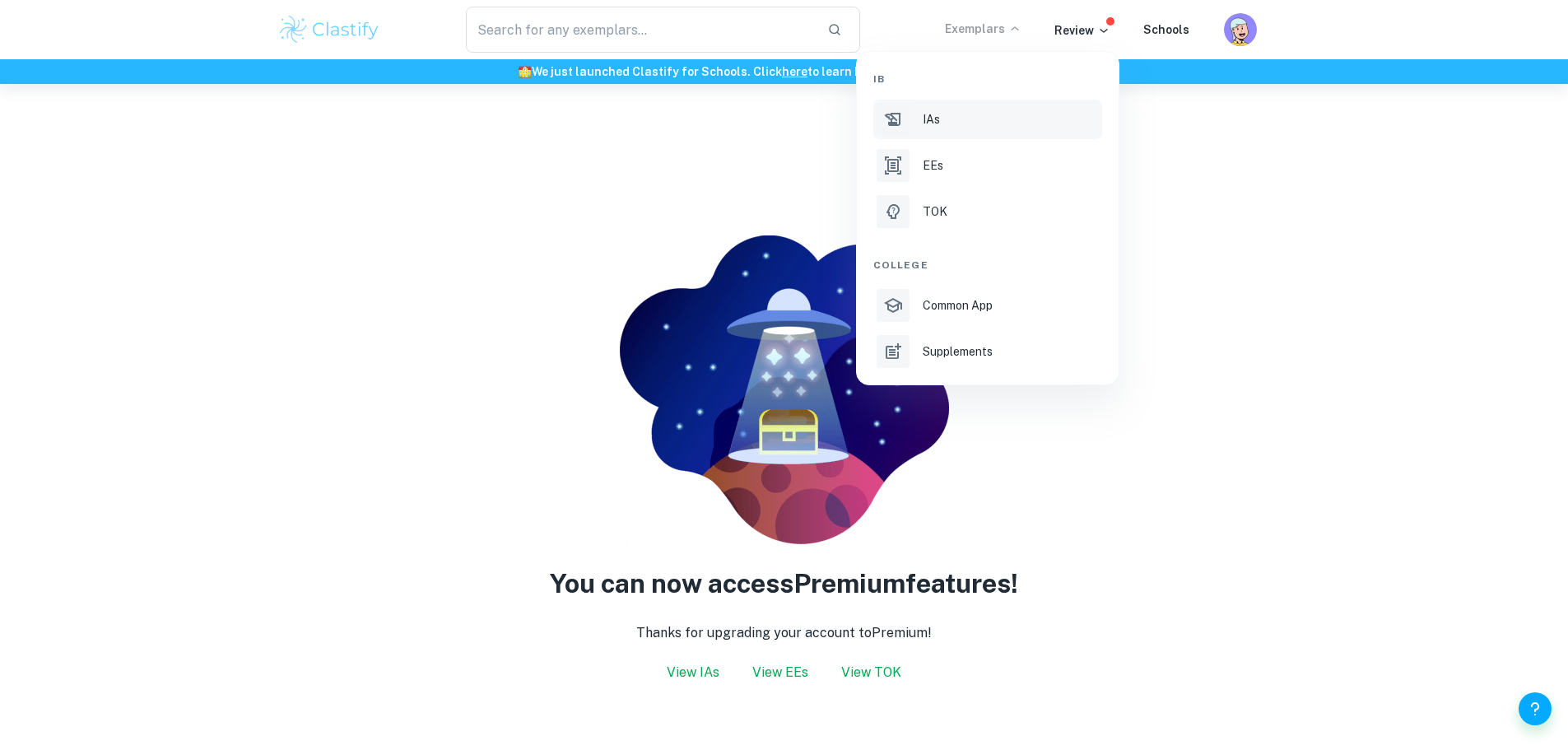 click on "IAs" at bounding box center (931, 119) 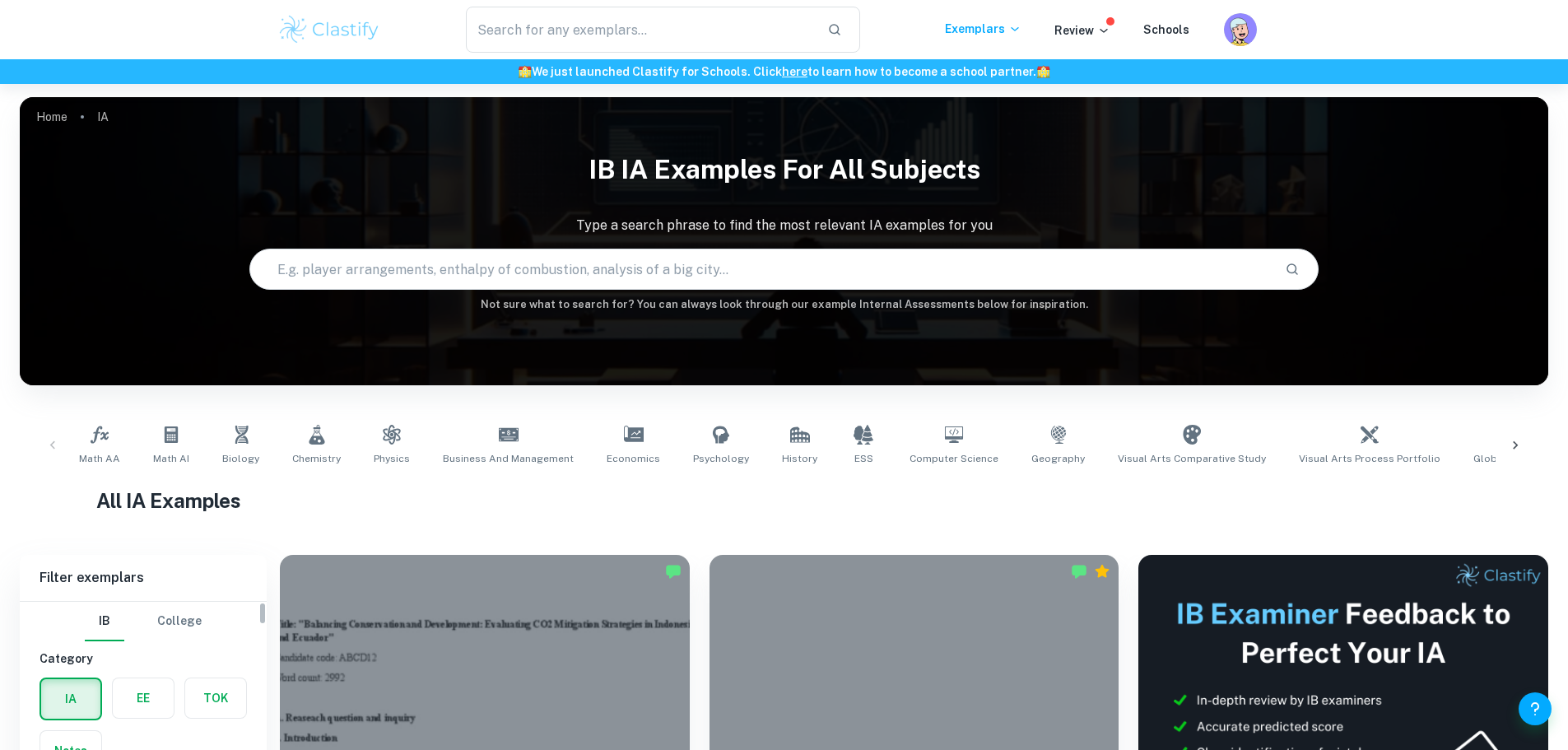 scroll, scrollTop: 165, scrollLeft: 0, axis: vertical 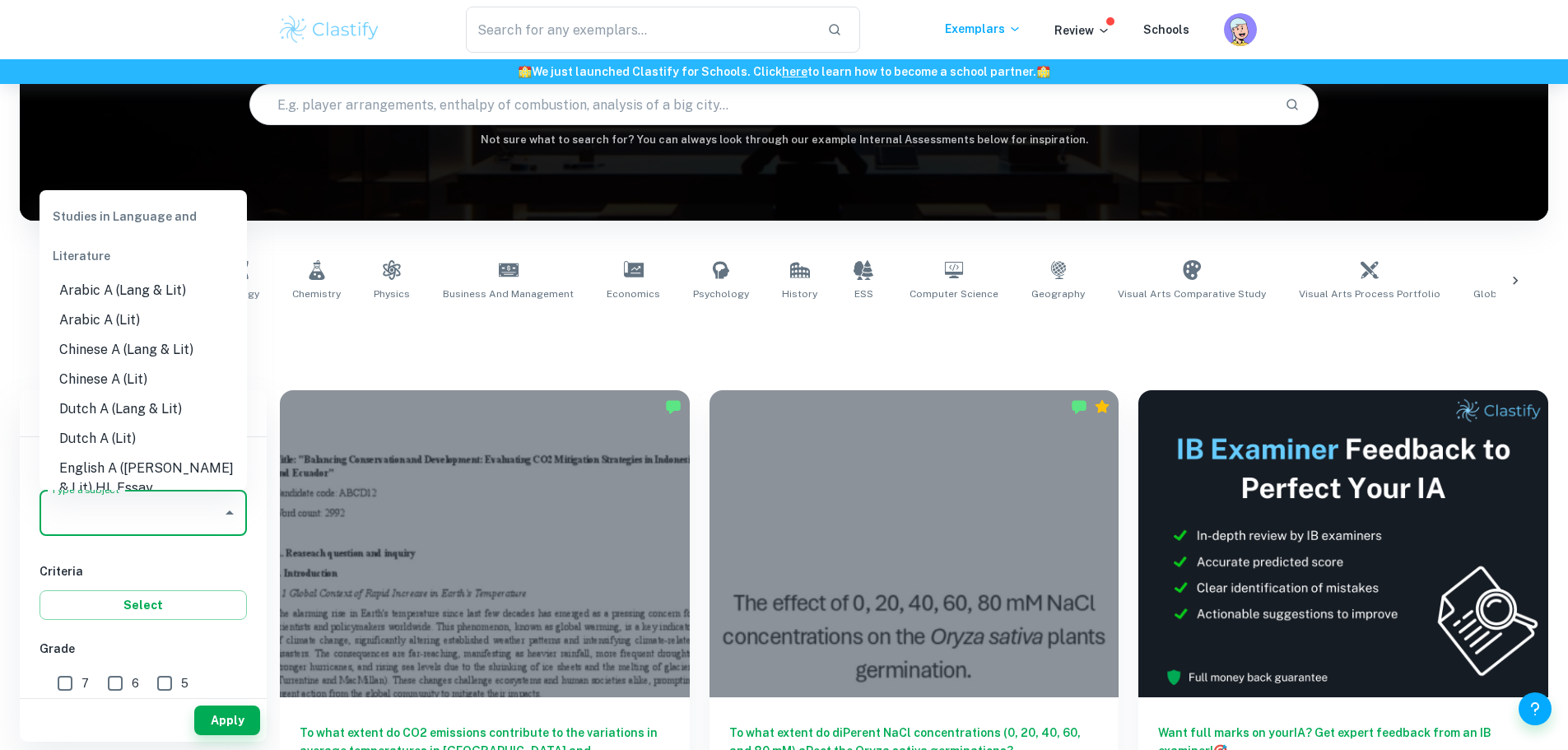 click on "Type a subject" at bounding box center (131, 513) 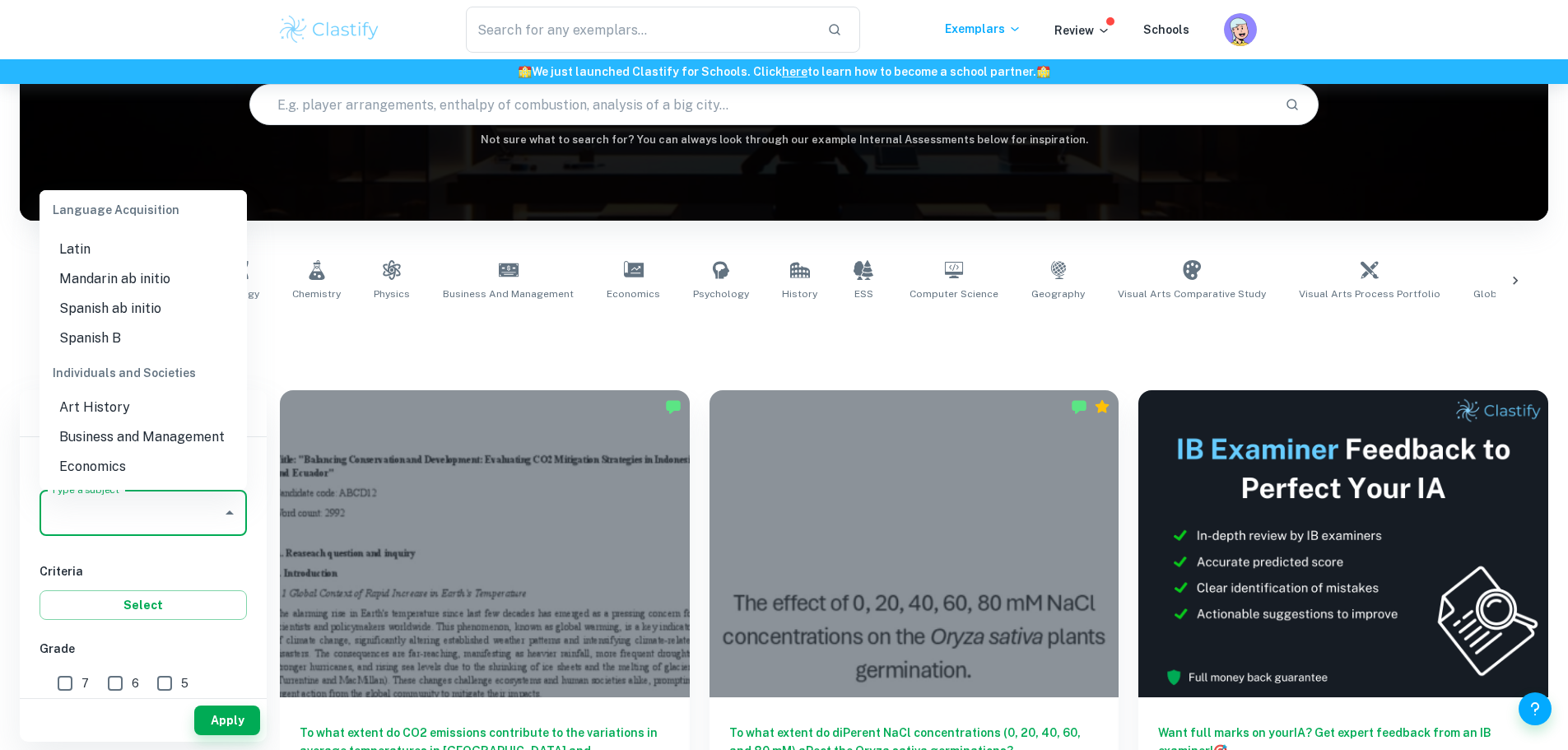 scroll, scrollTop: 1482, scrollLeft: 0, axis: vertical 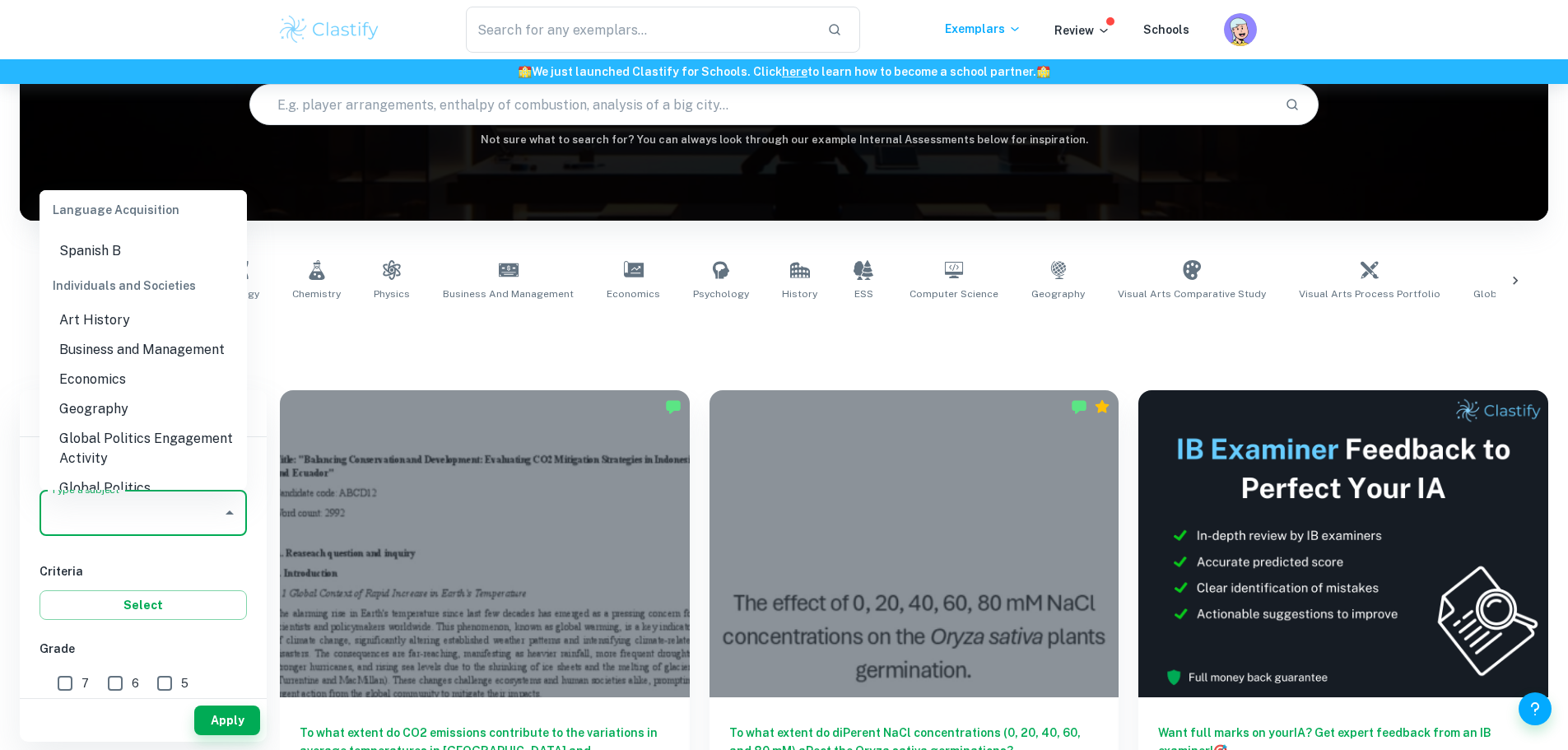 click on "Business and Management" at bounding box center (143, 350) 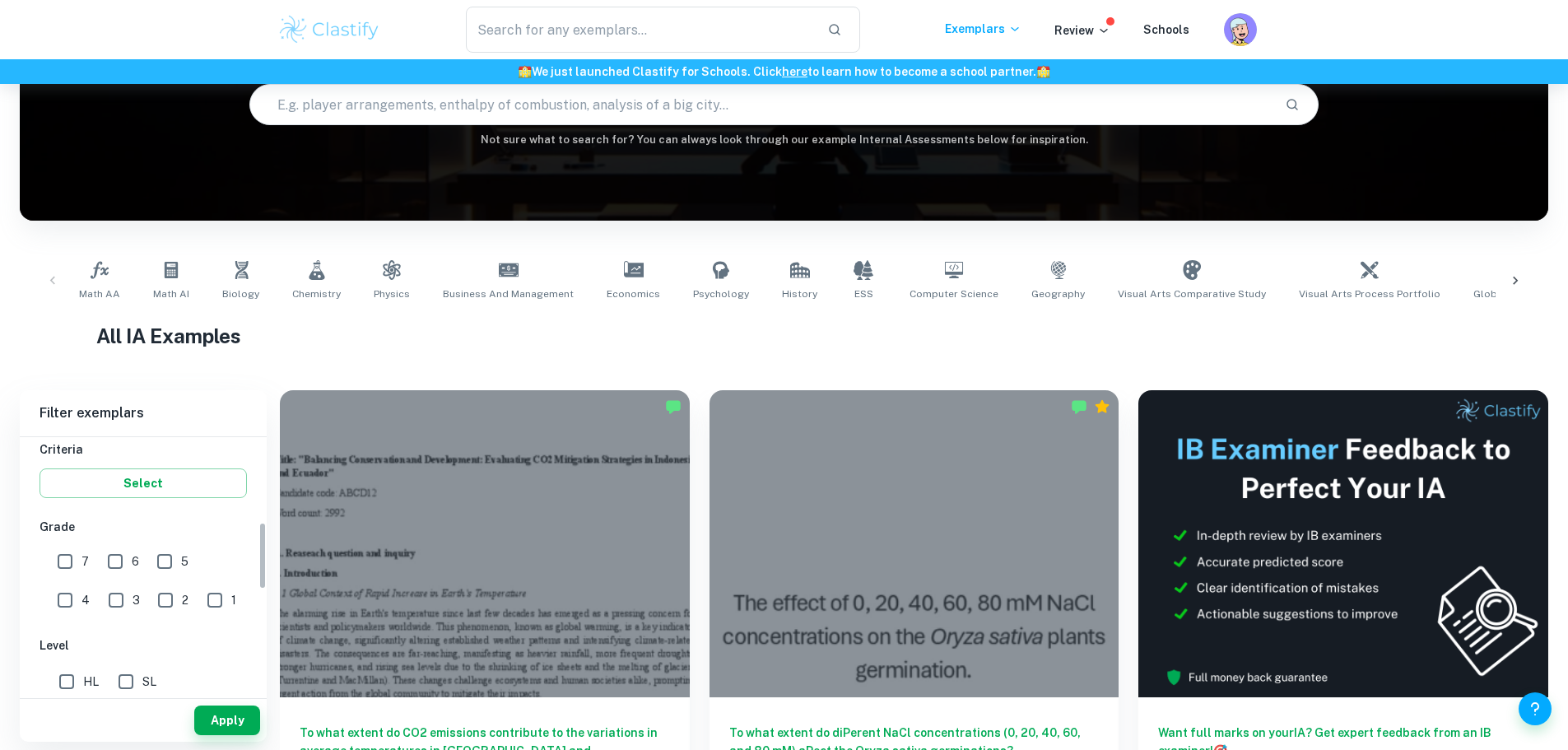 scroll, scrollTop: 247, scrollLeft: 0, axis: vertical 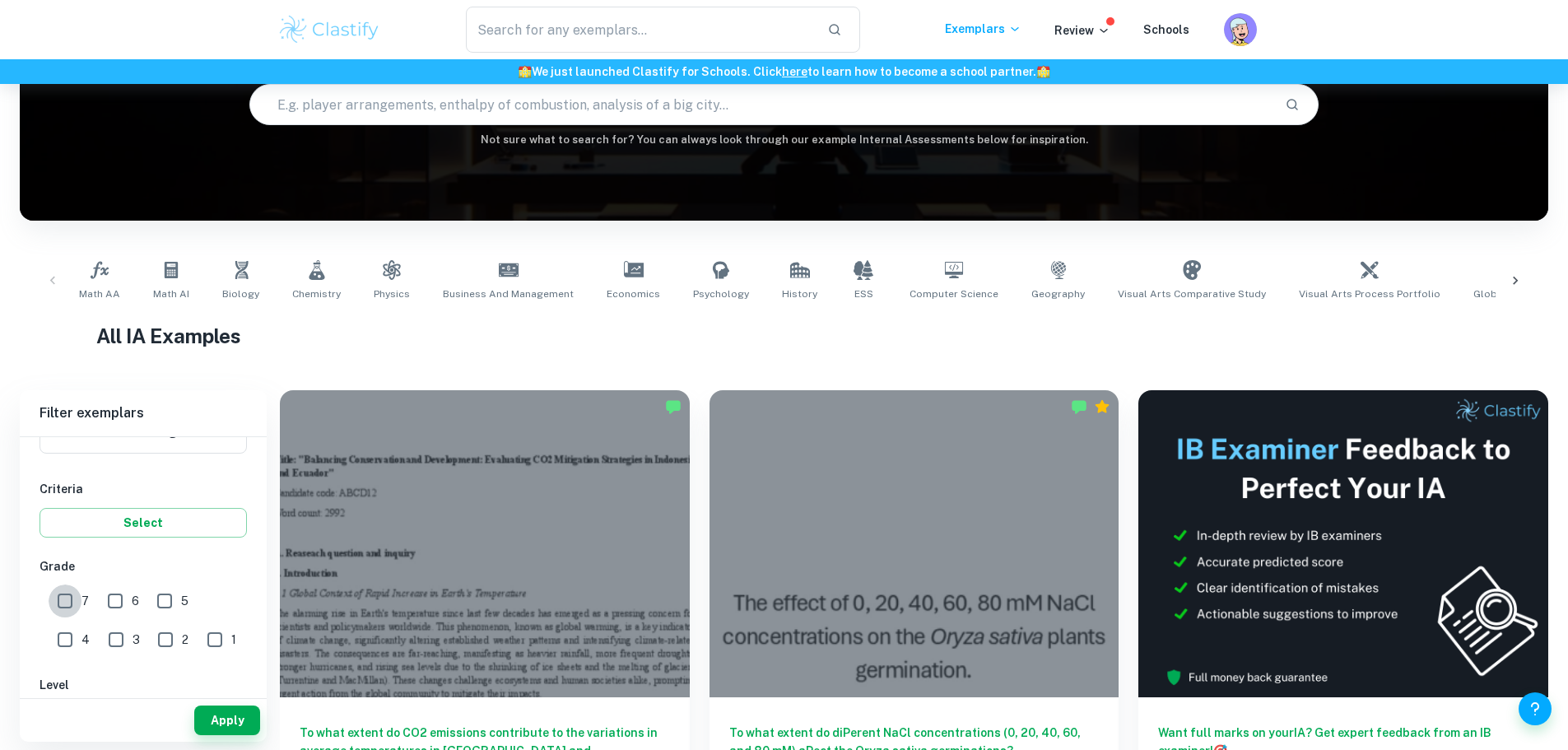 click on "7" at bounding box center (65, 601) 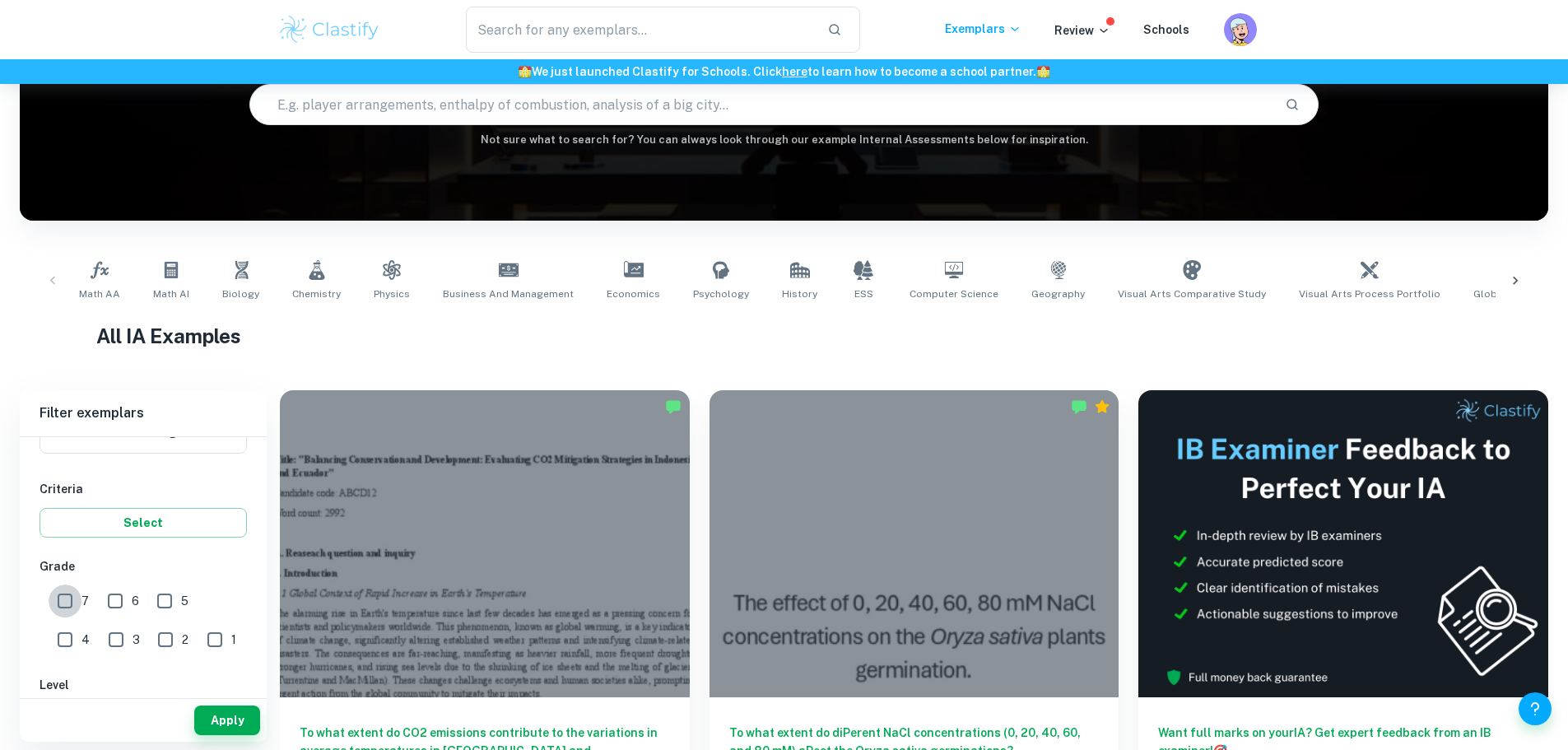 checkbox on "true" 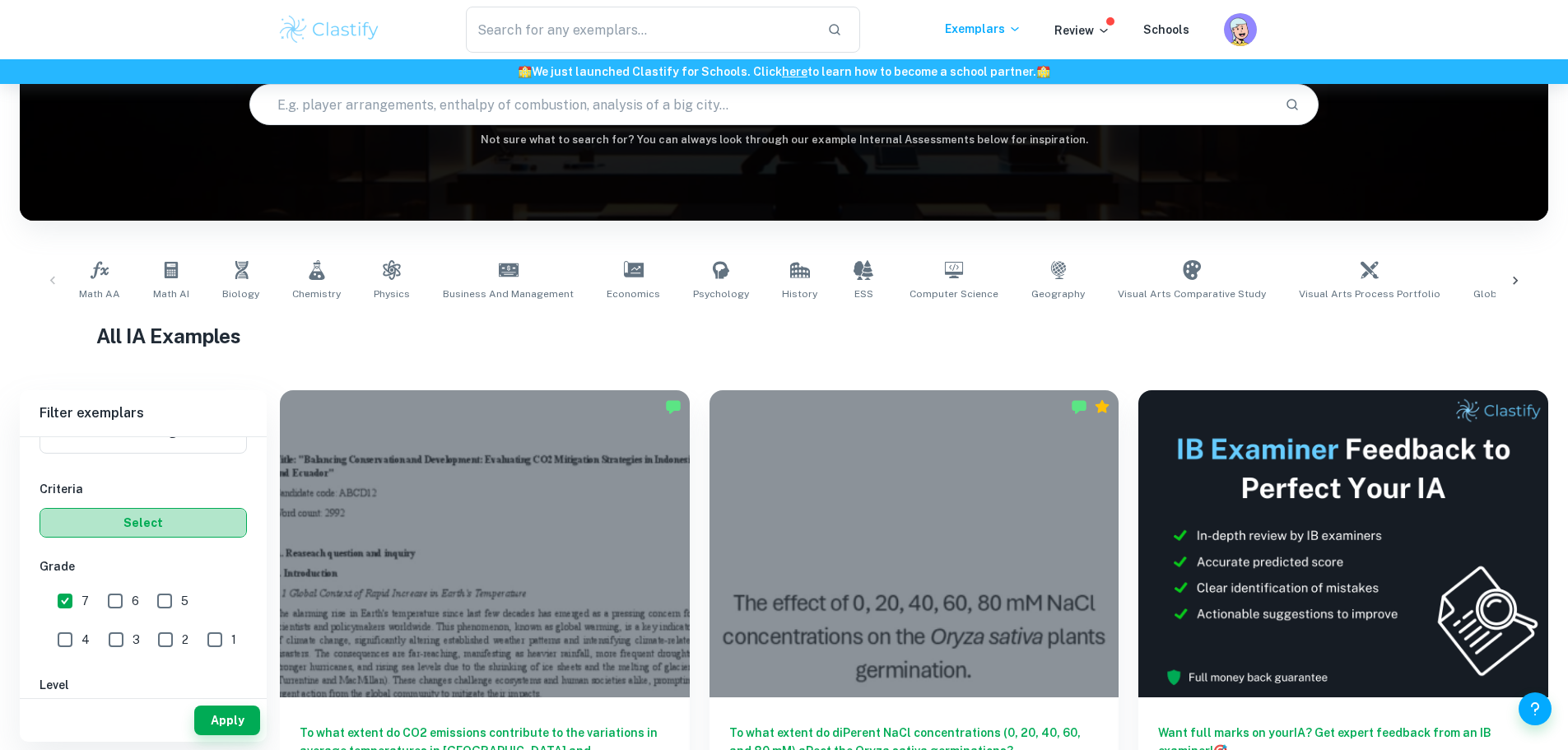 click on "Select" at bounding box center (143, 523) 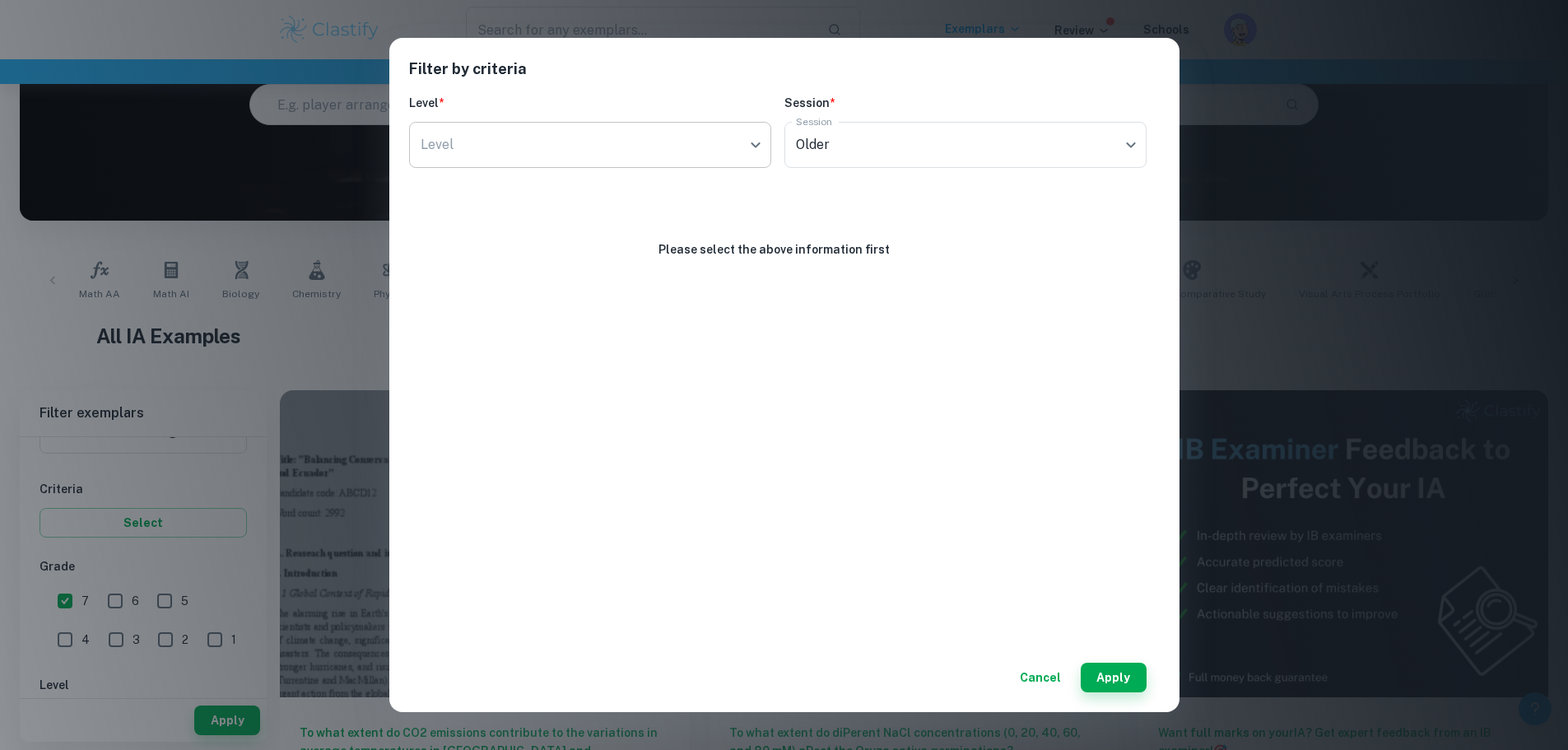 click on "We value your privacy We use cookies to enhance your browsing experience, serve personalised ads or content, and analyse our traffic. By clicking "Accept All", you consent to our use of cookies.   Cookie Policy Customise   Reject All   Accept All   Customise Consent Preferences   We use cookies to help you navigate efficiently and perform certain functions. You will find detailed information about all cookies under each consent category below. The cookies that are categorised as "Necessary" are stored on your browser as they are essential for enabling the basic functionalities of the site. ...  Show more For more information on how Google's third-party cookies operate and handle your data, see:   Google Privacy Policy Necessary Always Active Necessary cookies are required to enable the basic features of this site, such as providing secure log-in or adjusting your consent preferences. These cookies do not store any personally identifiable data. Functional Analytics Performance Advertisement Uncategorised" at bounding box center (784, 294) 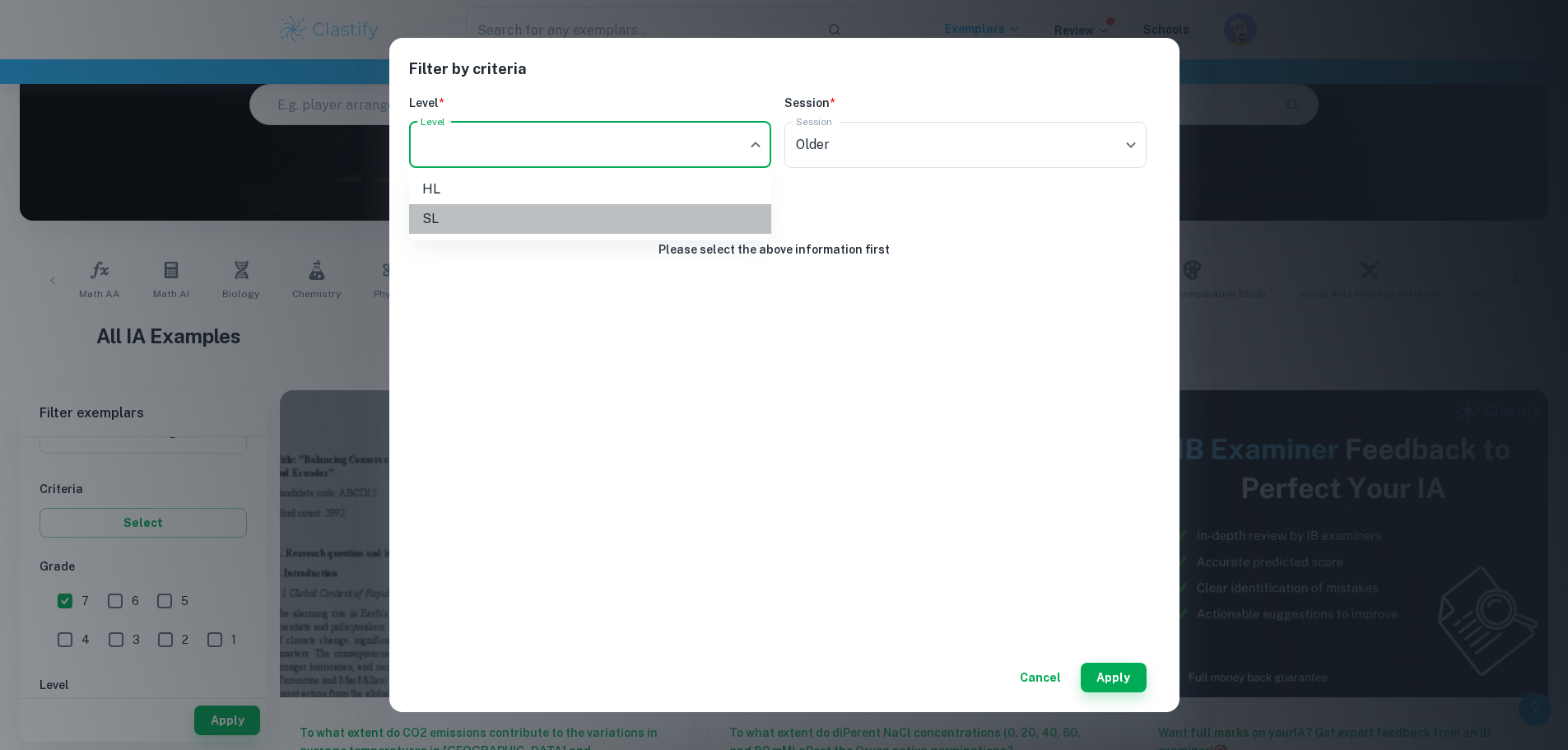 click on "SL" at bounding box center (590, 219) 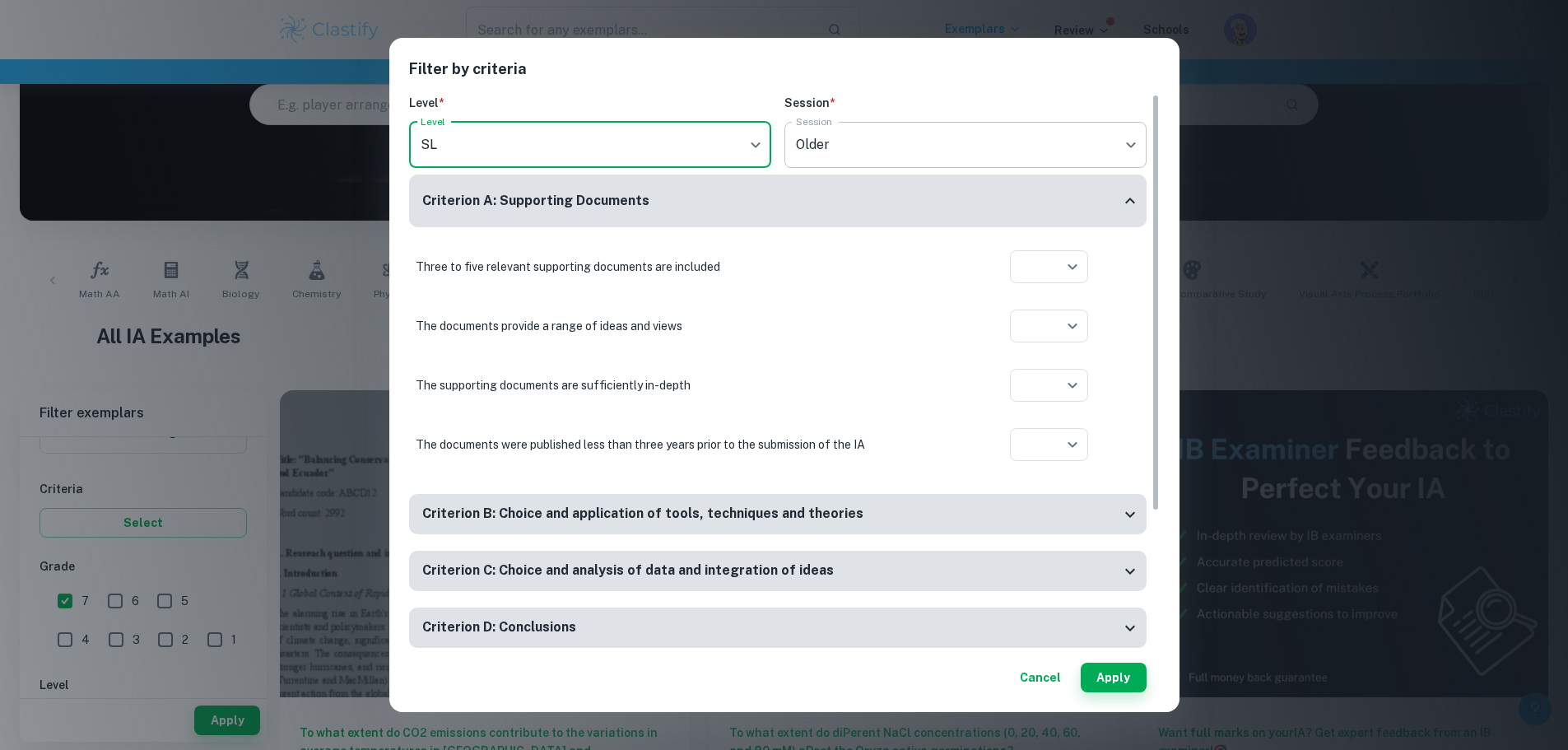 click on "We value your privacy We use cookies to enhance your browsing experience, serve personalised ads or content, and analyse our traffic. By clicking "Accept All", you consent to our use of cookies.   Cookie Policy Customise   Reject All   Accept All   Customise Consent Preferences   We use cookies to help you navigate efficiently and perform certain functions. You will find detailed information about all cookies under each consent category below. The cookies that are categorised as "Necessary" are stored on your browser as they are essential for enabling the basic functionalities of the site. ...  Show more For more information on how Google's third-party cookies operate and handle your data, see:   Google Privacy Policy Necessary Always Active Necessary cookies are required to enable the basic features of this site, such as providing secure log-in or adjusting your consent preferences. These cookies do not store any personally identifiable data. Functional Analytics Performance Advertisement Uncategorised" at bounding box center [784, 294] 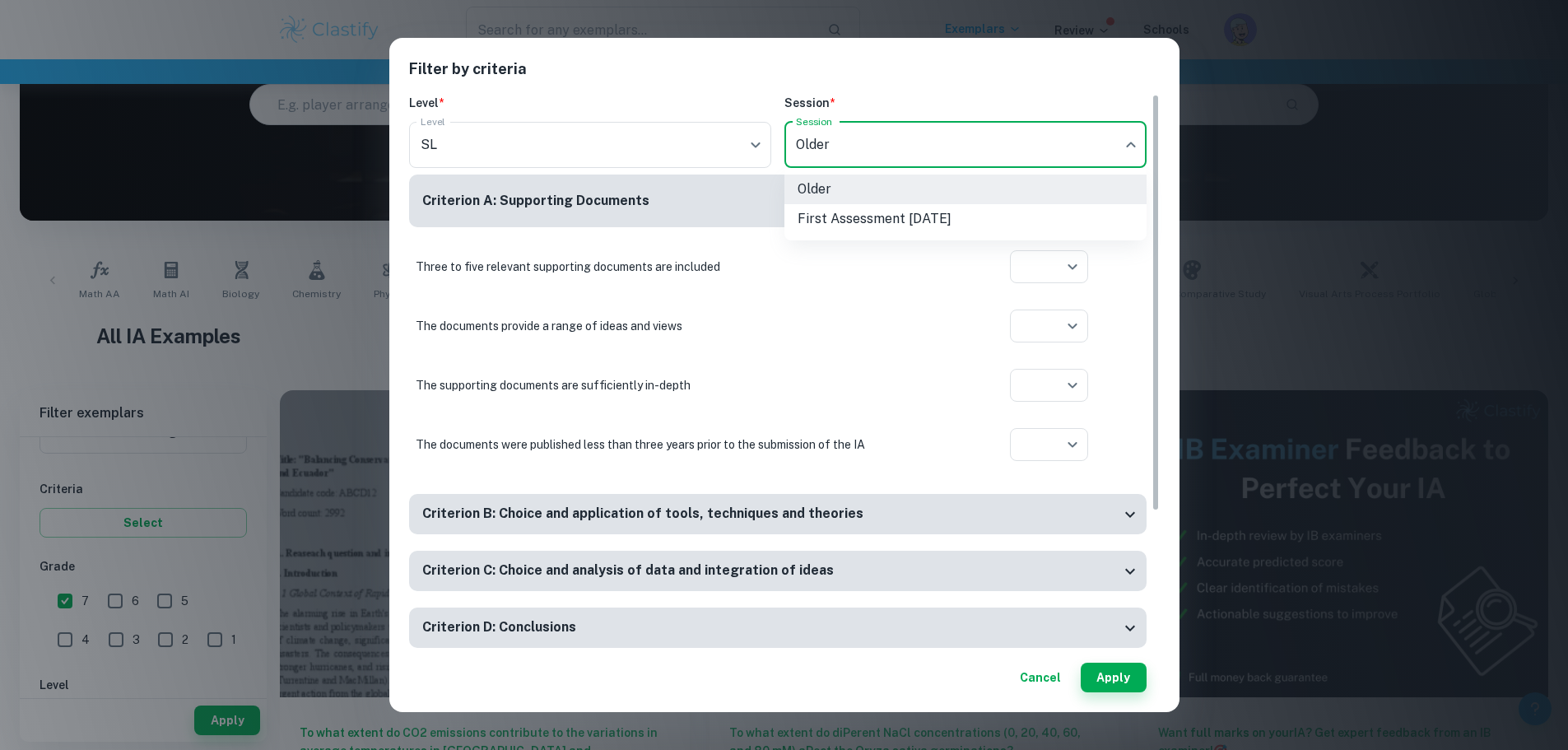 click on "First Assessment [DATE]" at bounding box center (965, 219) 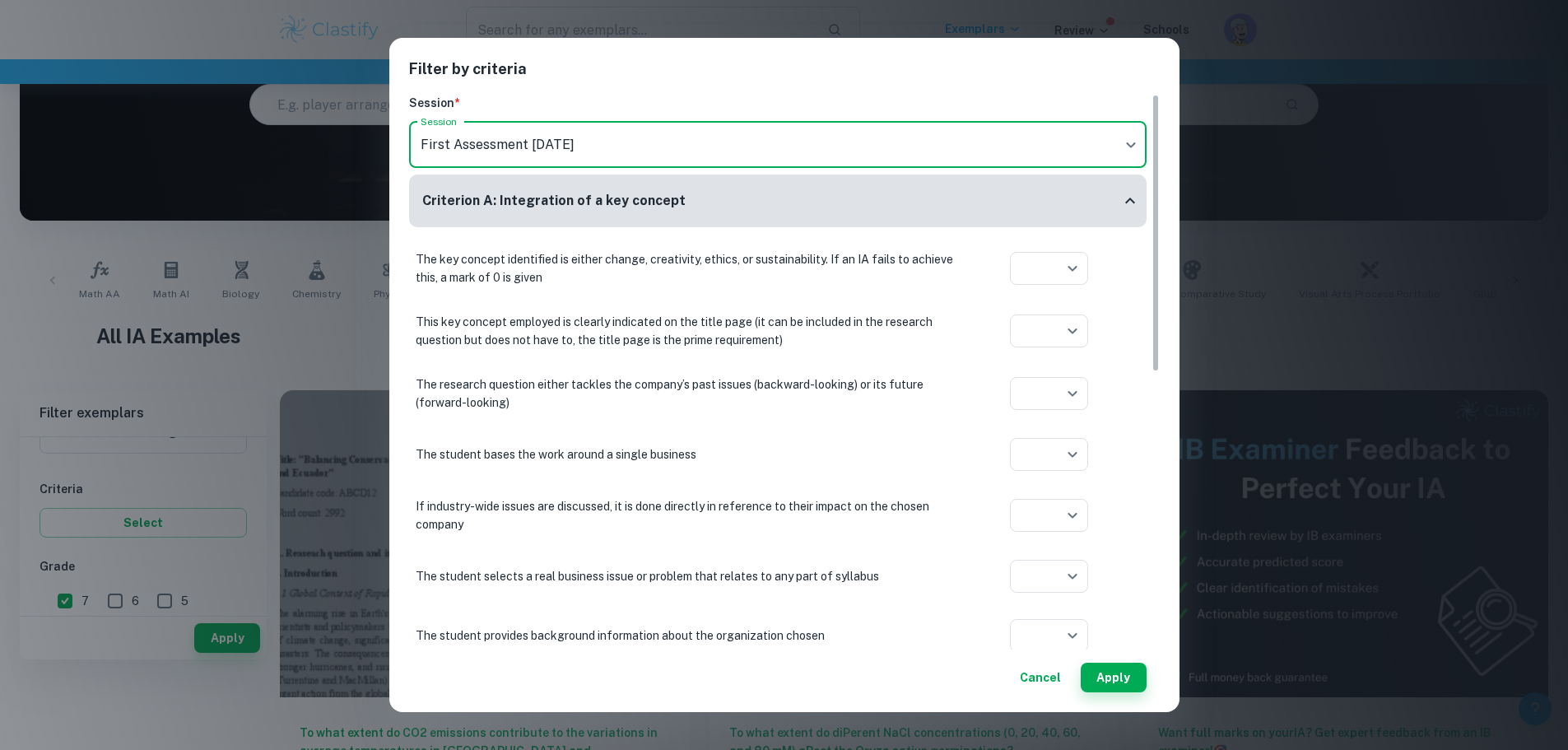 scroll, scrollTop: 82, scrollLeft: 0, axis: vertical 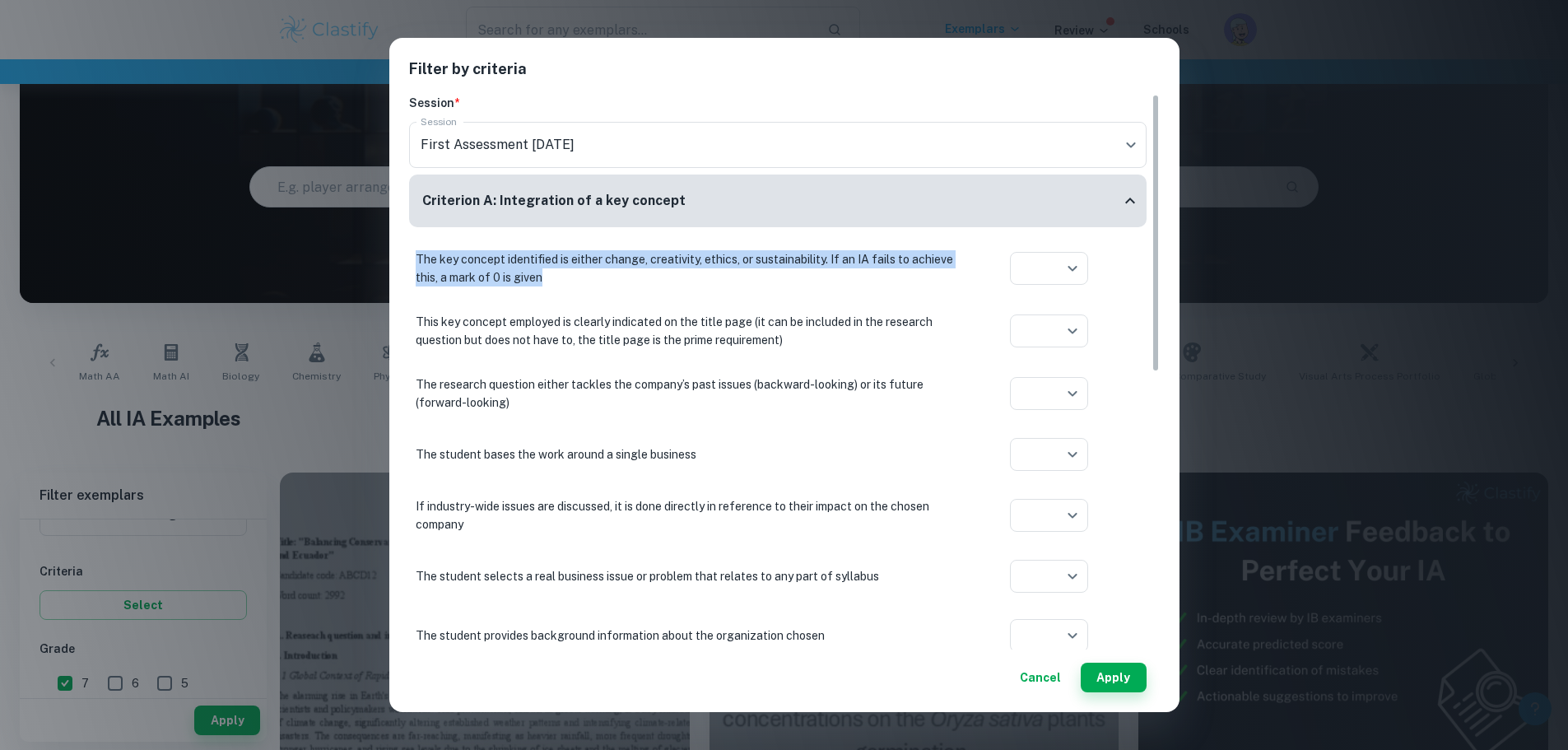 drag, startPoint x: 417, startPoint y: 255, endPoint x: 543, endPoint y: 277, distance: 127.90622 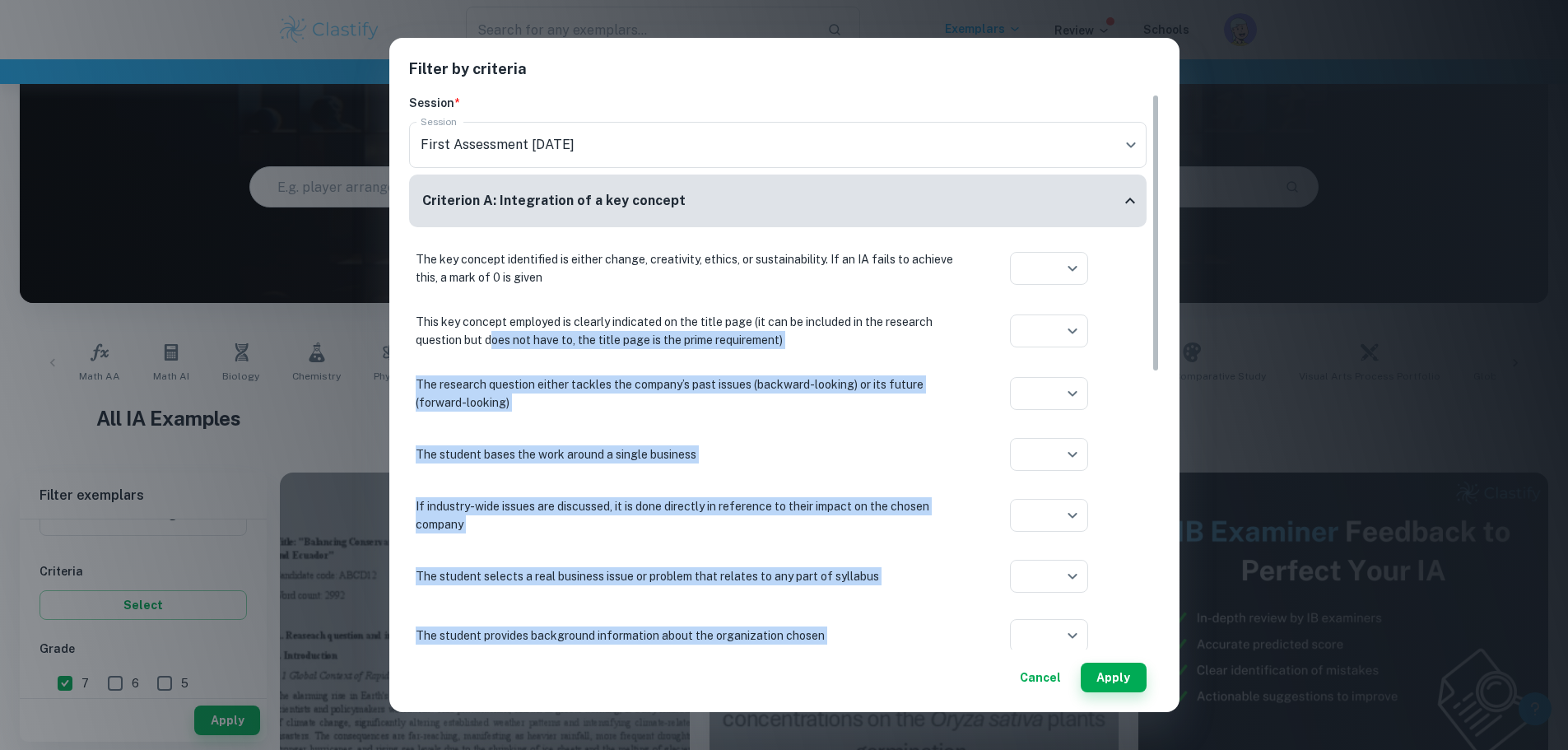 drag, startPoint x: 407, startPoint y: 318, endPoint x: 495, endPoint y: 338, distance: 90.24411 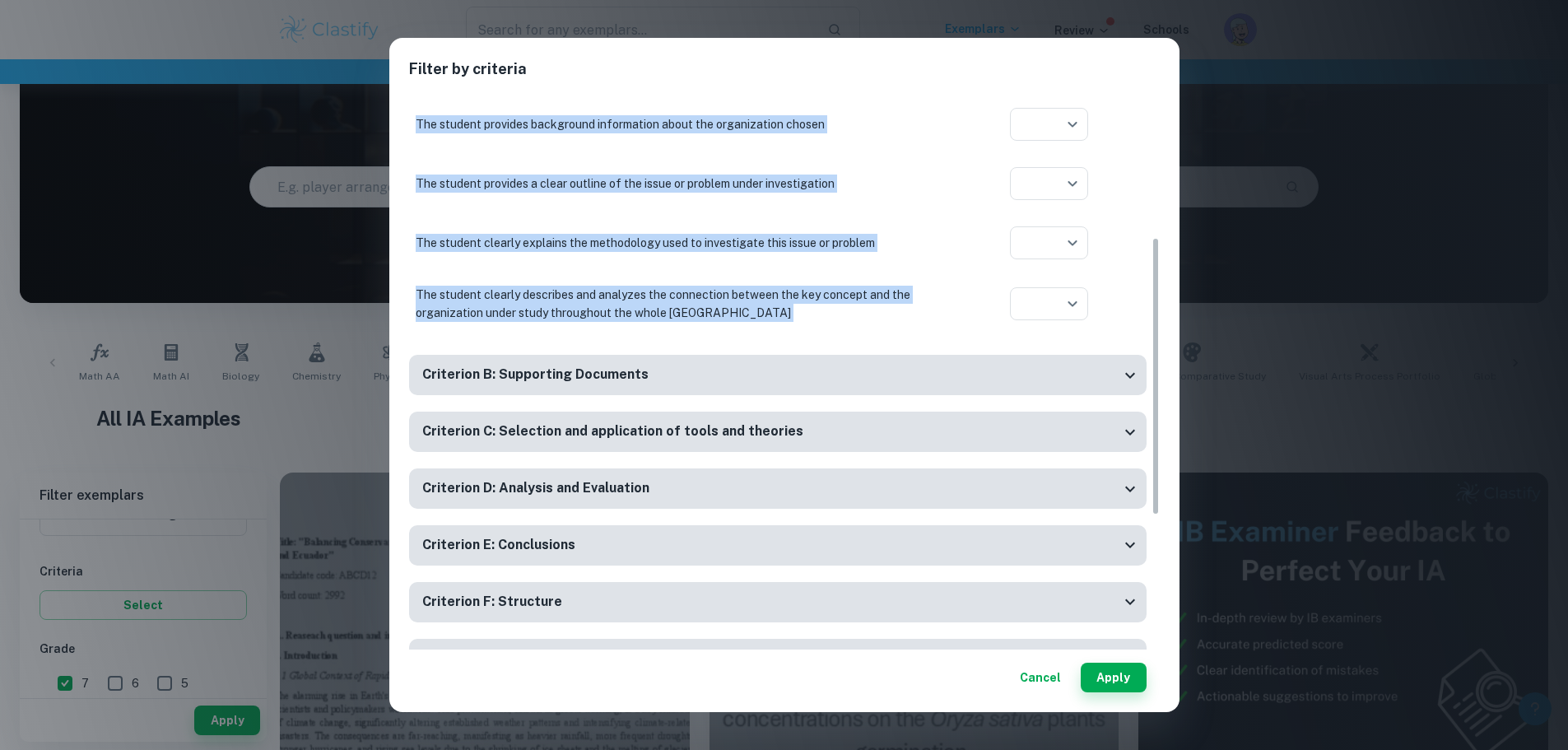 scroll, scrollTop: 557, scrollLeft: 0, axis: vertical 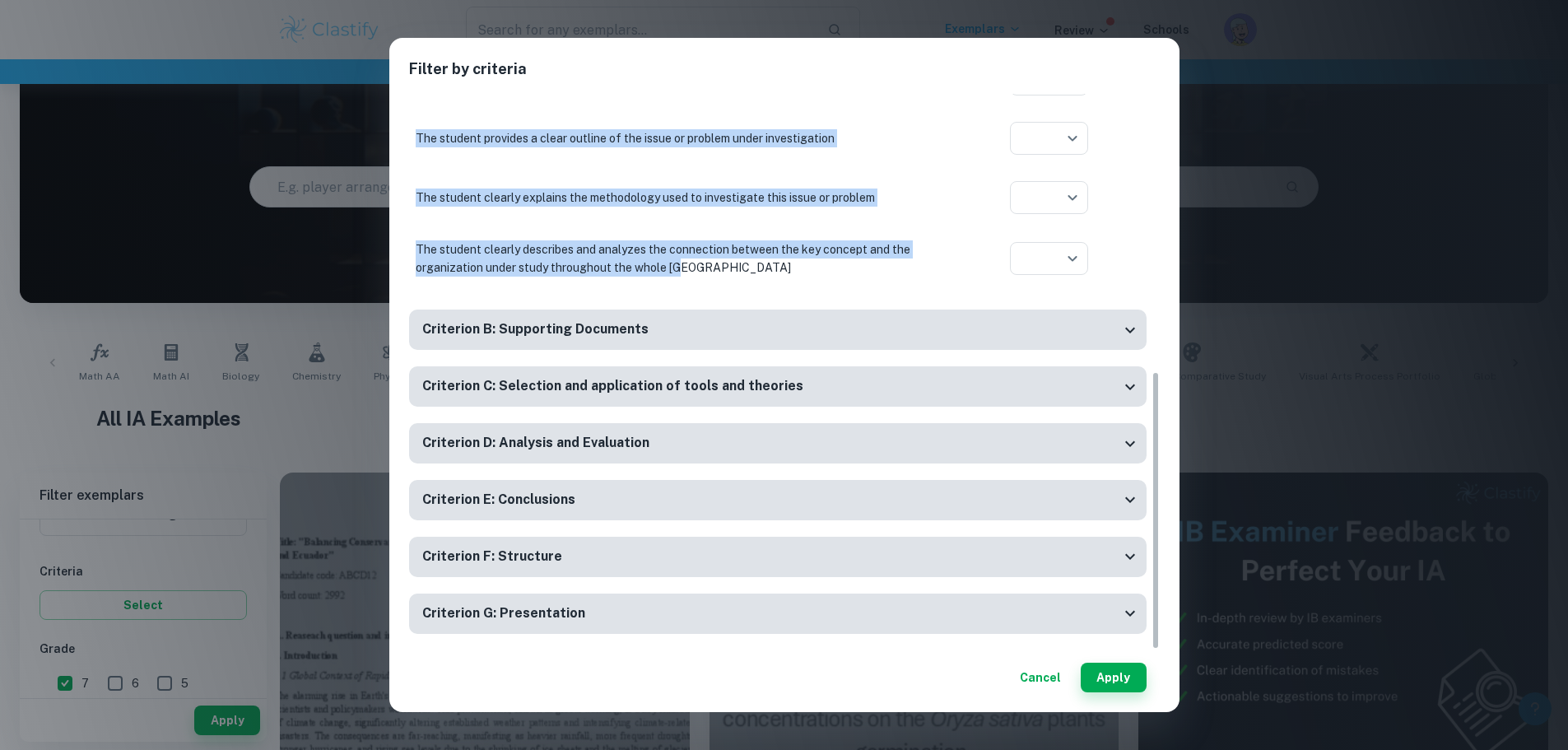 drag, startPoint x: 414, startPoint y: 321, endPoint x: 718, endPoint y: 296, distance: 305.02623 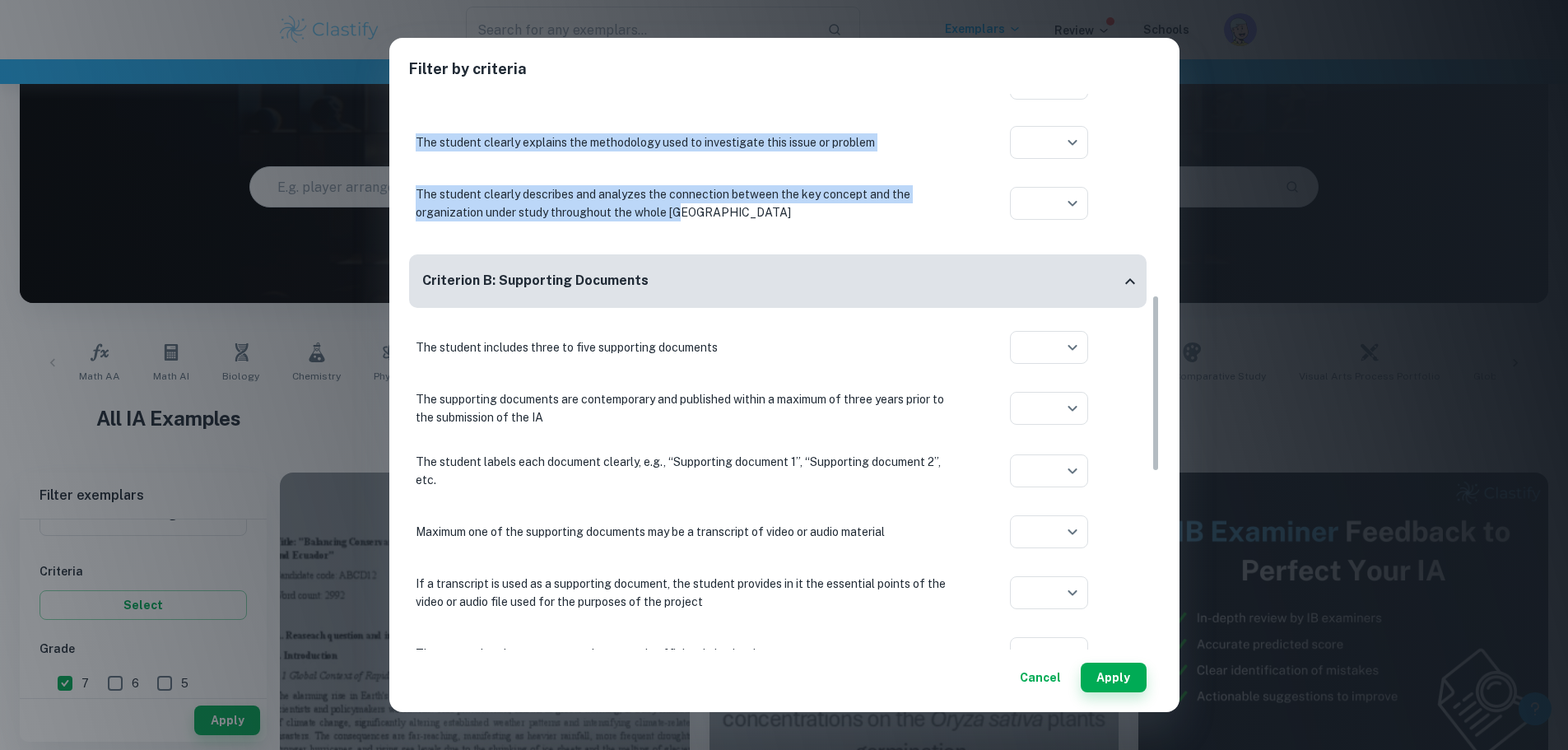 scroll, scrollTop: 639, scrollLeft: 0, axis: vertical 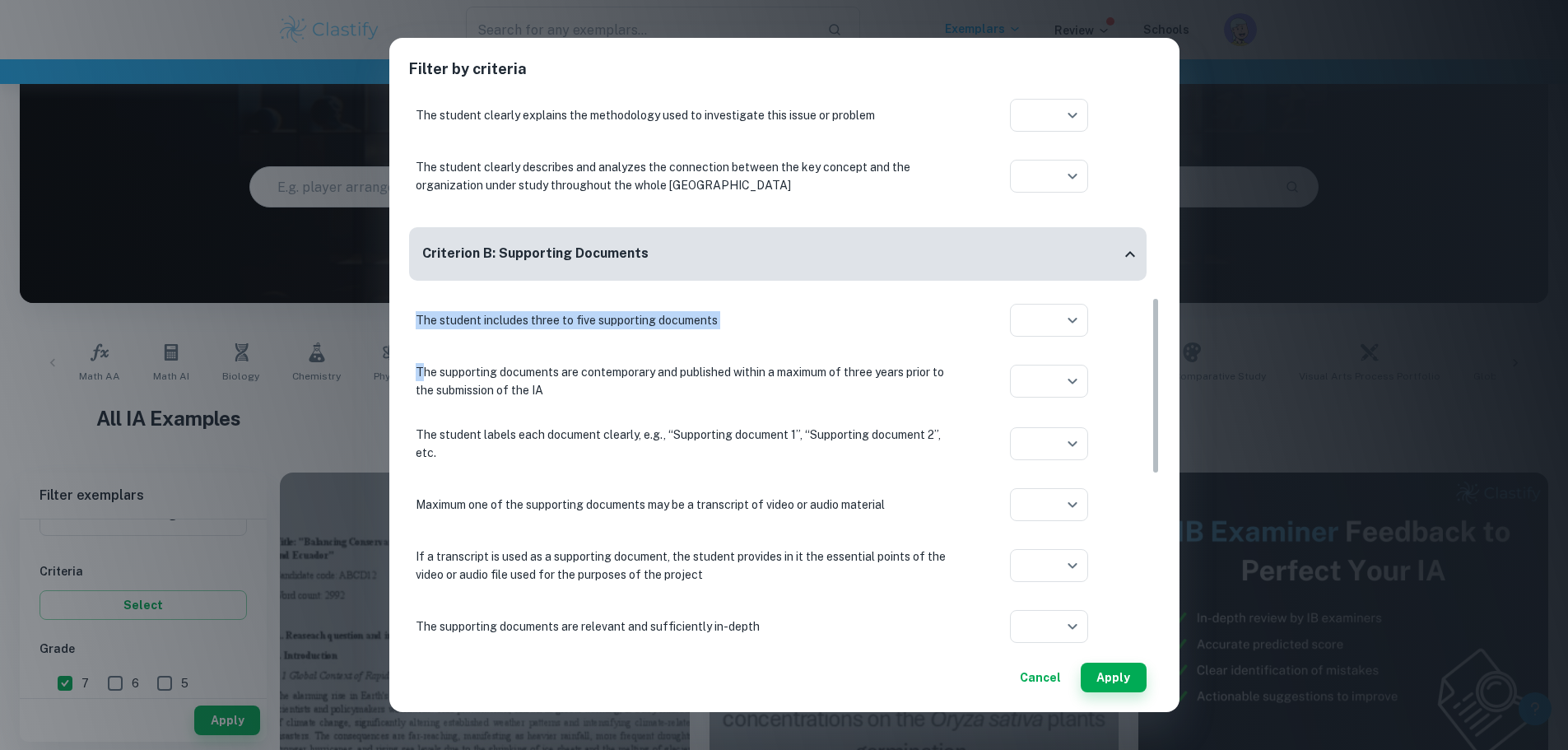 drag, startPoint x: 416, startPoint y: 312, endPoint x: 421, endPoint y: 356, distance: 44.28318 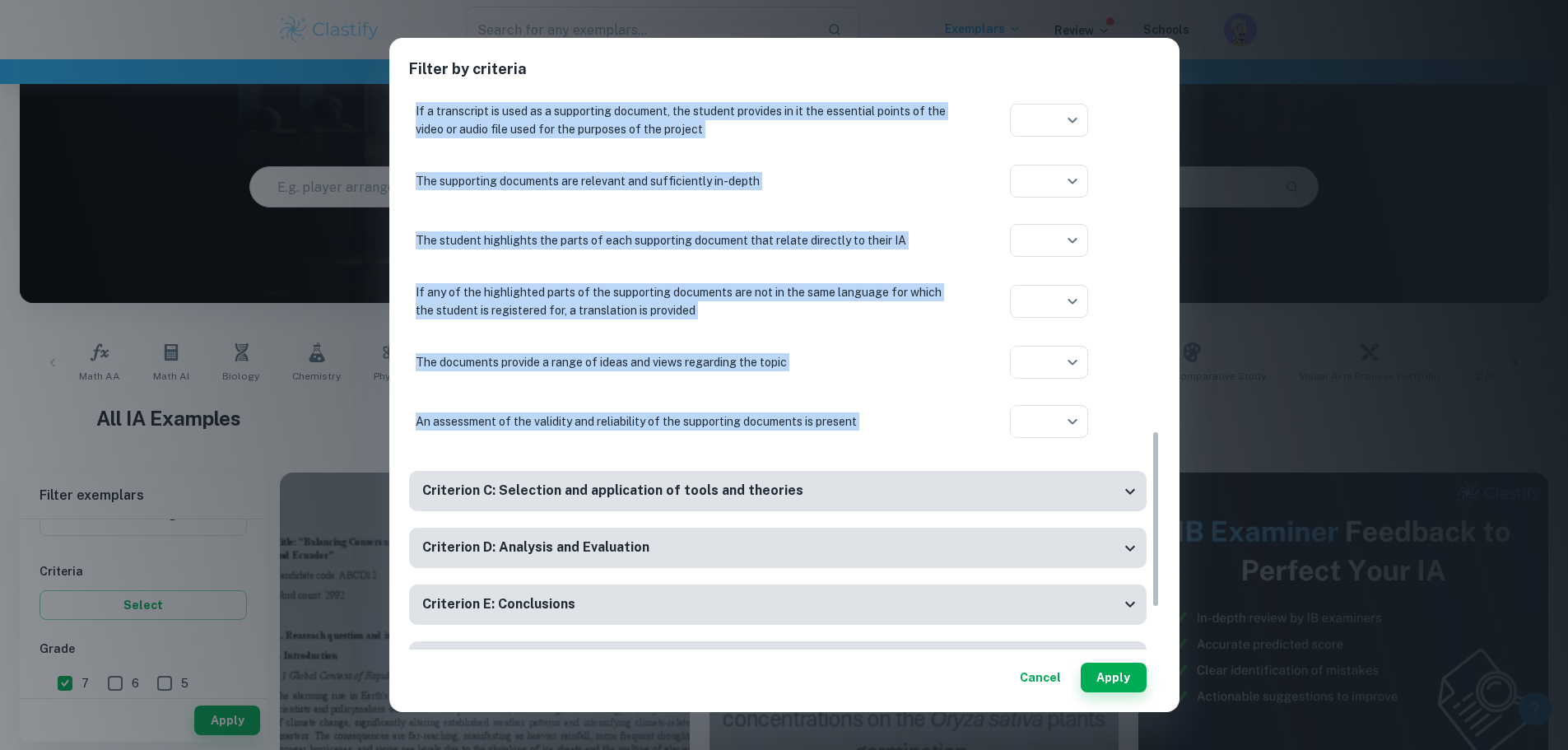 scroll, scrollTop: 1189, scrollLeft: 0, axis: vertical 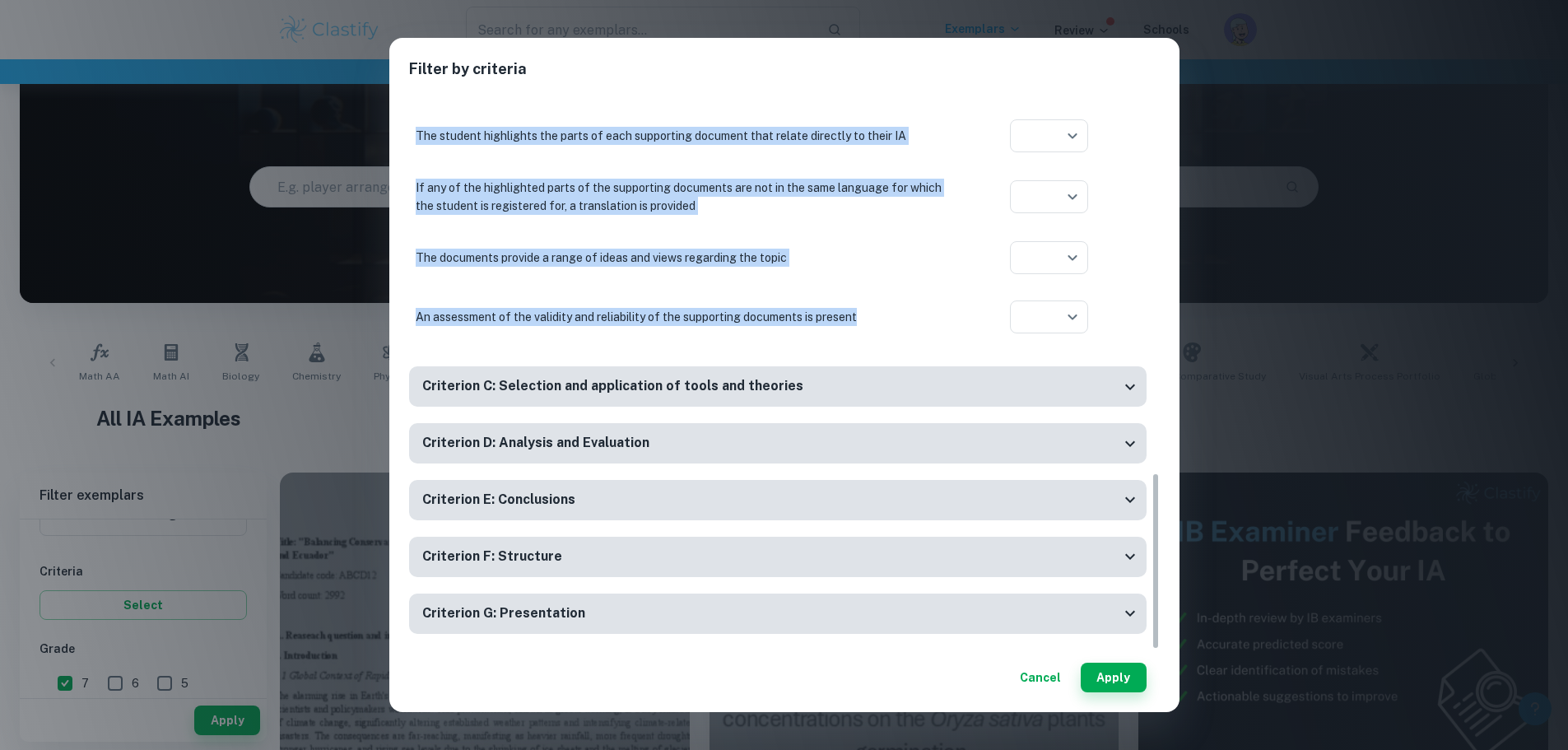 drag, startPoint x: 415, startPoint y: 318, endPoint x: 877, endPoint y: 320, distance: 462.004 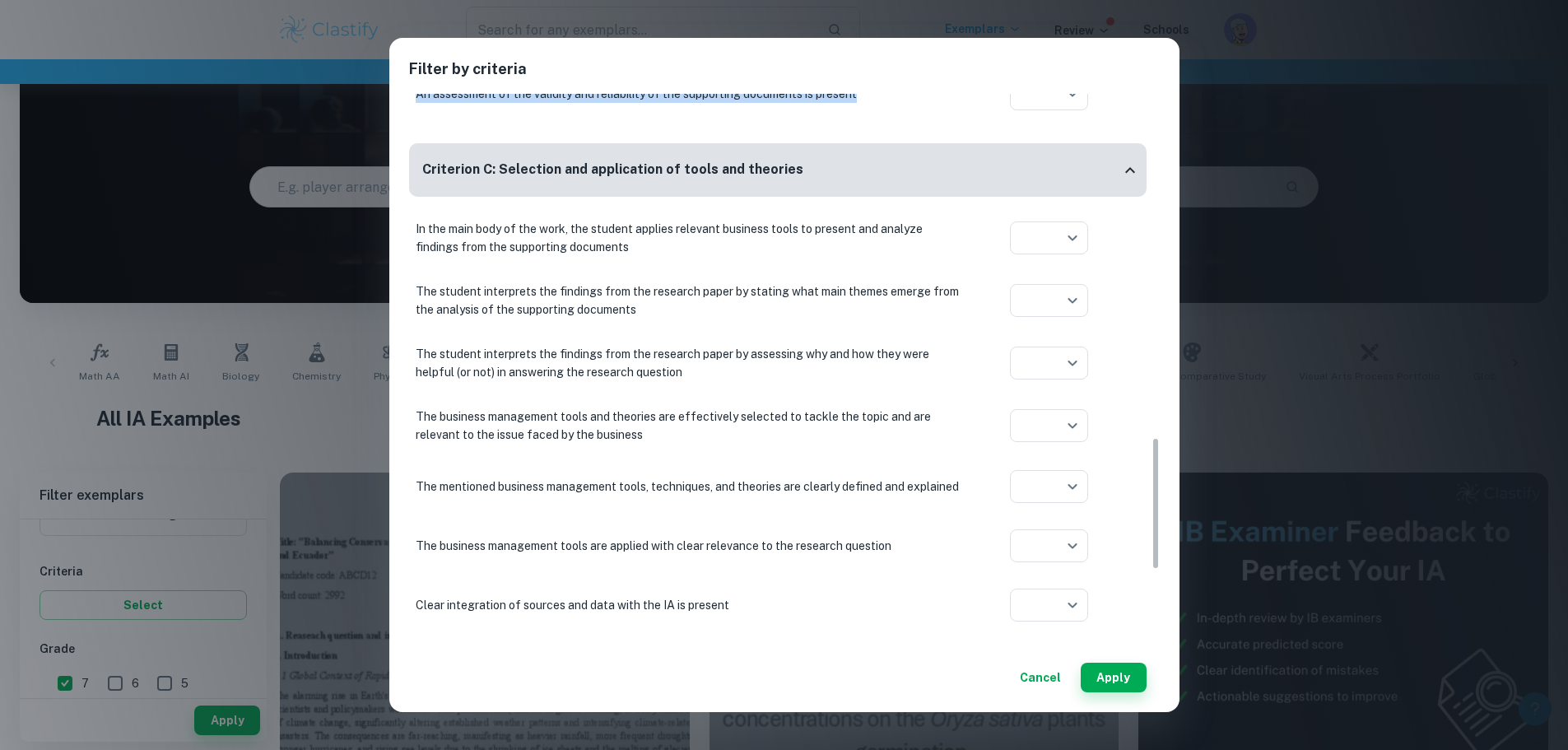 scroll, scrollTop: 1436, scrollLeft: 0, axis: vertical 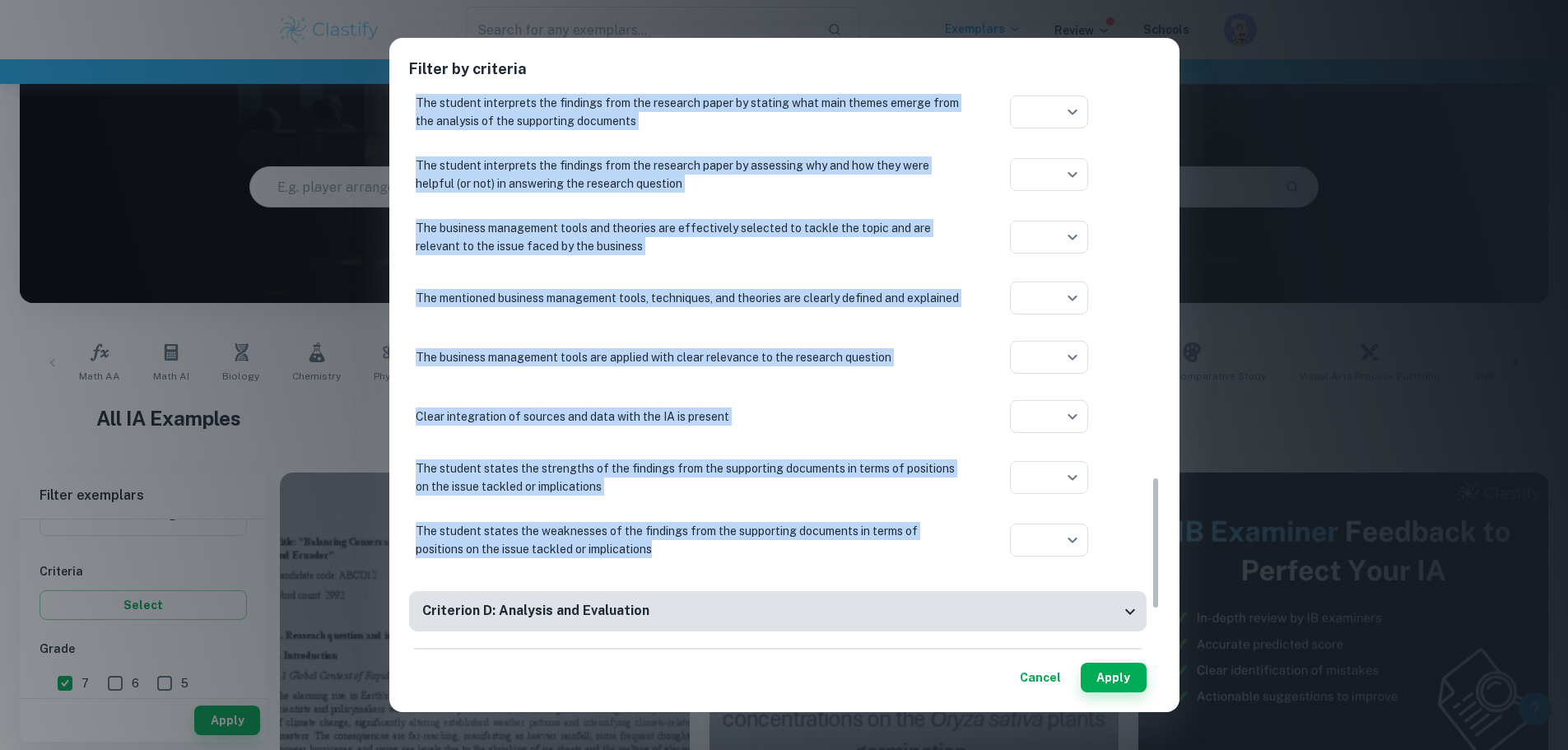 drag, startPoint x: 413, startPoint y: 206, endPoint x: 654, endPoint y: 580, distance: 444.92359 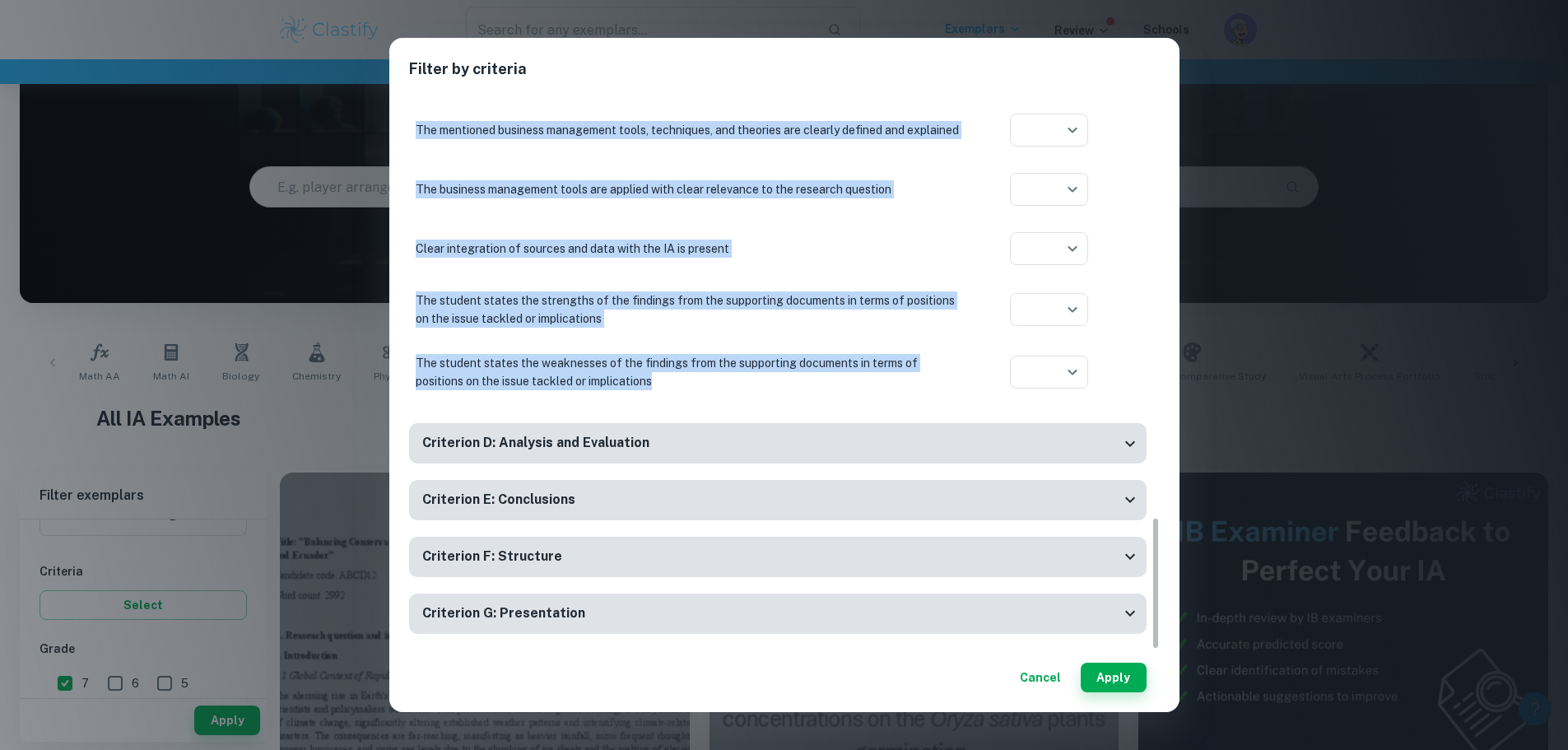 scroll, scrollTop: 1772, scrollLeft: 0, axis: vertical 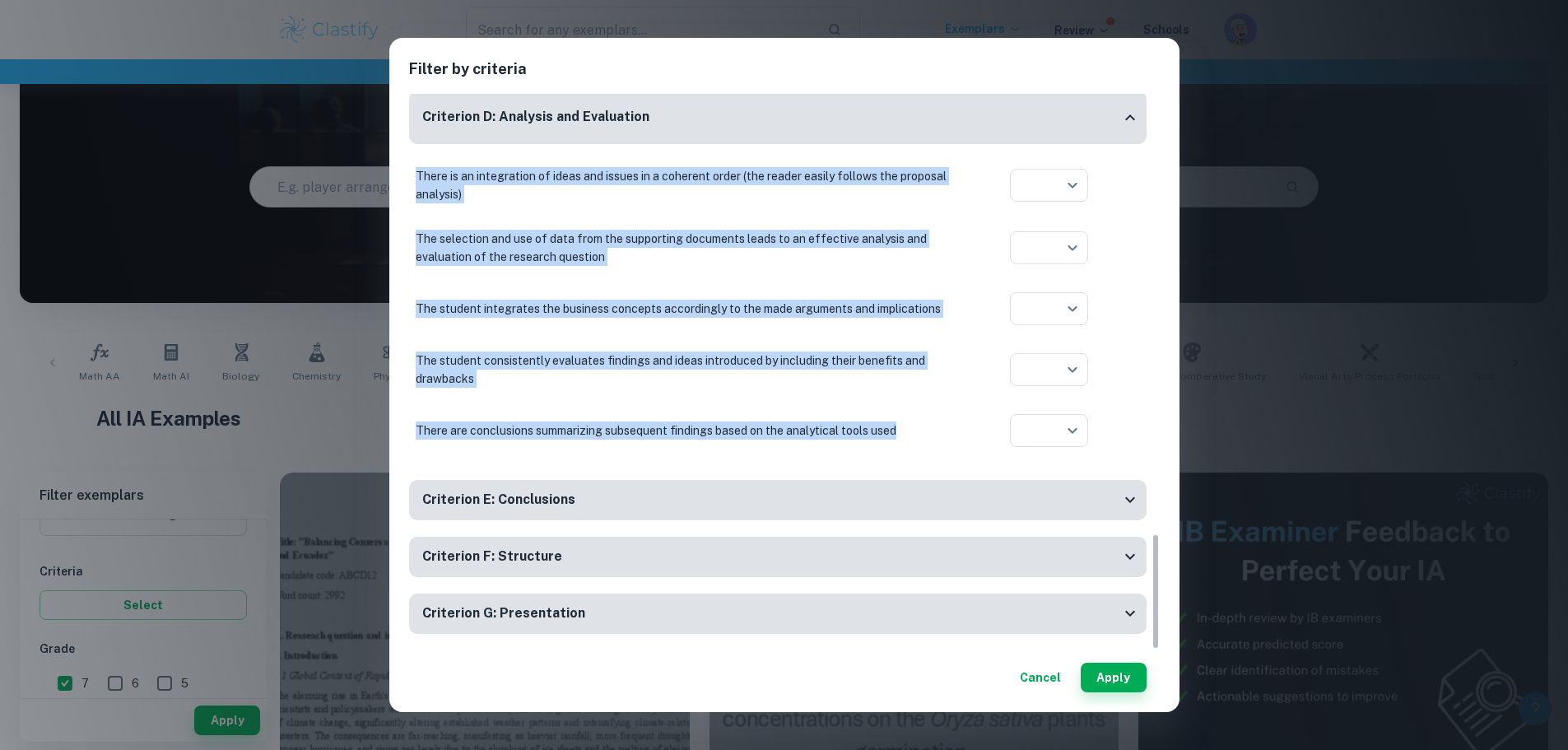 drag, startPoint x: 413, startPoint y: 336, endPoint x: 900, endPoint y: 432, distance: 496.3718 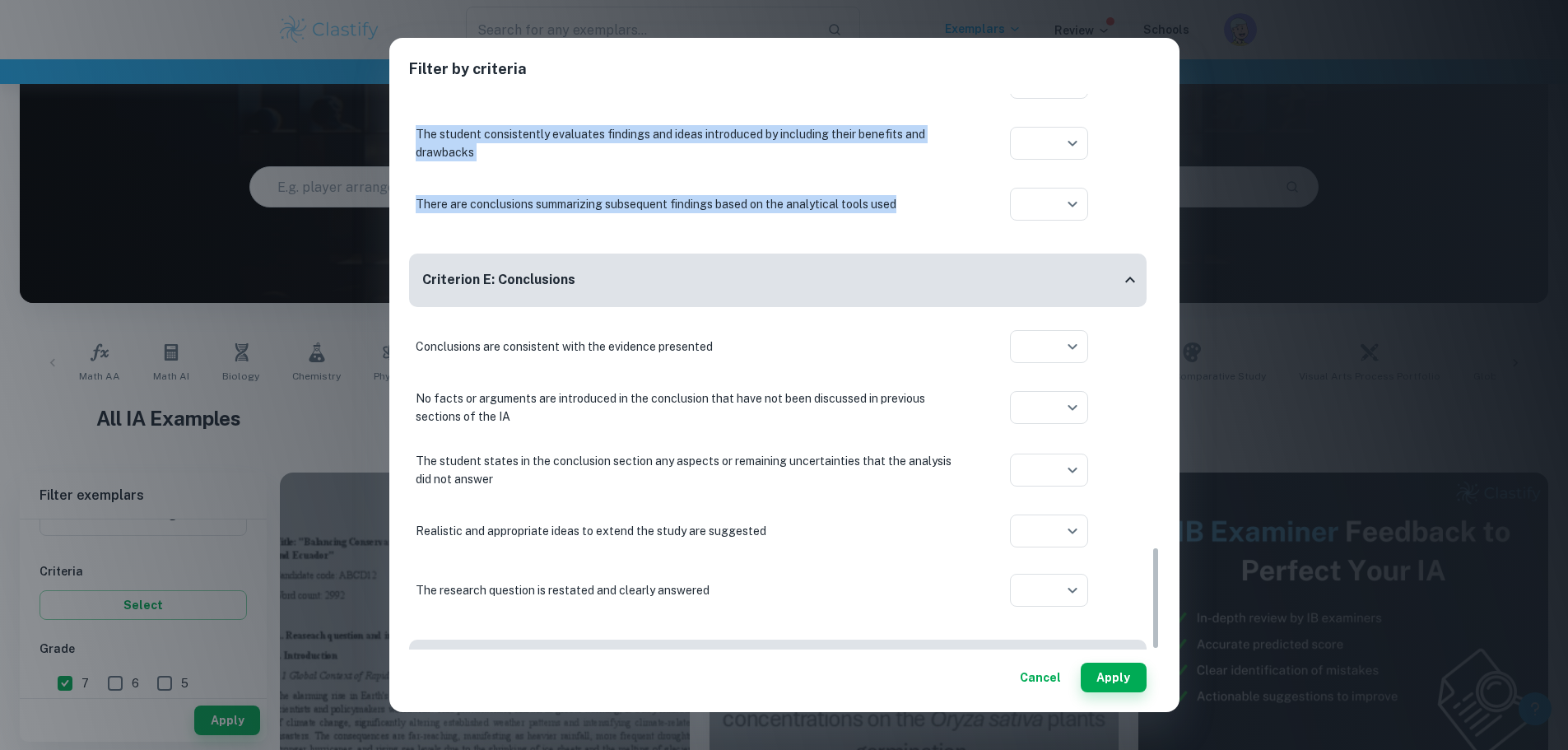 scroll, scrollTop: 2434, scrollLeft: 0, axis: vertical 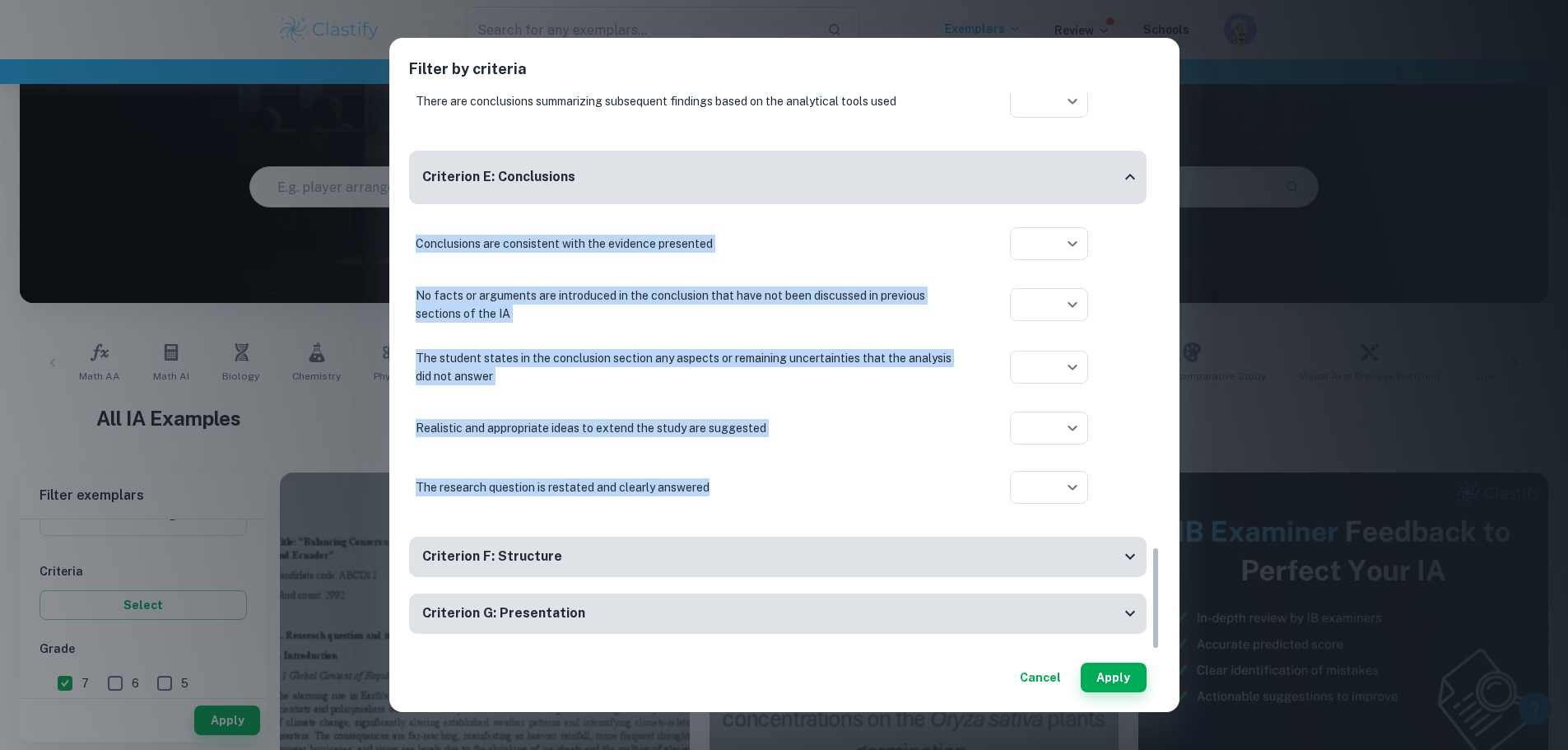 drag, startPoint x: 413, startPoint y: 240, endPoint x: 712, endPoint y: 480, distance: 383.407 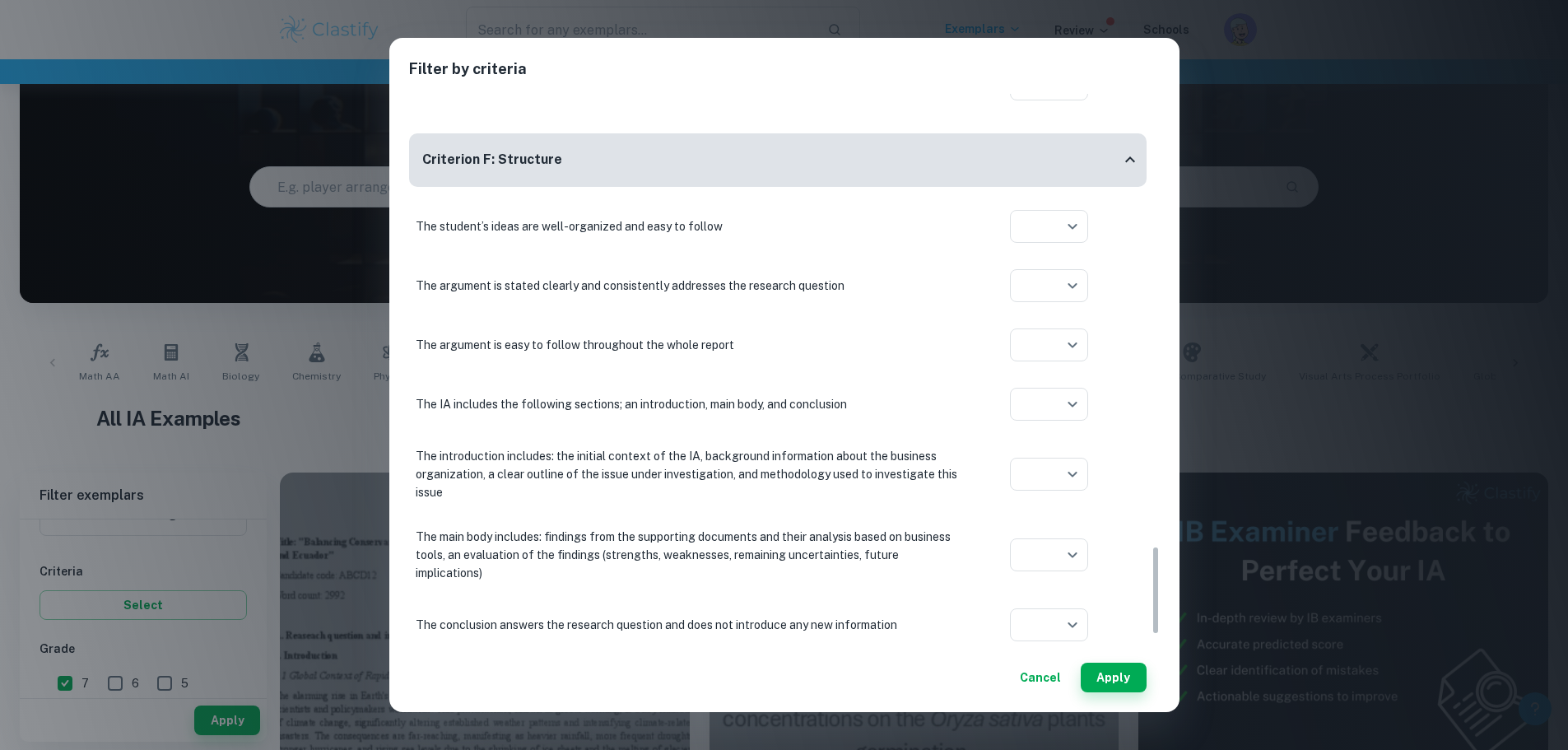 scroll, scrollTop: 2845, scrollLeft: 0, axis: vertical 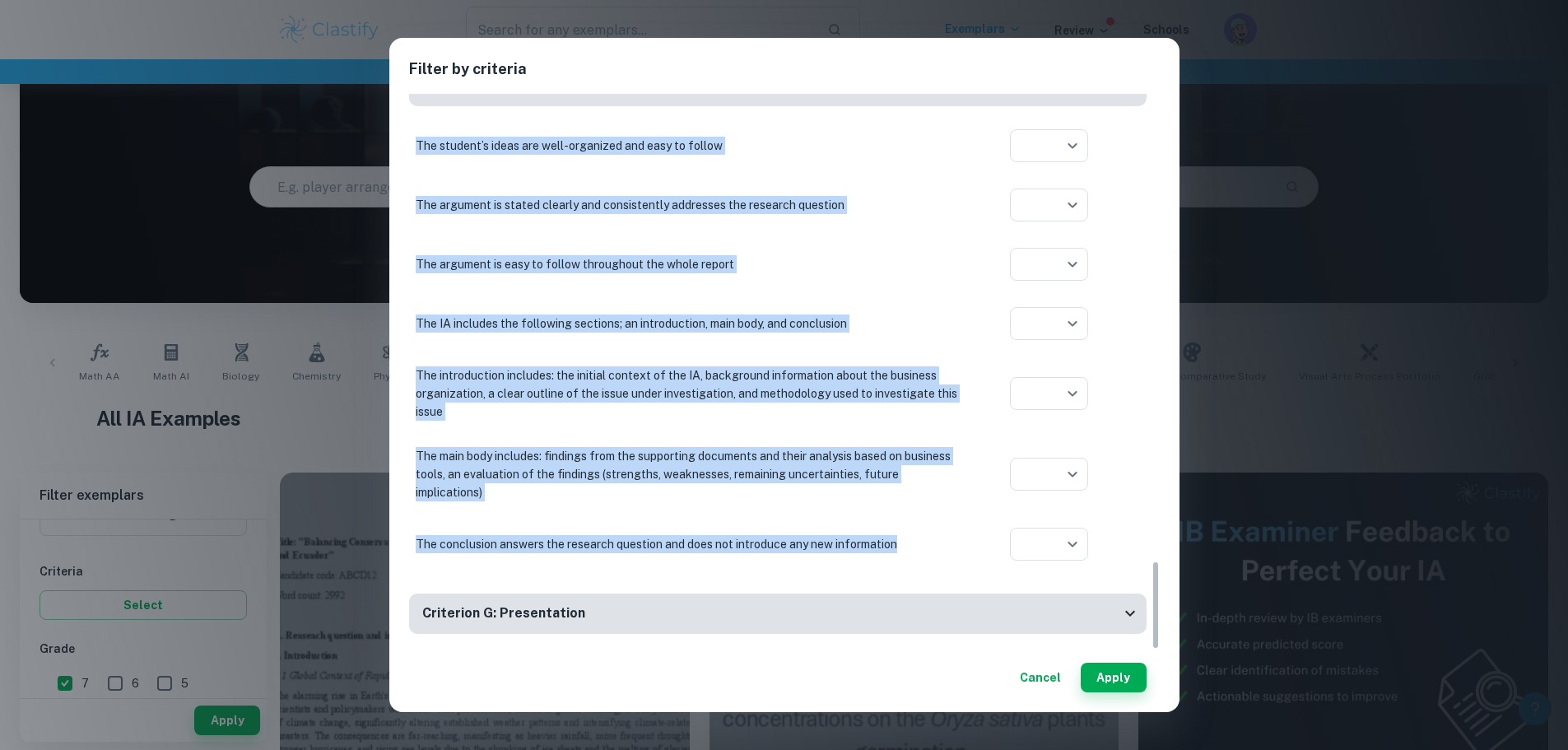 drag, startPoint x: 412, startPoint y: 217, endPoint x: 940, endPoint y: 550, distance: 624.23794 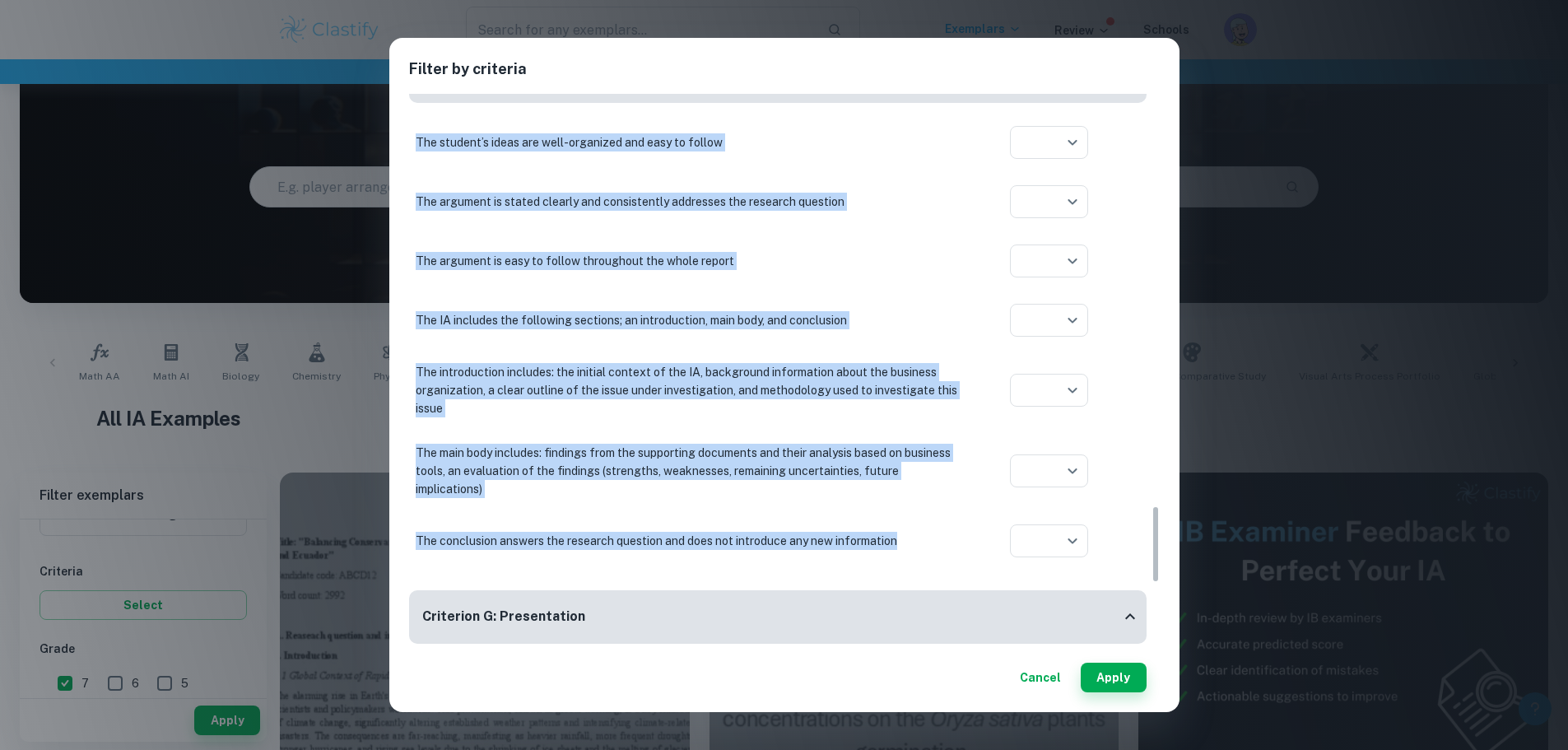 scroll, scrollTop: 3247, scrollLeft: 0, axis: vertical 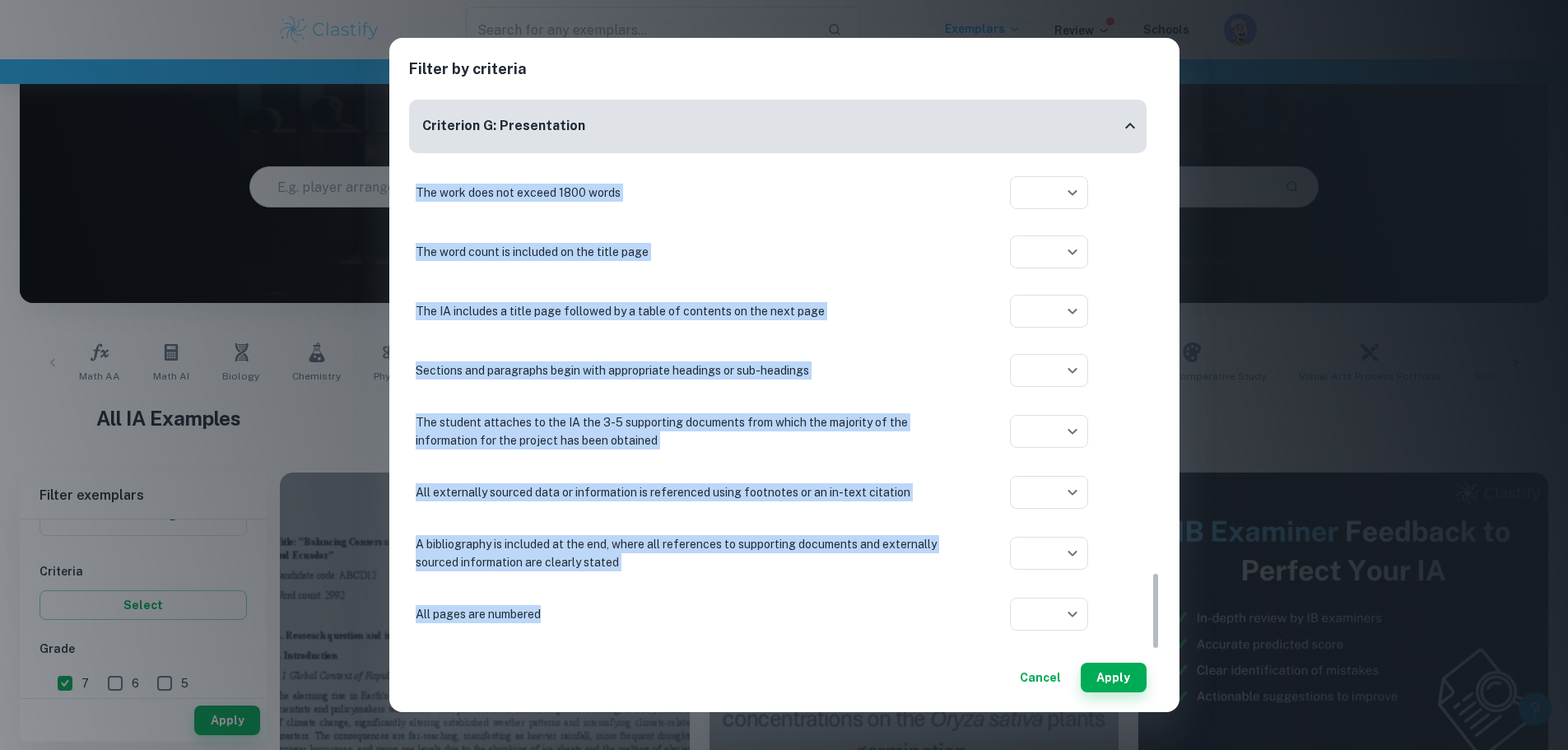 drag, startPoint x: 417, startPoint y: 349, endPoint x: 587, endPoint y: 609, distance: 310.64449 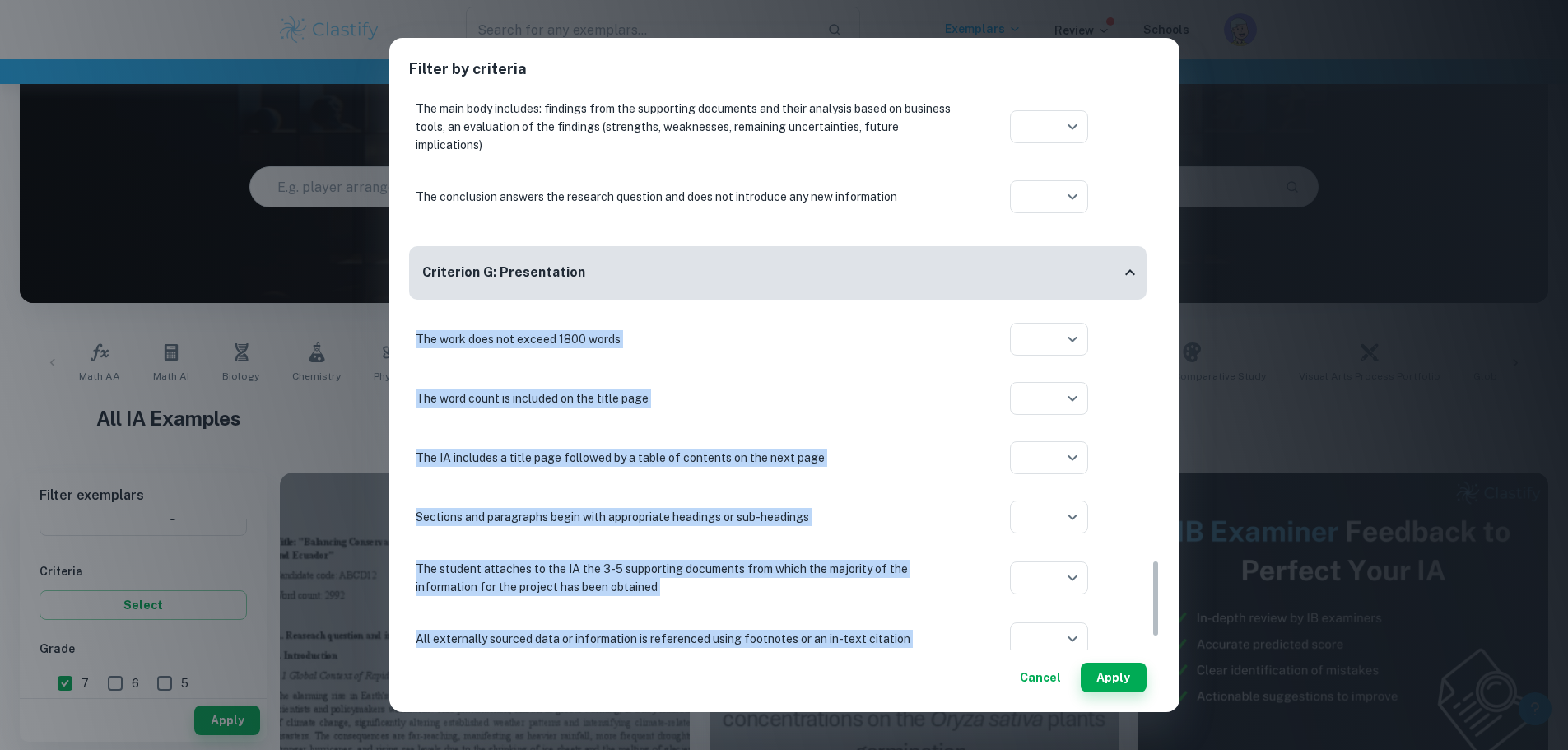 scroll, scrollTop: 3247, scrollLeft: 0, axis: vertical 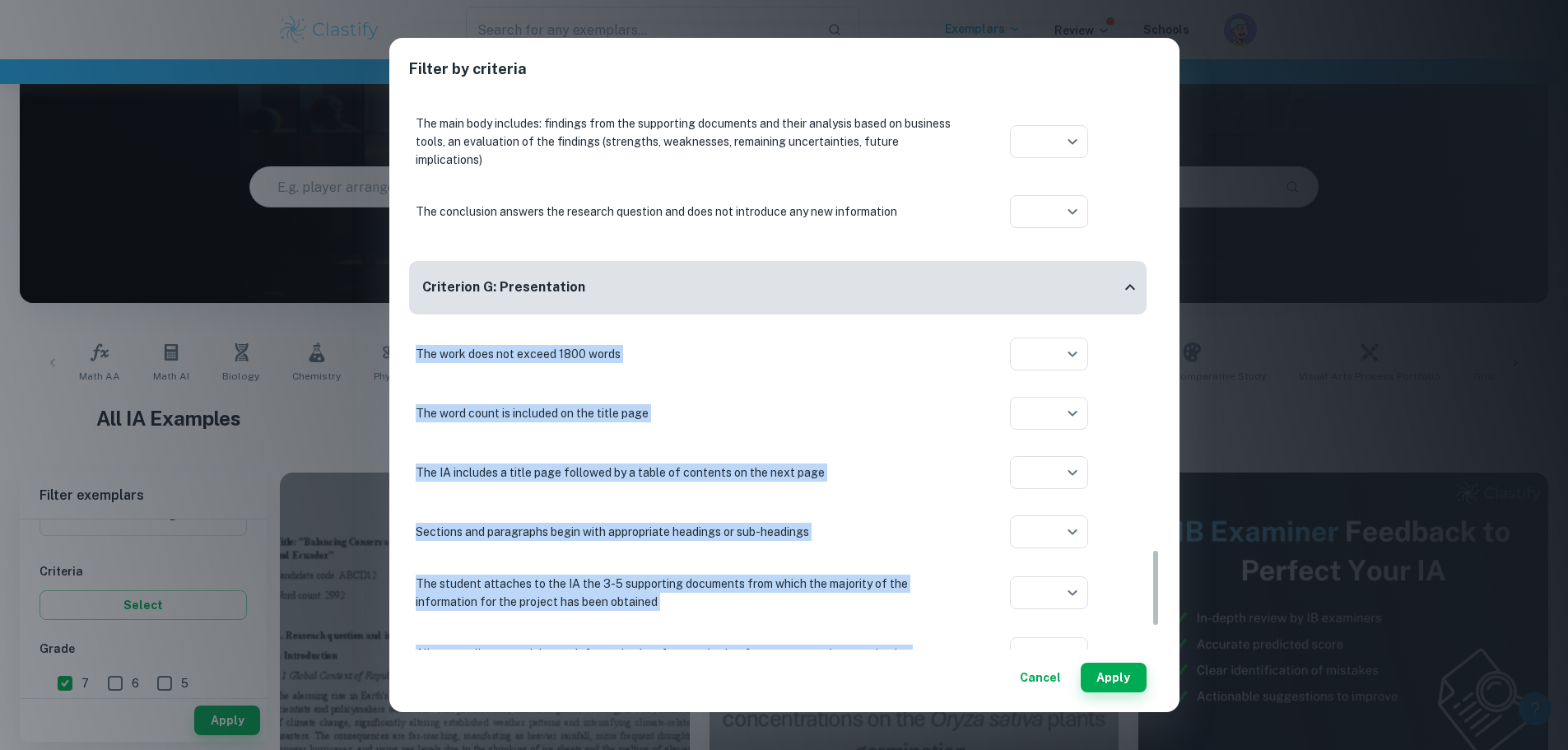 click on "The work does not exceed 1800 words" at bounding box center [687, 354] 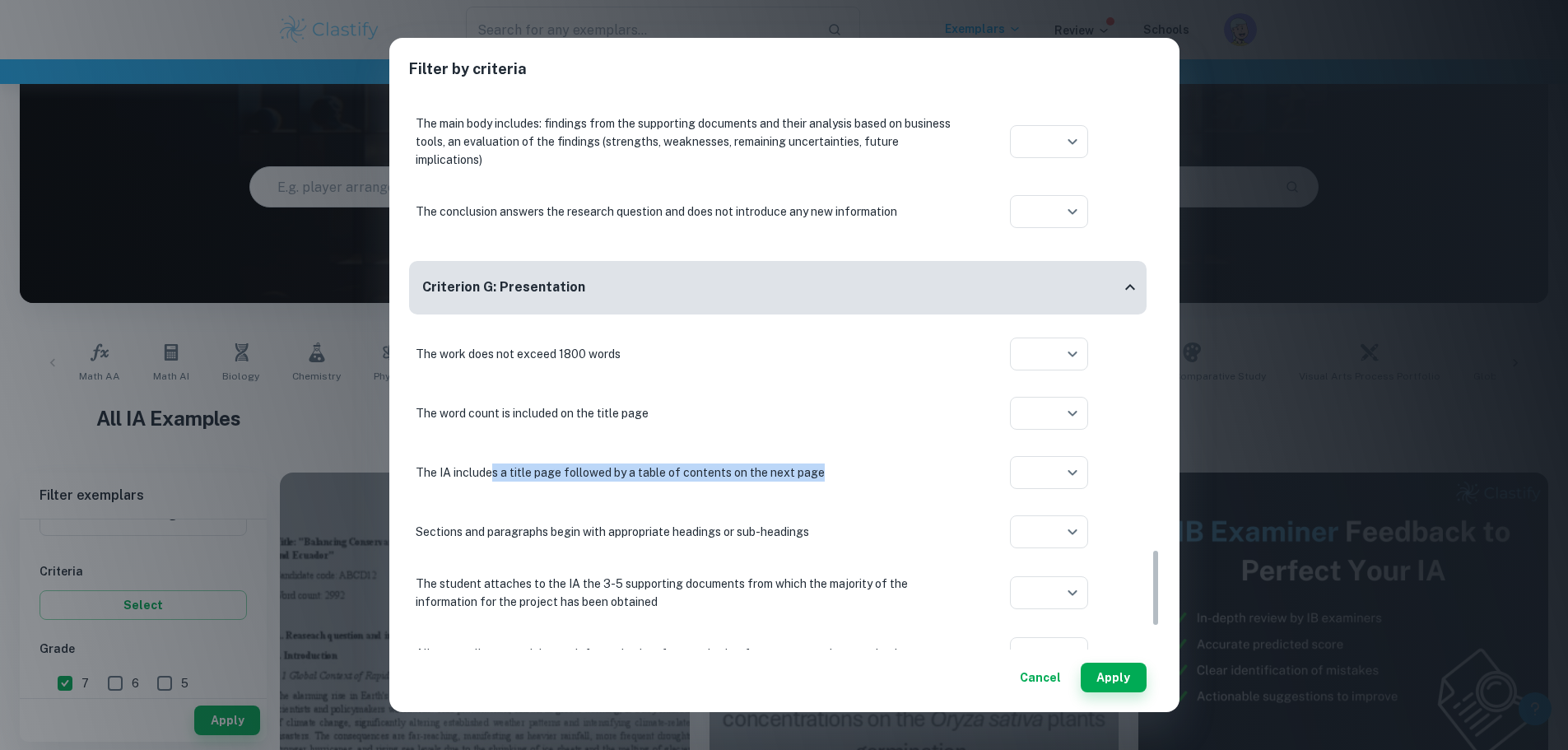 drag, startPoint x: 490, startPoint y: 473, endPoint x: 850, endPoint y: 477, distance: 360.0222 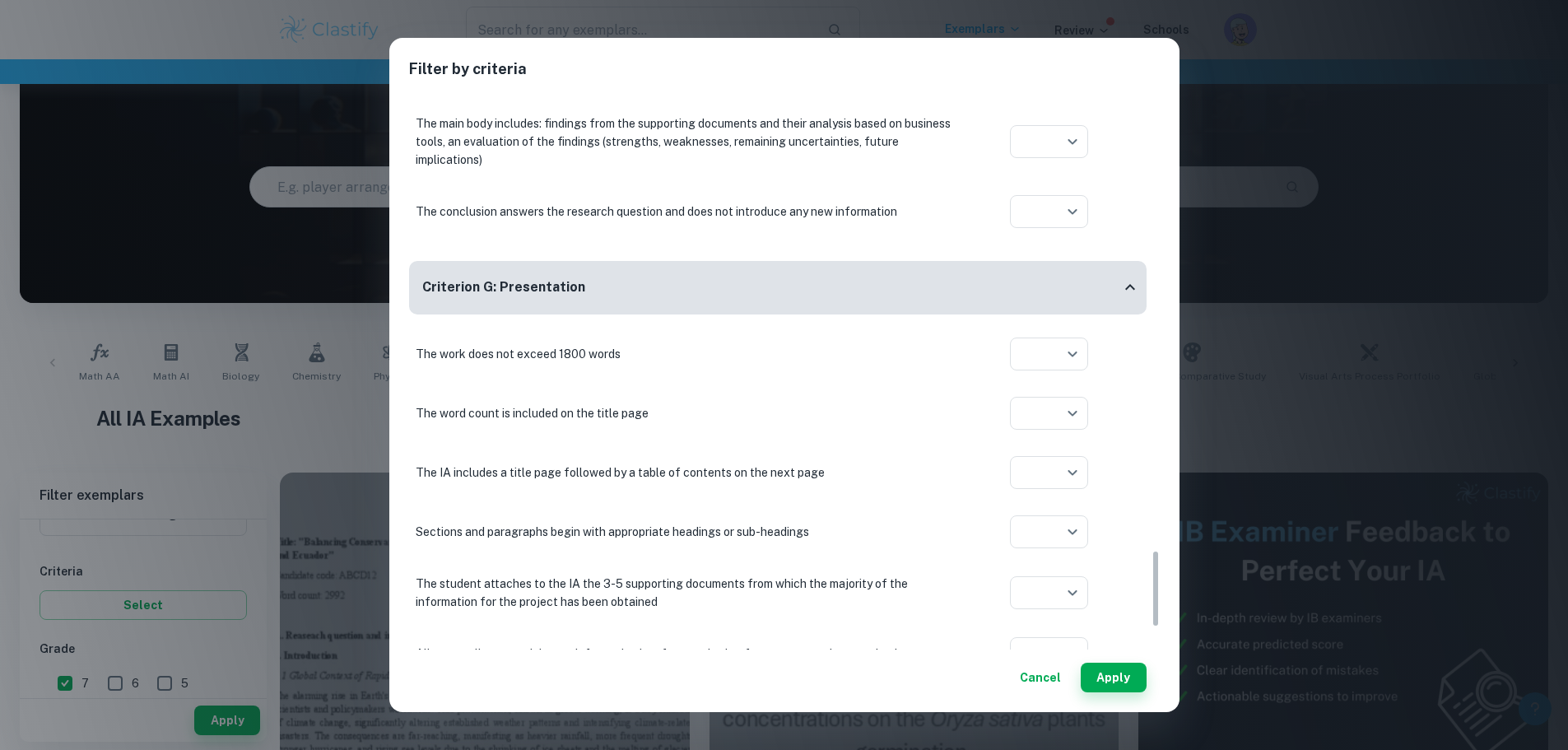 scroll, scrollTop: 3329, scrollLeft: 0, axis: vertical 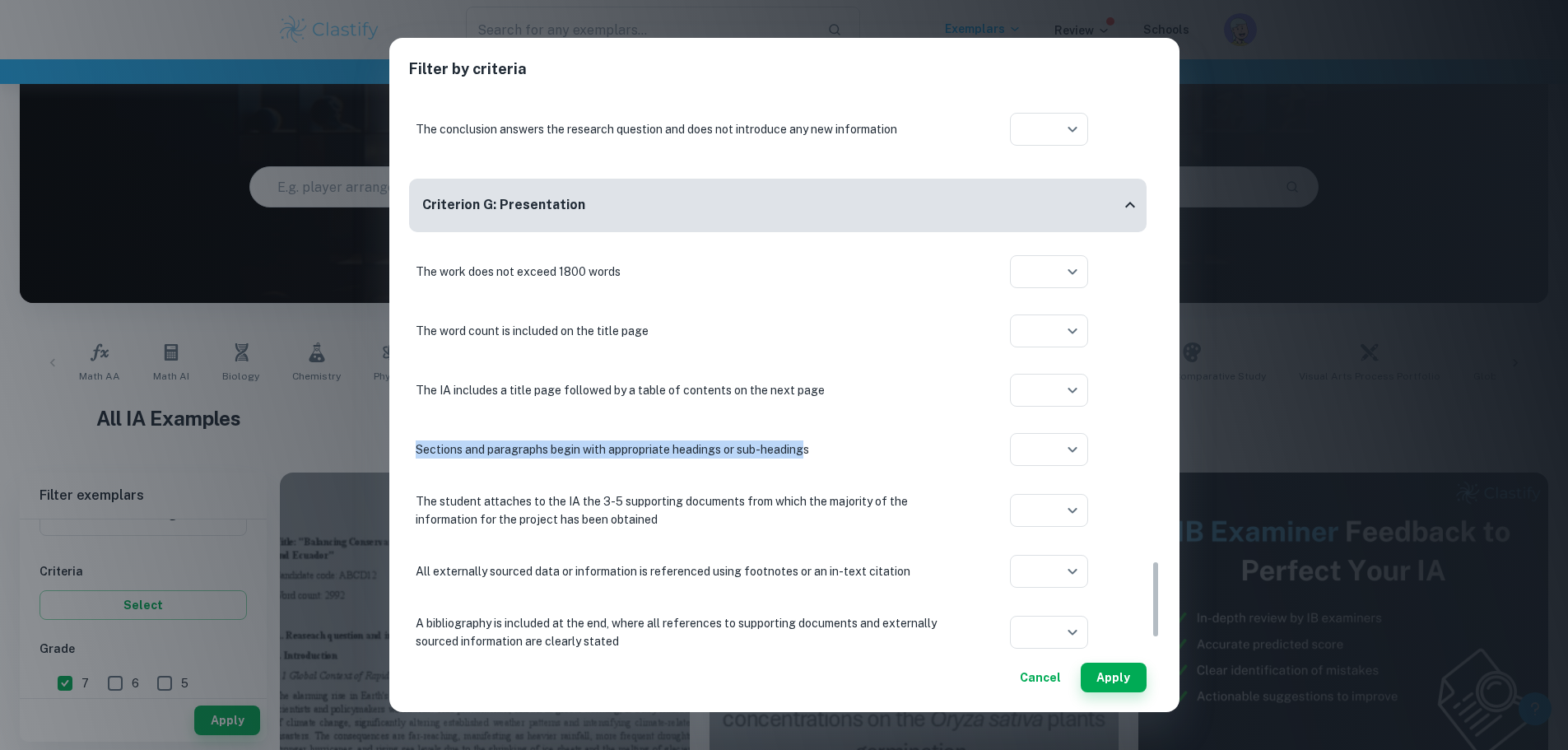 drag, startPoint x: 416, startPoint y: 452, endPoint x: 807, endPoint y: 459, distance: 391.06265 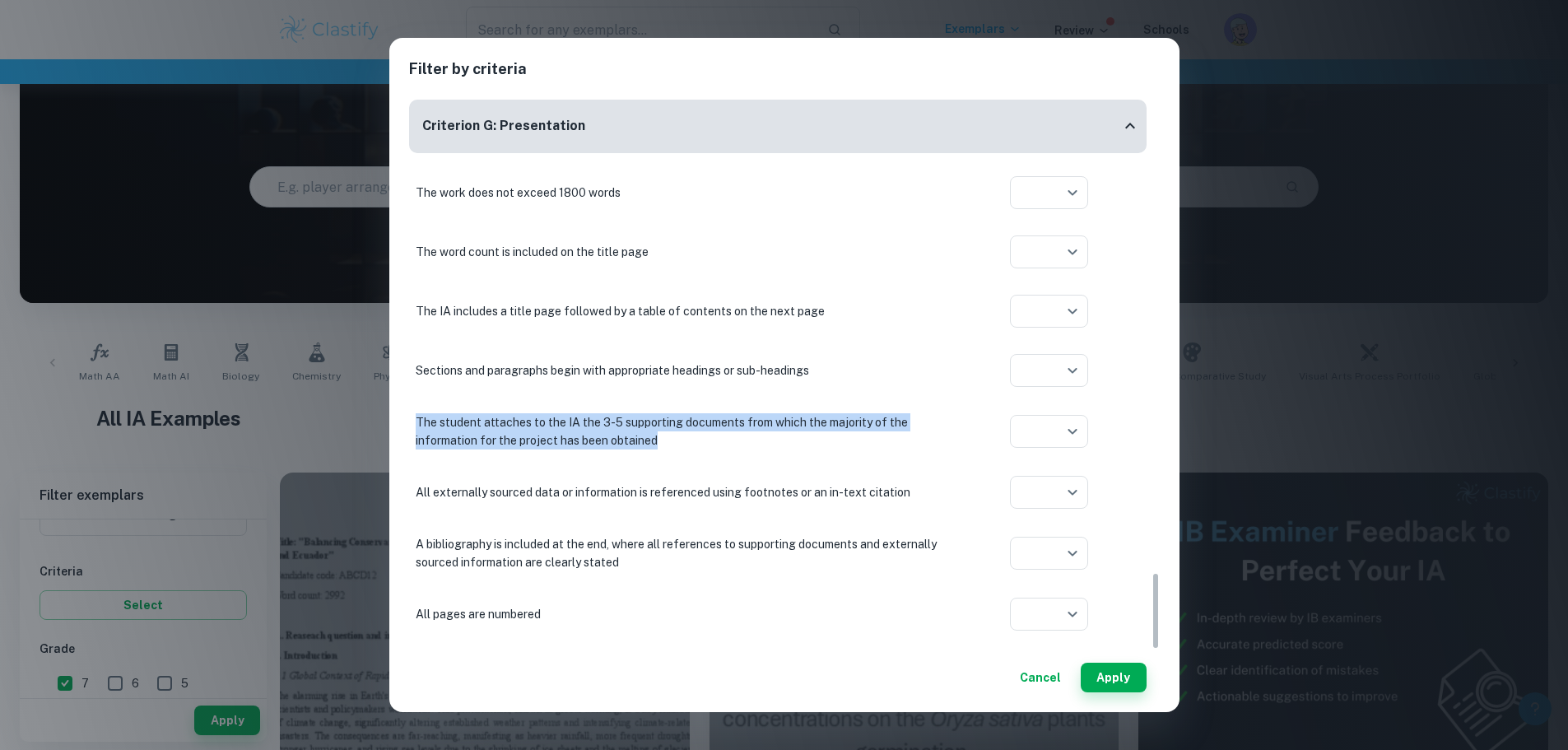 drag, startPoint x: 410, startPoint y: 420, endPoint x: 667, endPoint y: 445, distance: 258.213 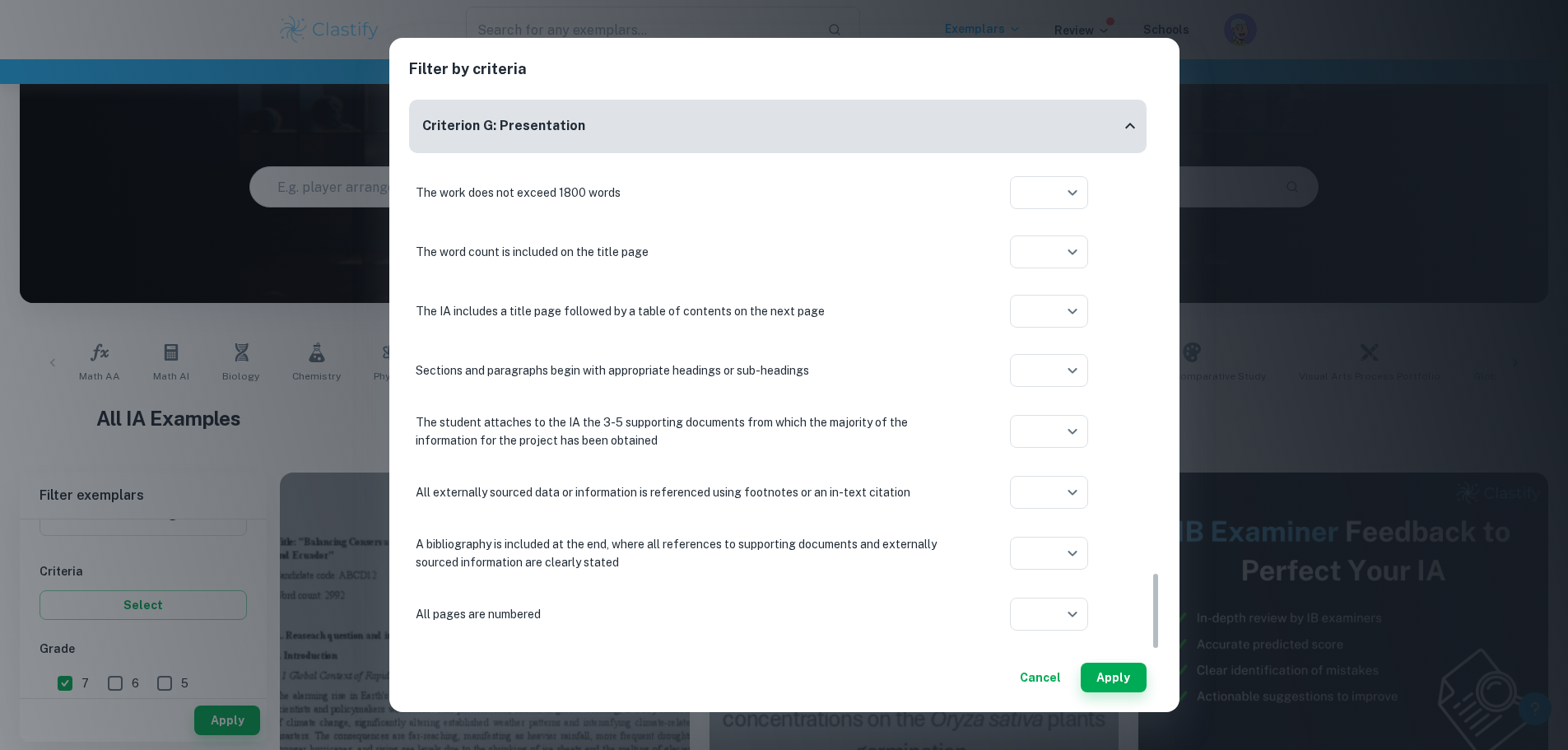 click on "All externally sourced data or information is referenced using footnotes or an in-text citation ​ Aplication year" at bounding box center [778, 492] 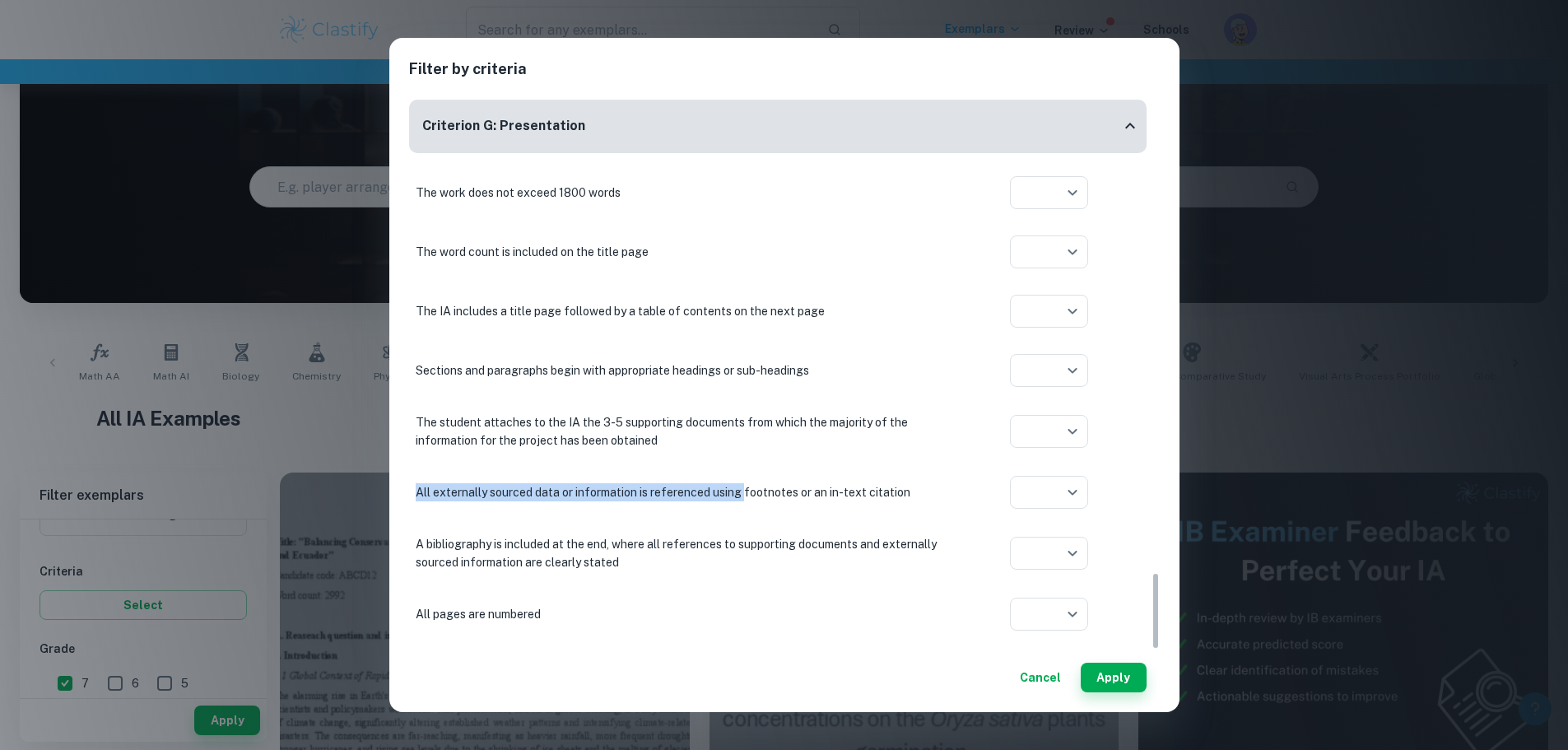 drag, startPoint x: 414, startPoint y: 491, endPoint x: 746, endPoint y: 493, distance: 332.00602 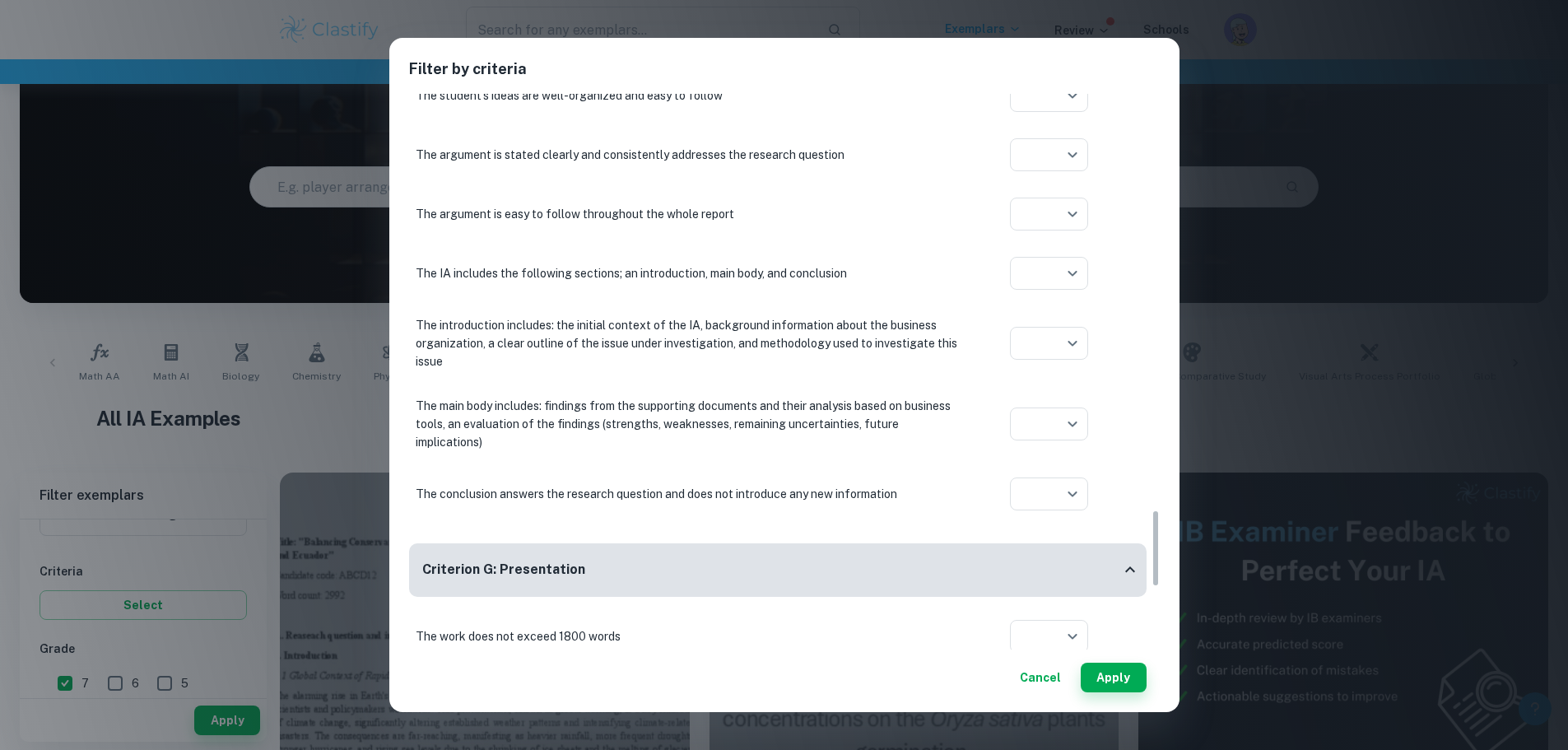 scroll, scrollTop: 3000, scrollLeft: 0, axis: vertical 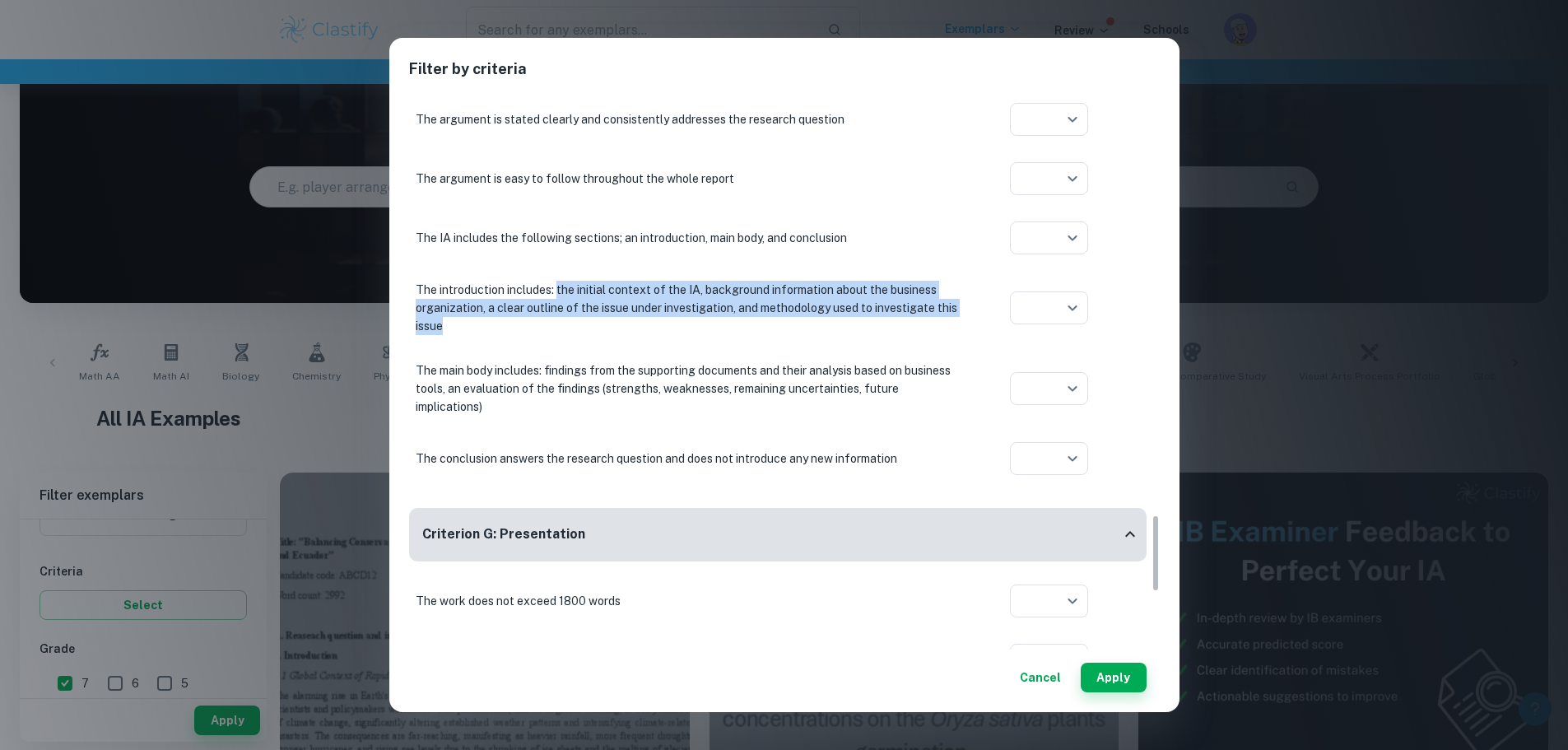 drag, startPoint x: 556, startPoint y: 296, endPoint x: 719, endPoint y: 327, distance: 165.9217 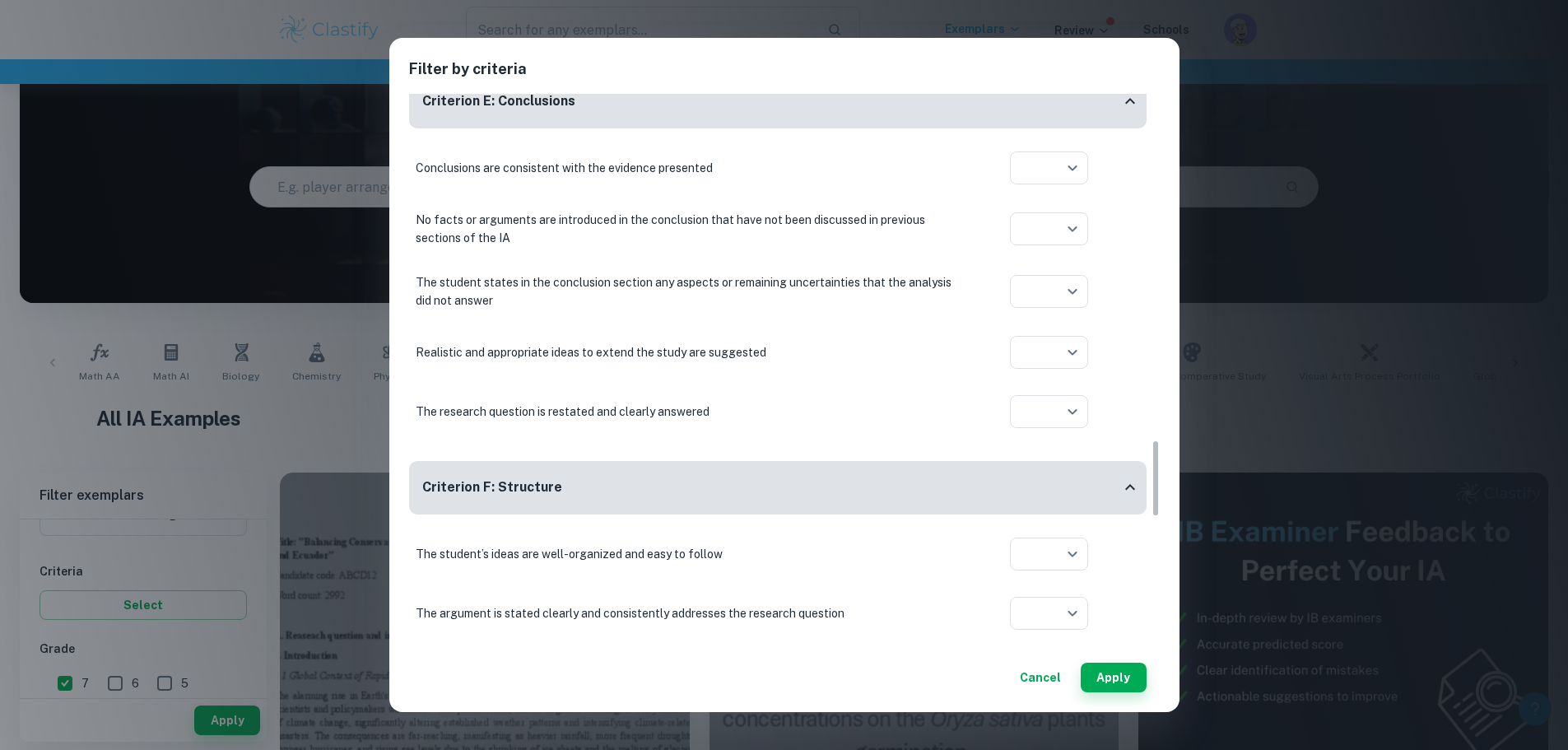 scroll, scrollTop: 2424, scrollLeft: 0, axis: vertical 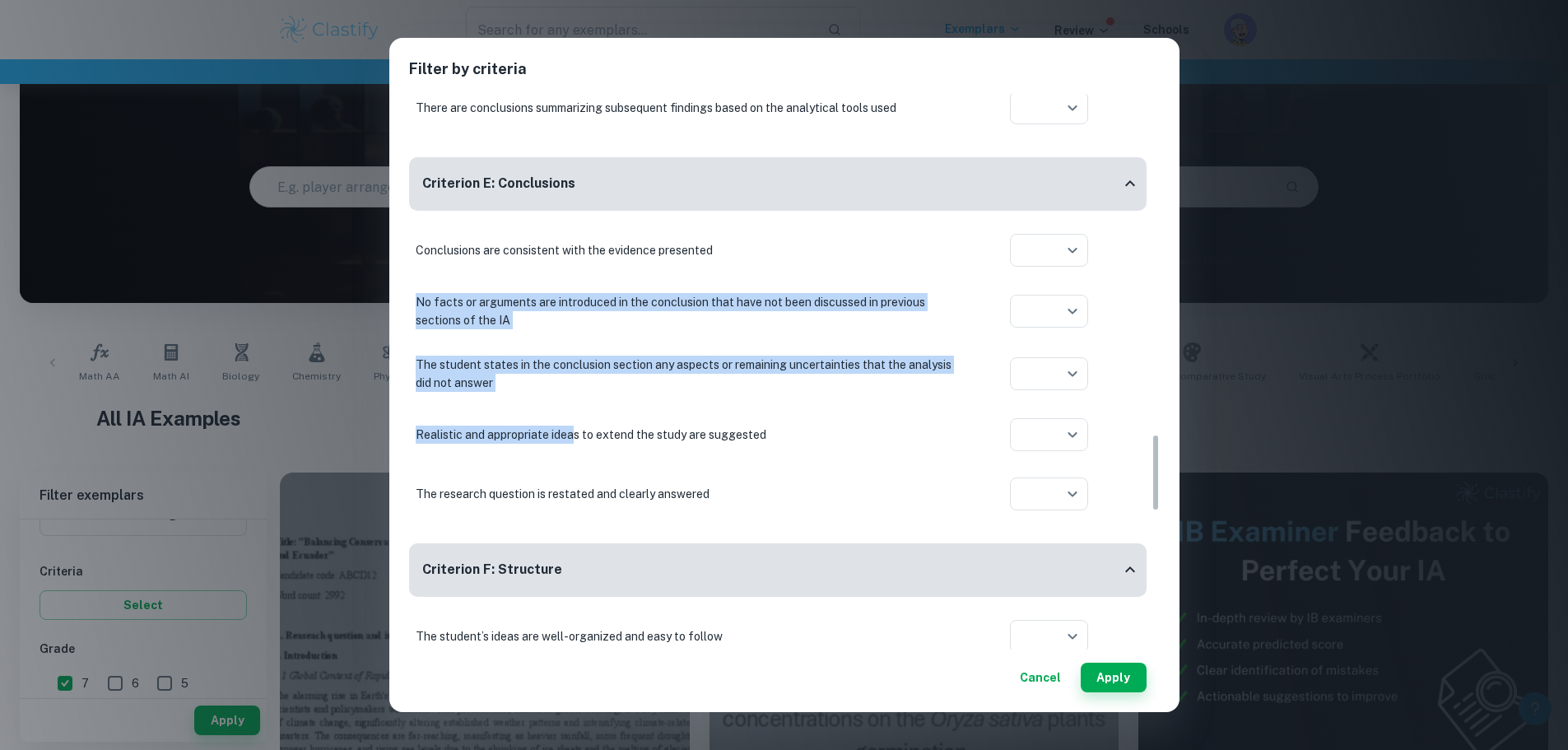 drag, startPoint x: 416, startPoint y: 304, endPoint x: 571, endPoint y: 438, distance: 204.89265 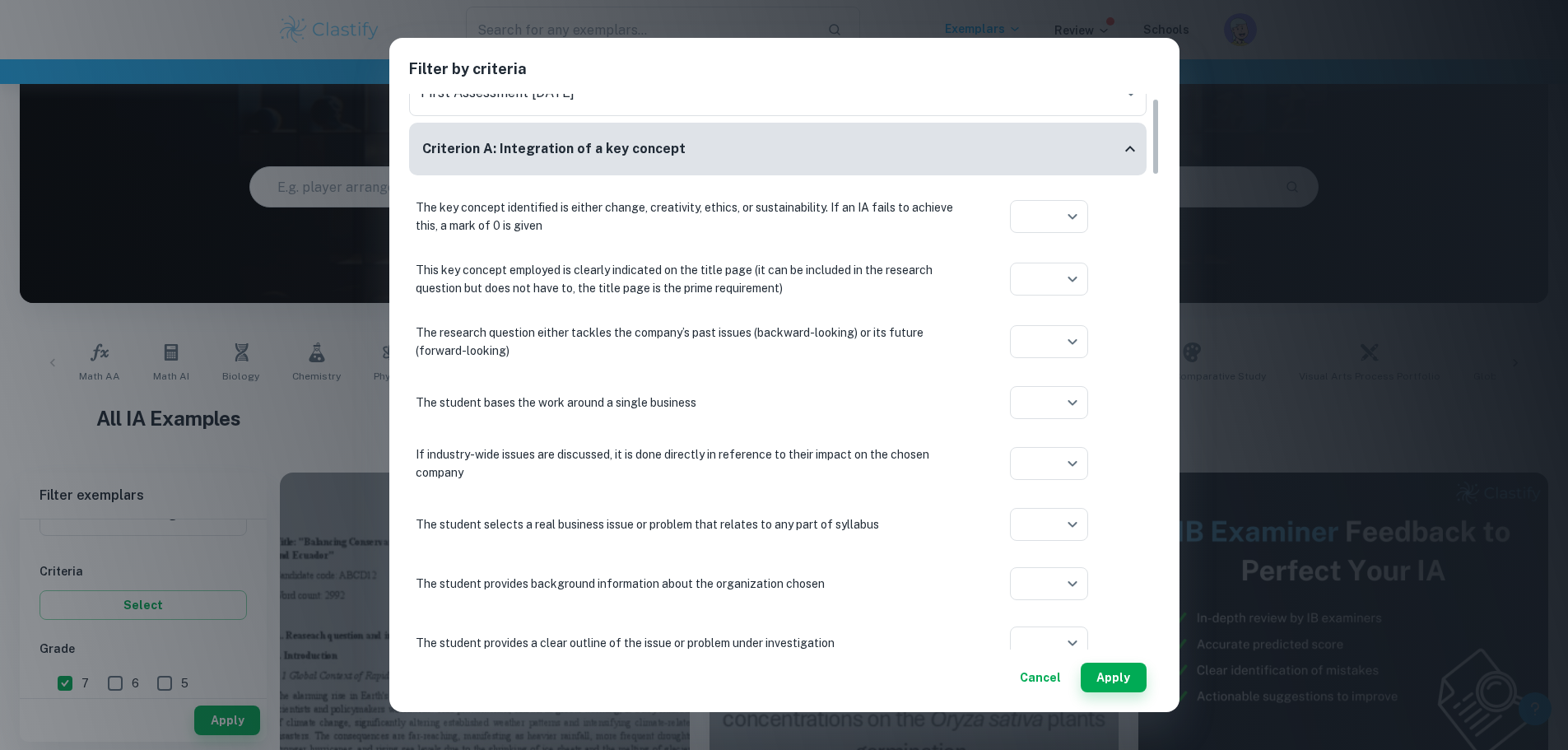 scroll, scrollTop: 0, scrollLeft: 0, axis: both 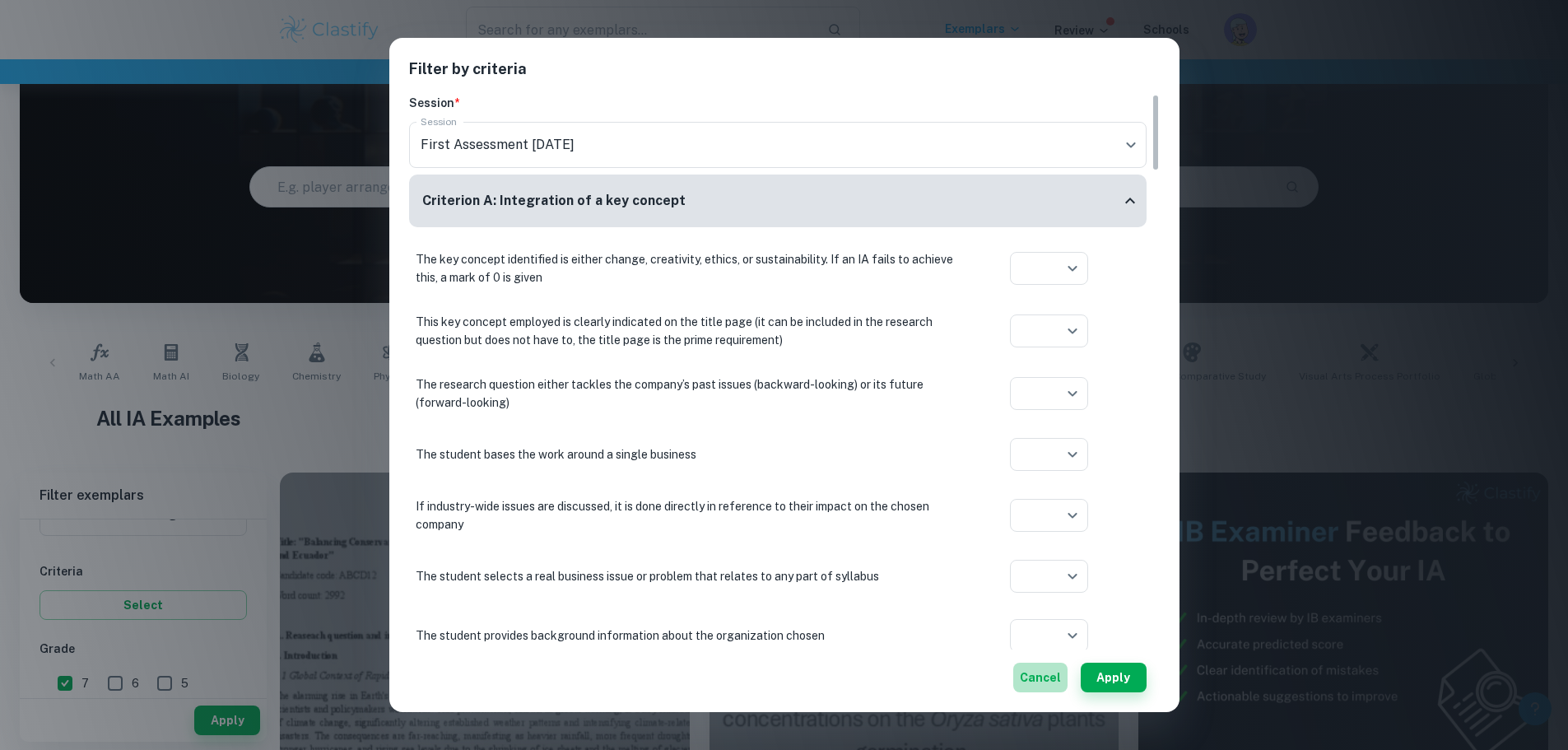 click on "Cancel" at bounding box center [1040, 678] 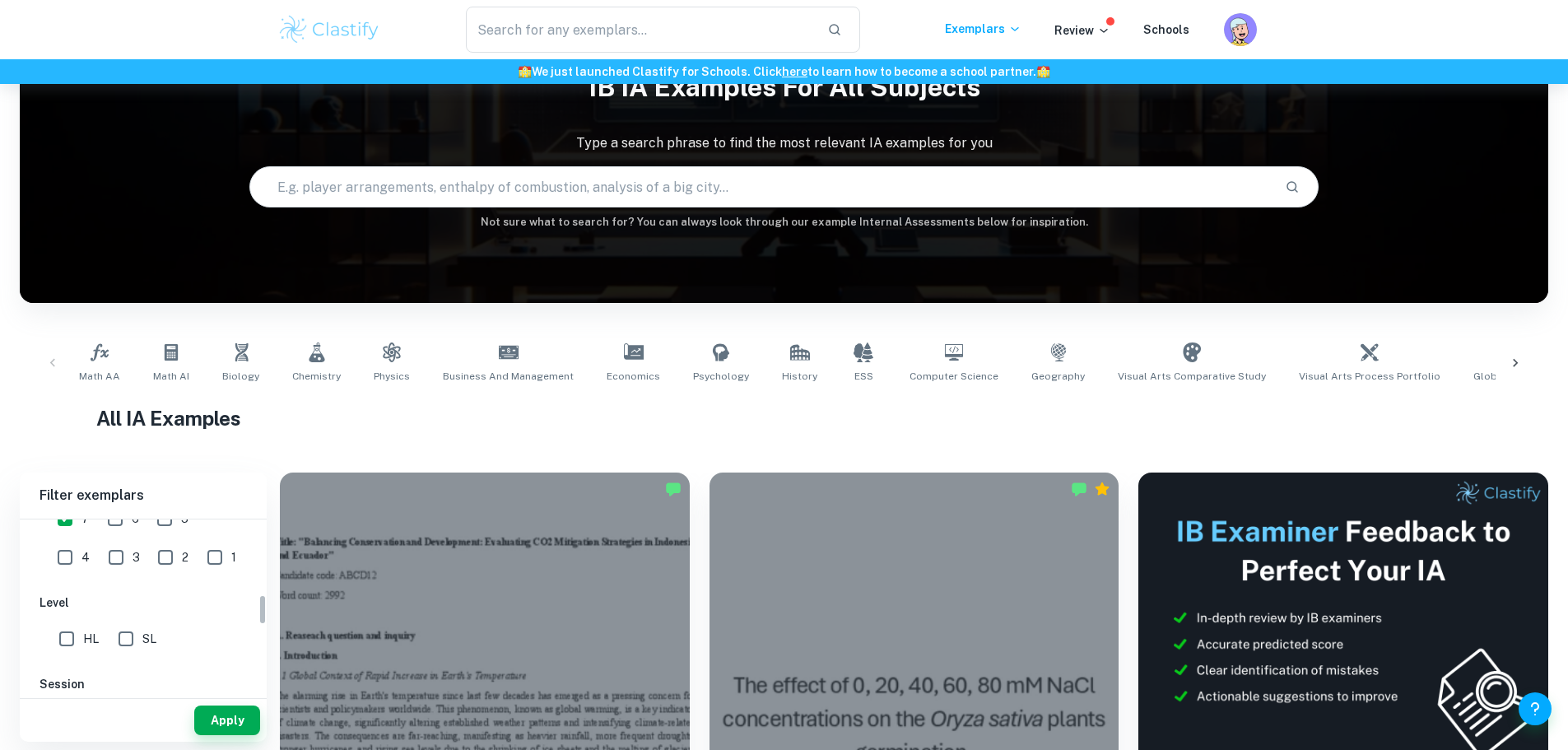 scroll, scrollTop: 494, scrollLeft: 0, axis: vertical 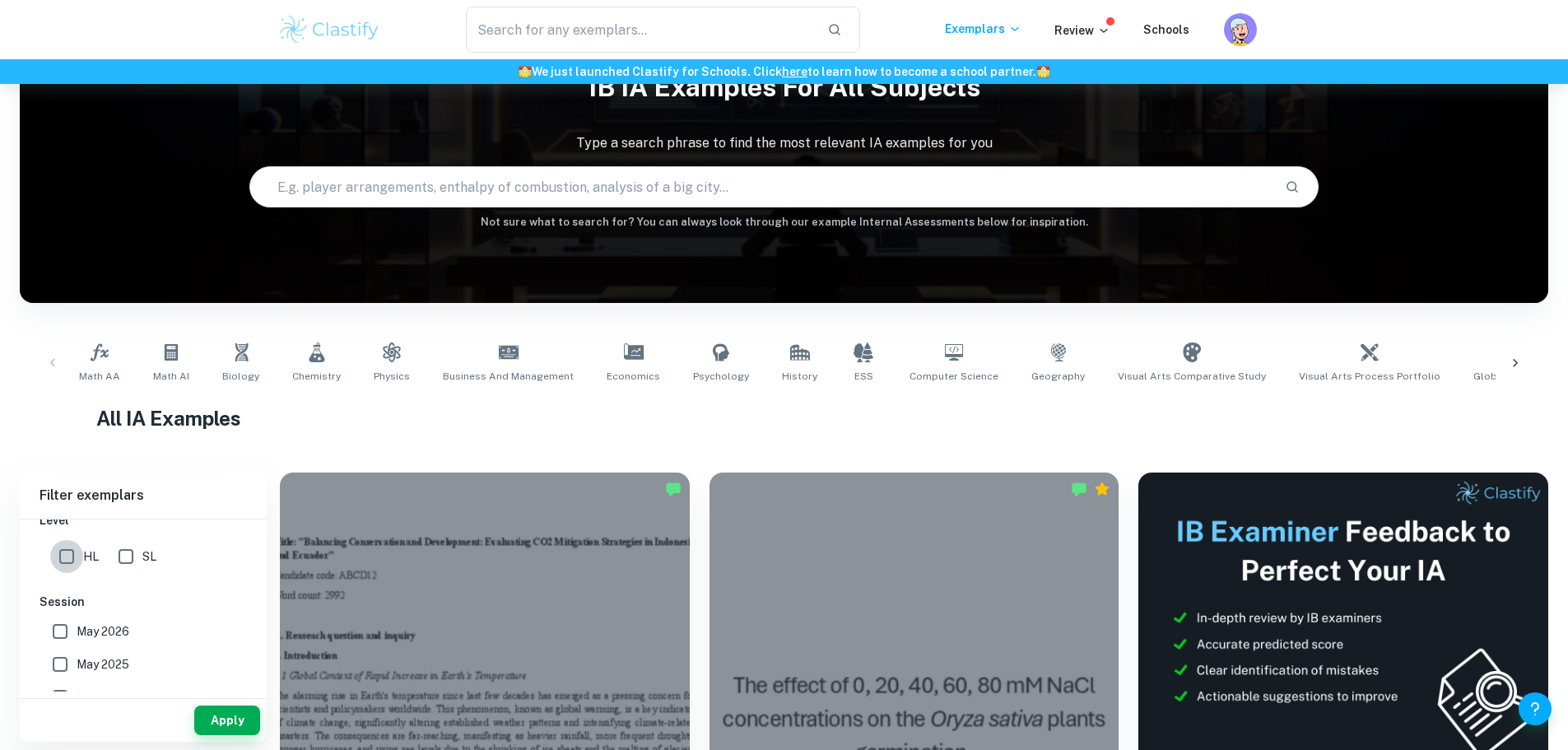 click on "HL" at bounding box center [67, 557] 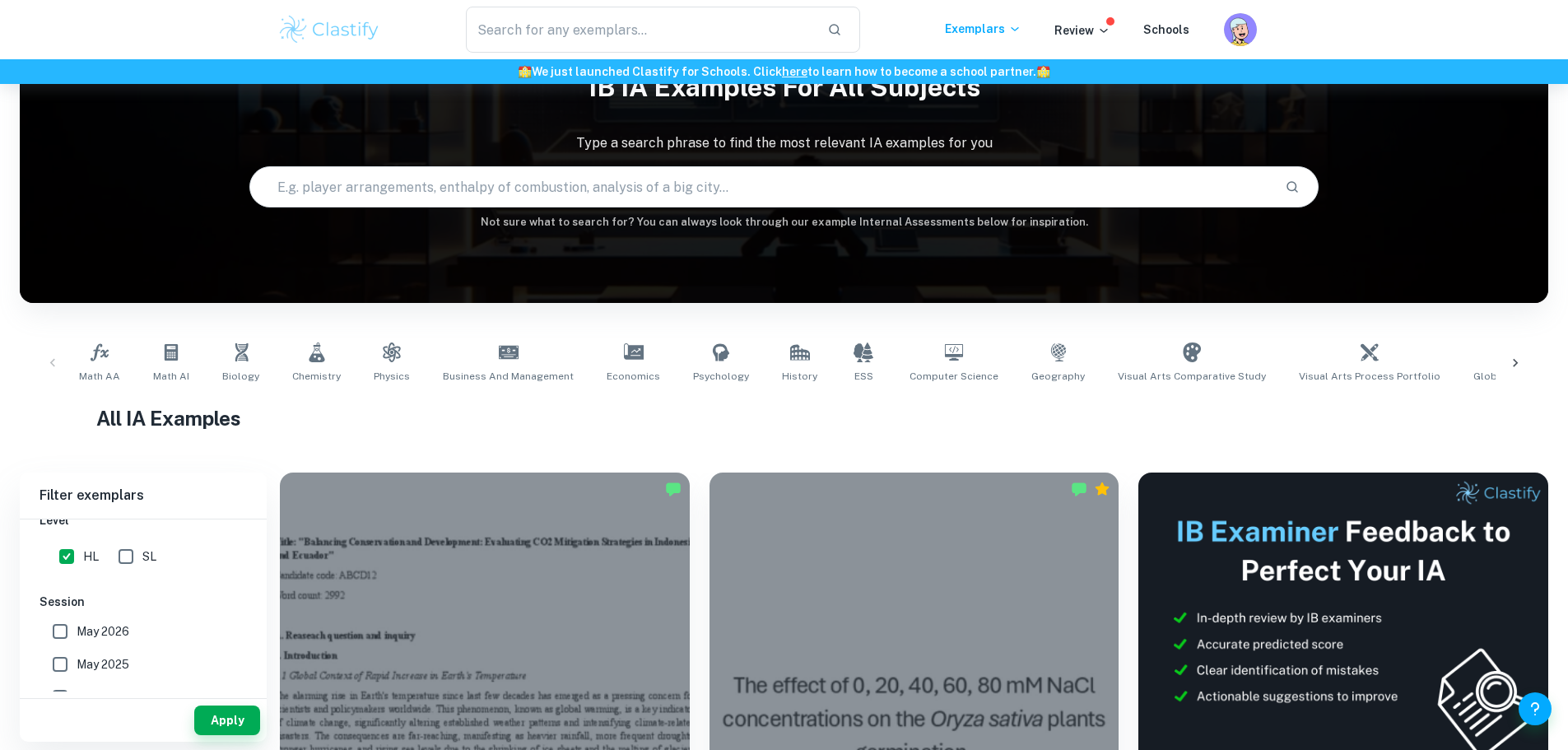 click on "SL" at bounding box center (126, 557) 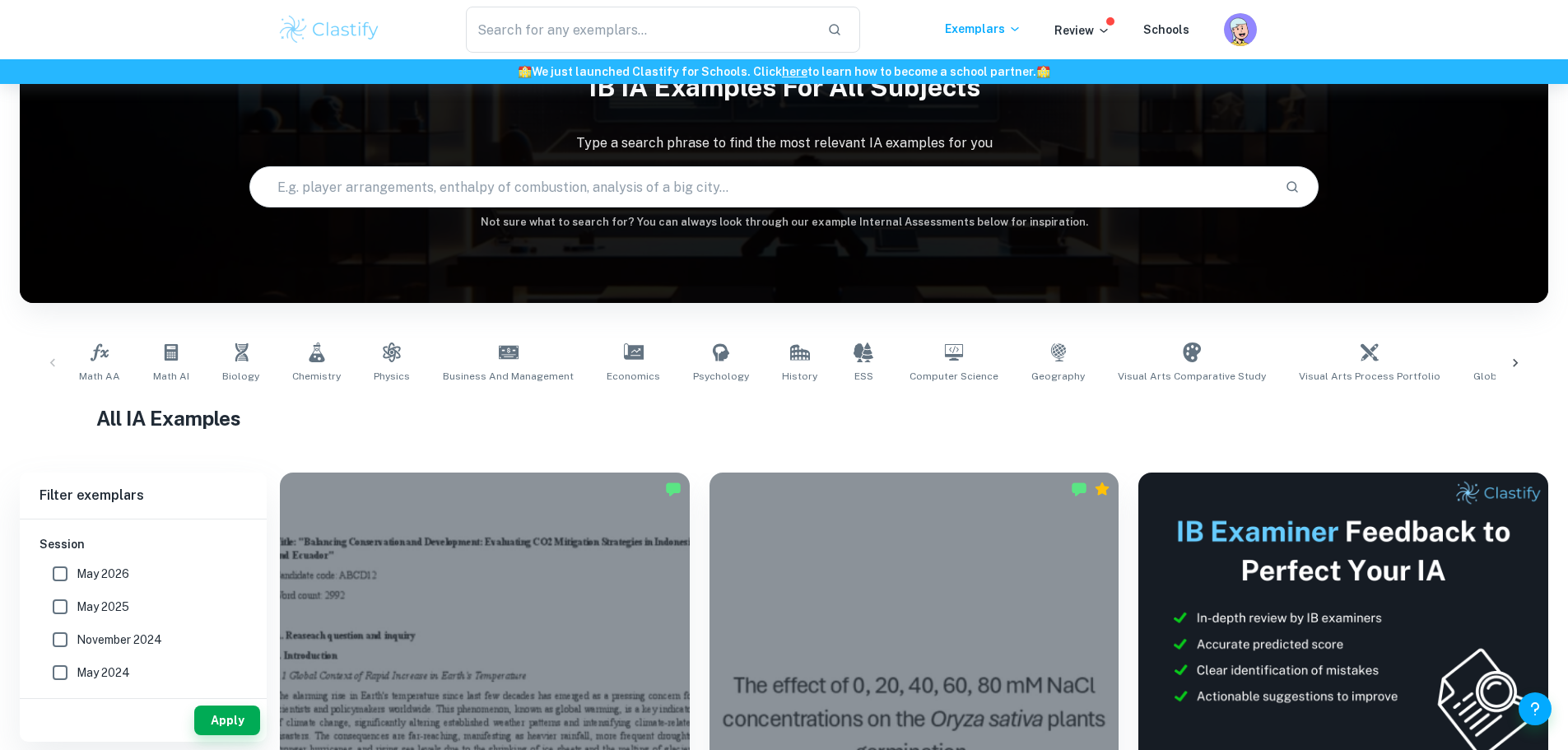 scroll, scrollTop: 576, scrollLeft: 0, axis: vertical 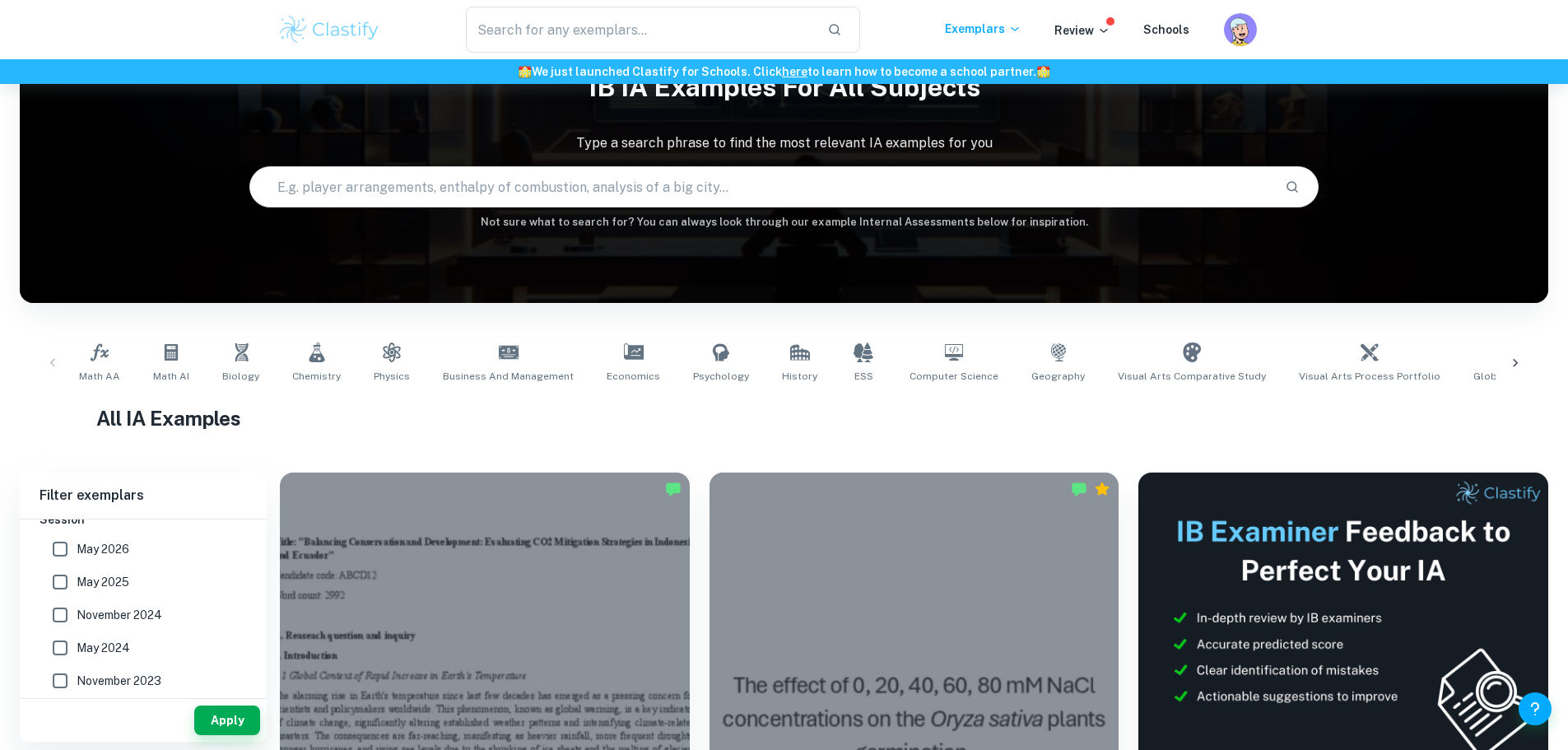 click on "May 2026" at bounding box center [60, 549] 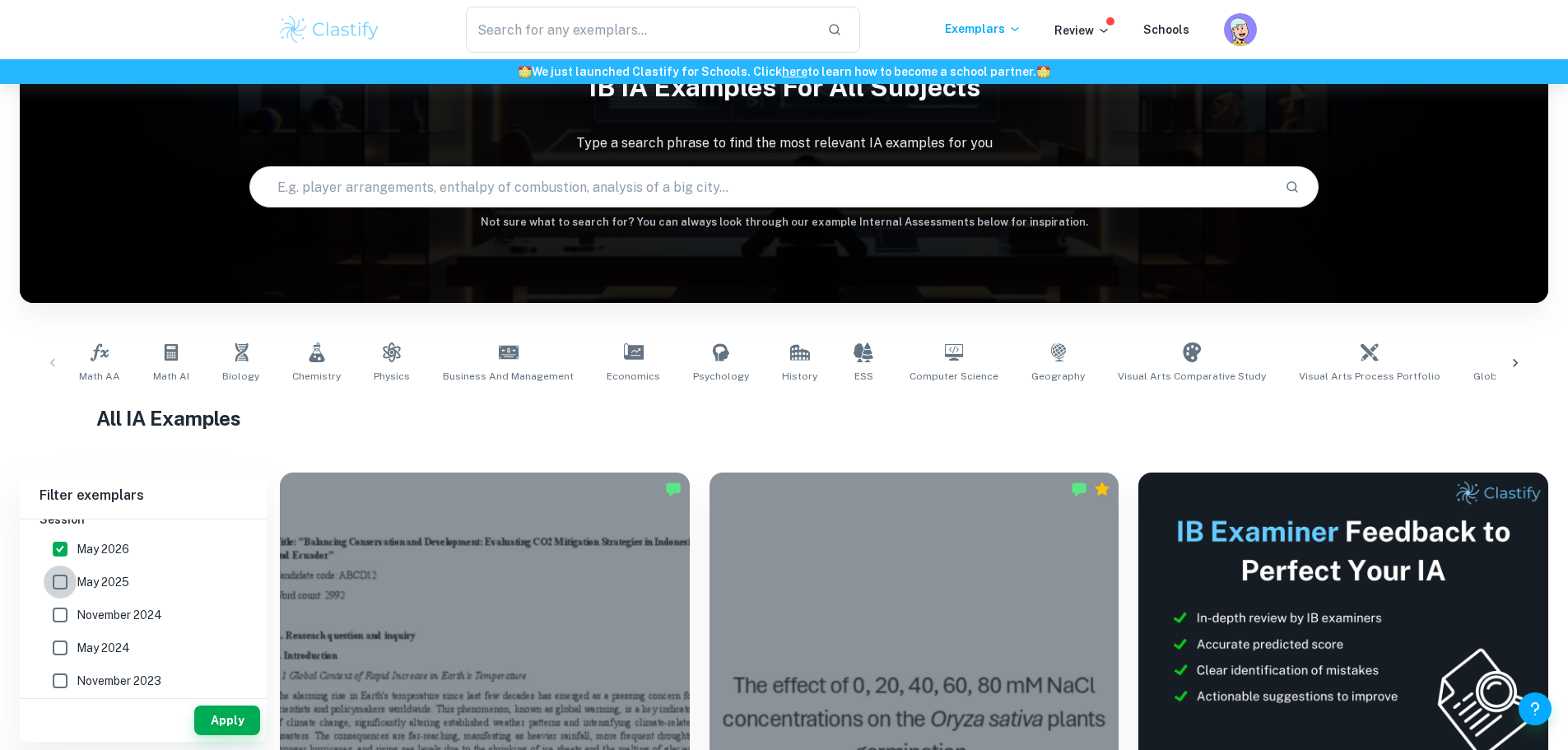 click on "May 2025" at bounding box center (60, 582) 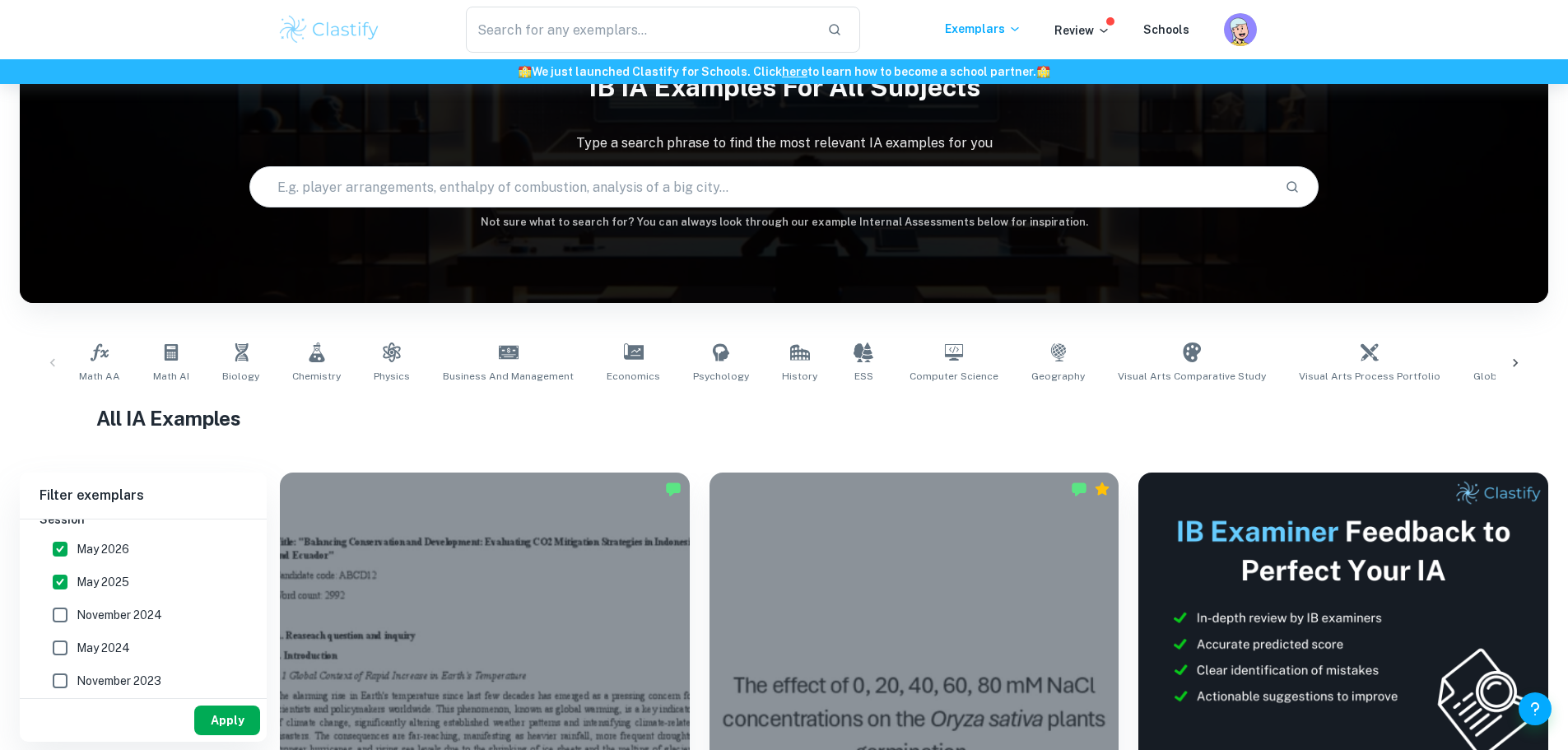 click on "Apply" at bounding box center [227, 720] 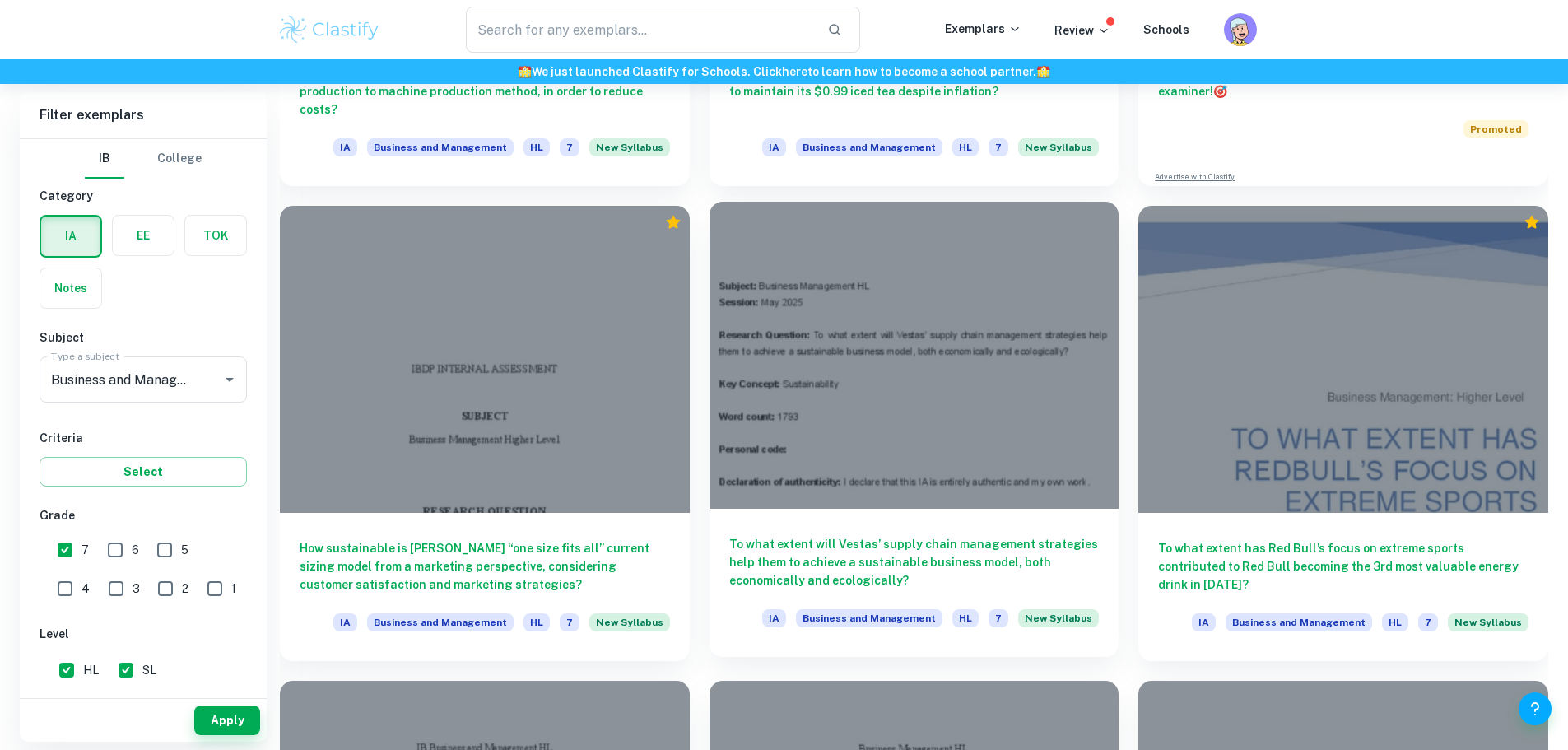 scroll, scrollTop: 823, scrollLeft: 0, axis: vertical 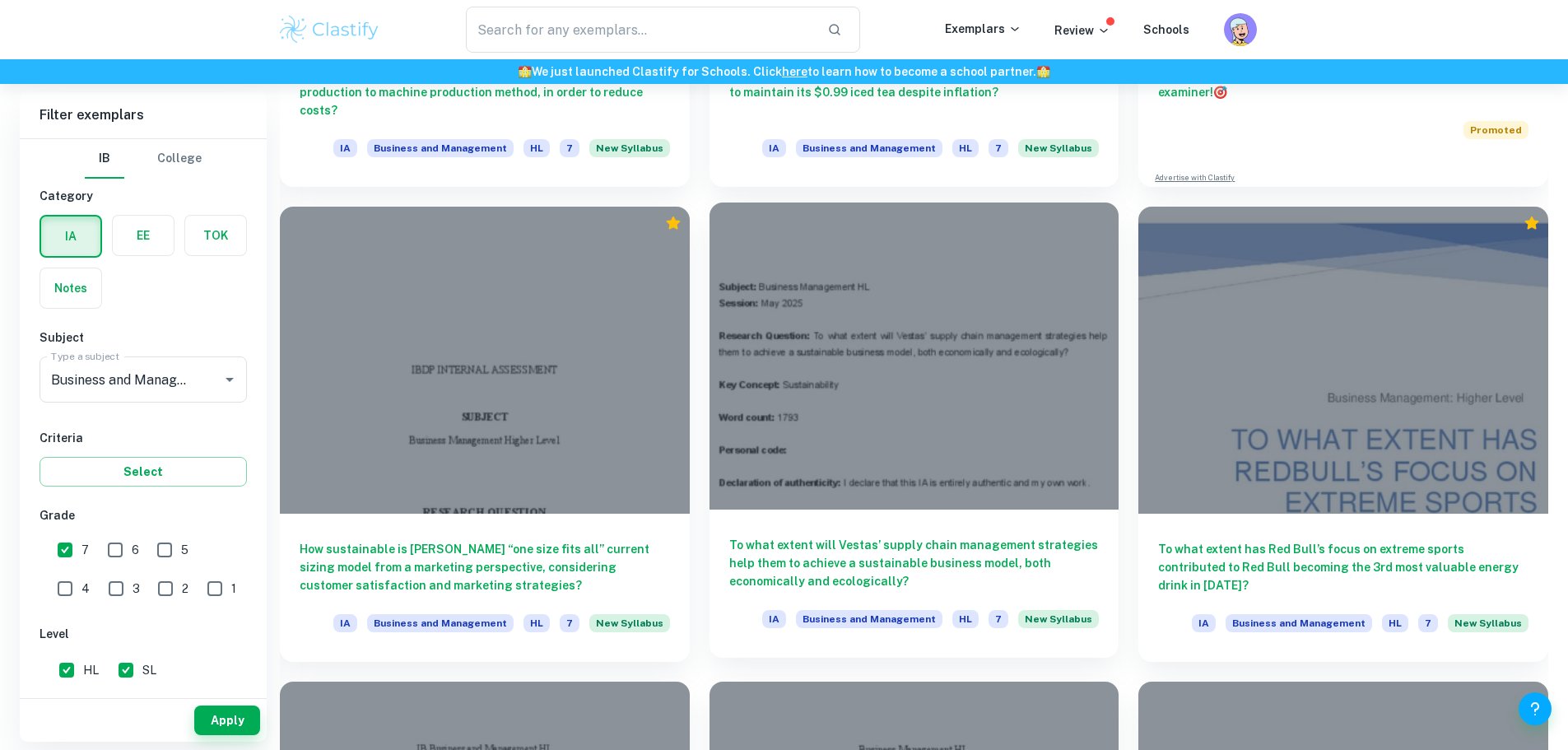 click on "To what extent will Vestas’ supply chain management strategies help them to achieve a sustainable business model, both economically and ecologically?" at bounding box center [914, 563] 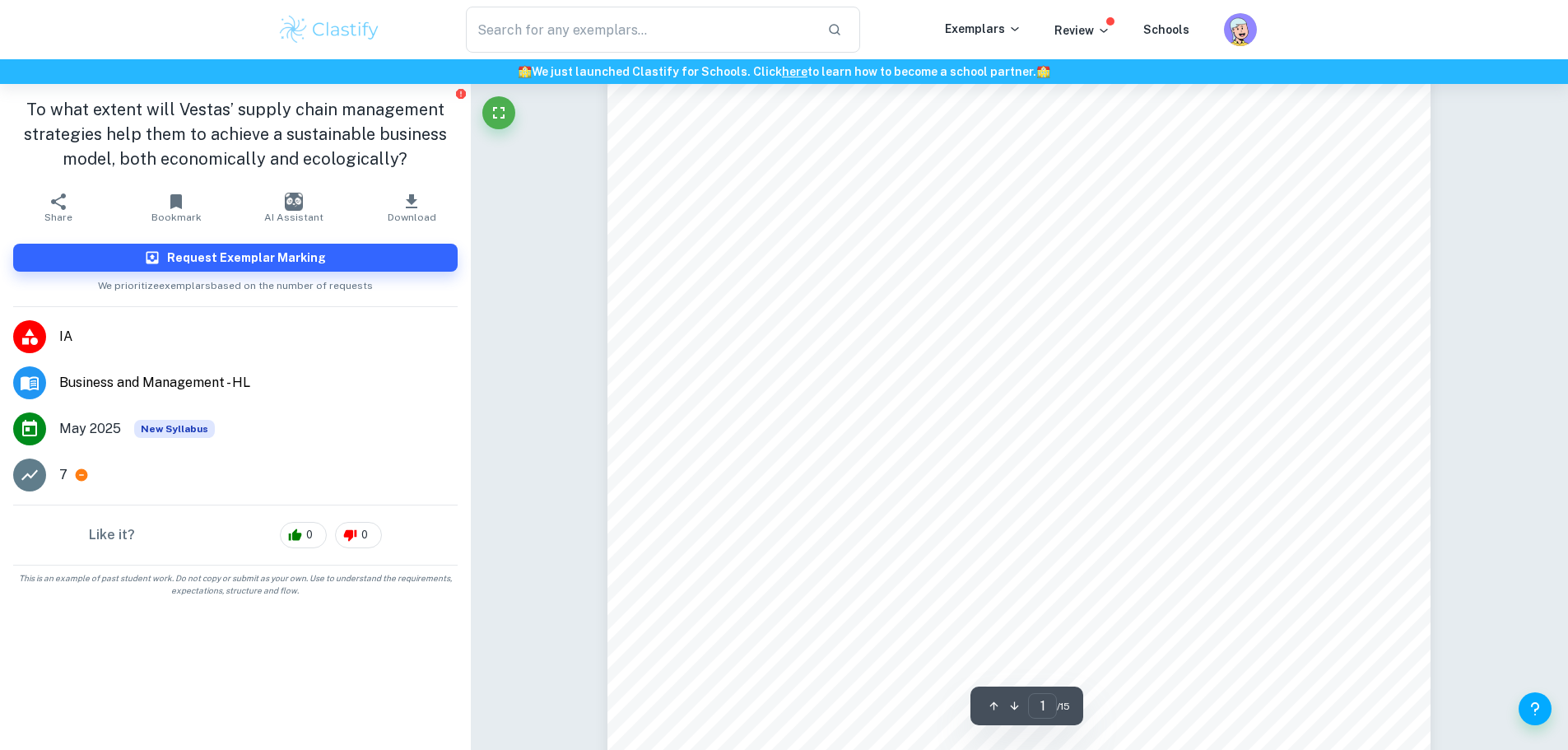 scroll, scrollTop: 0, scrollLeft: 0, axis: both 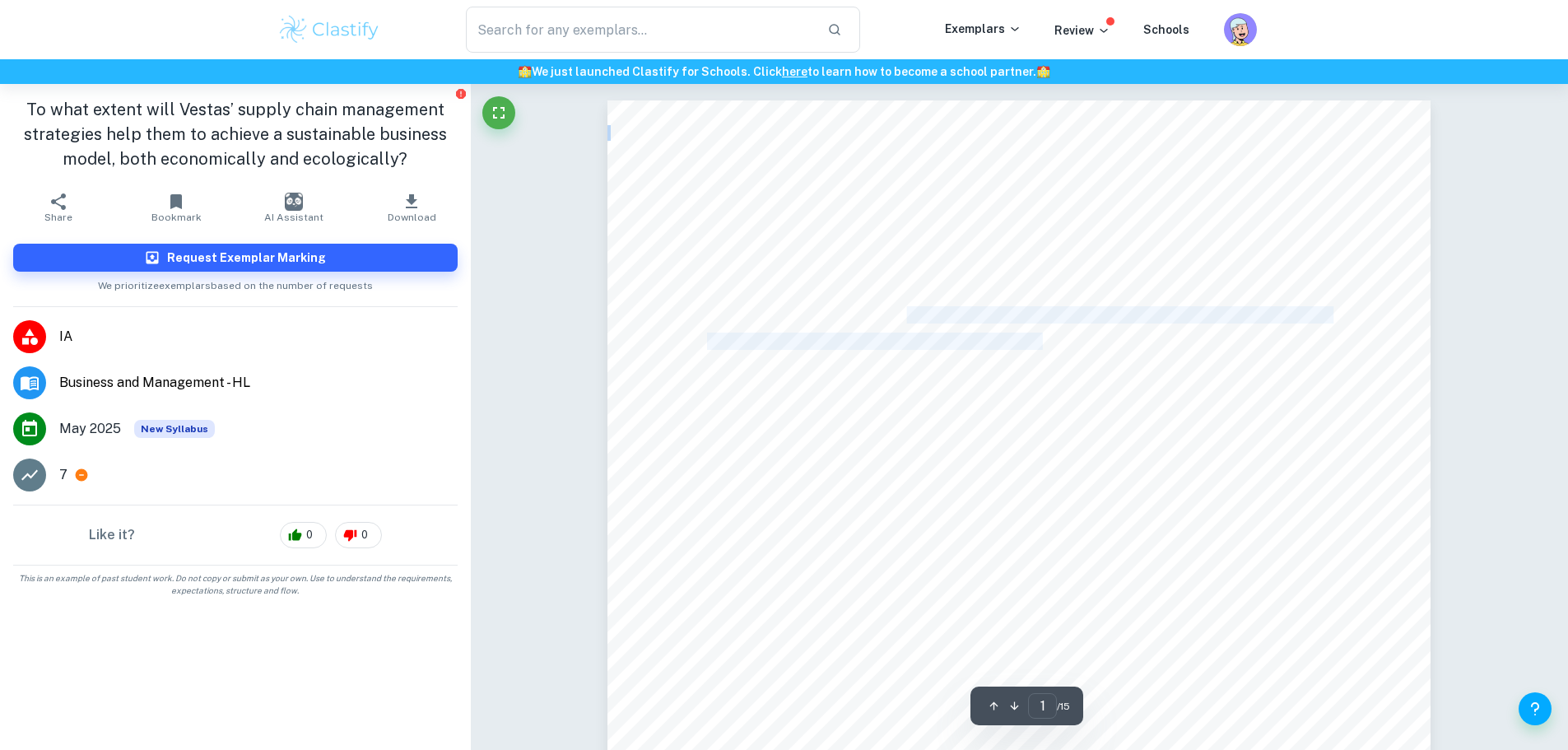 drag, startPoint x: 904, startPoint y: 314, endPoint x: 1044, endPoint y: 342, distance: 142.77255 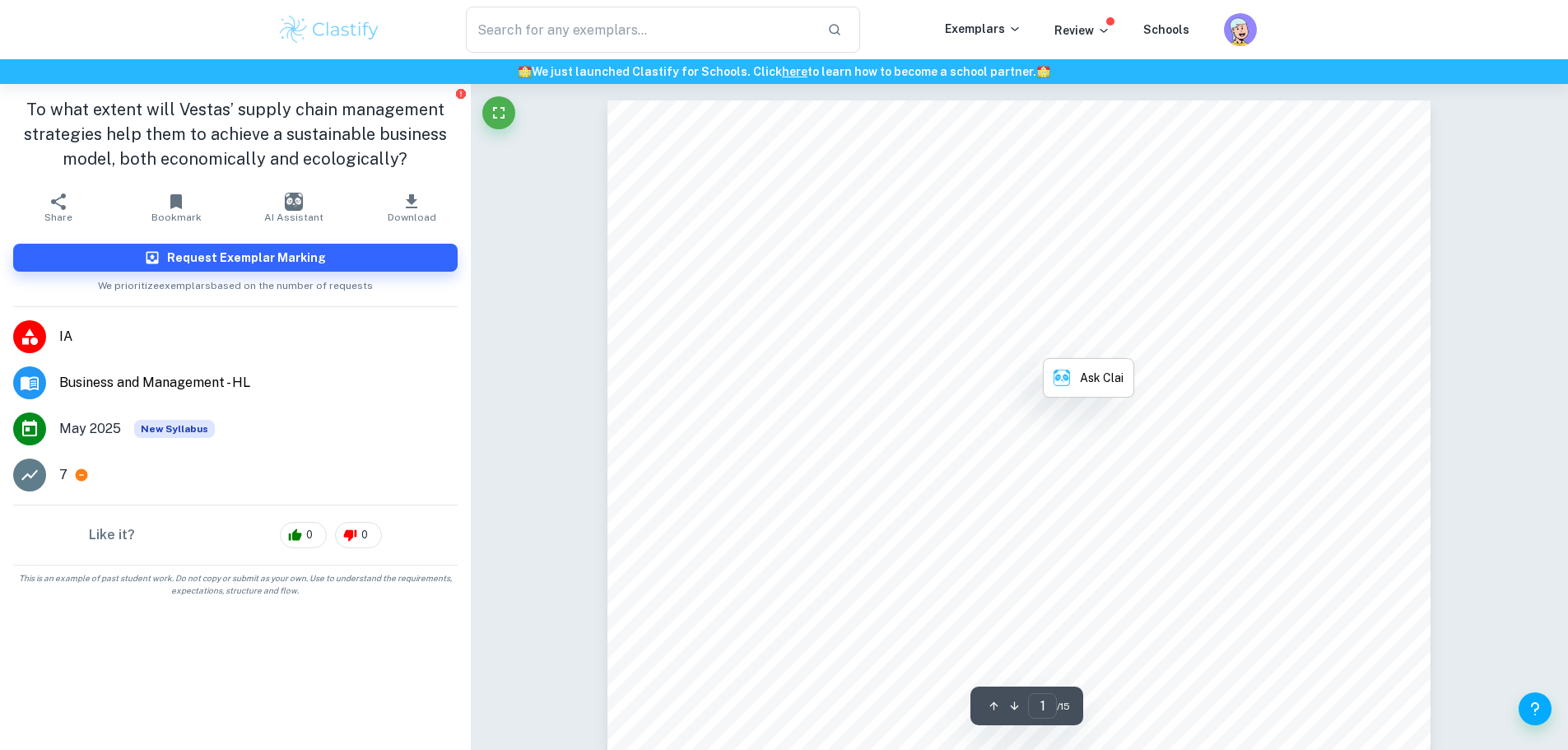 click on "Subject:   Business Management HL Session:   [DATE] Research Question:   To what extent will Vestas9 supply chain management strategies help them to achieve a sustainable business model, both economically and ecologically? Key Concept:   Sustainability Word count:   1793 Personal code: Declaration of authenticity:   I declare that this IA is entirely authentic and my own work. 1" at bounding box center [1019, 682] 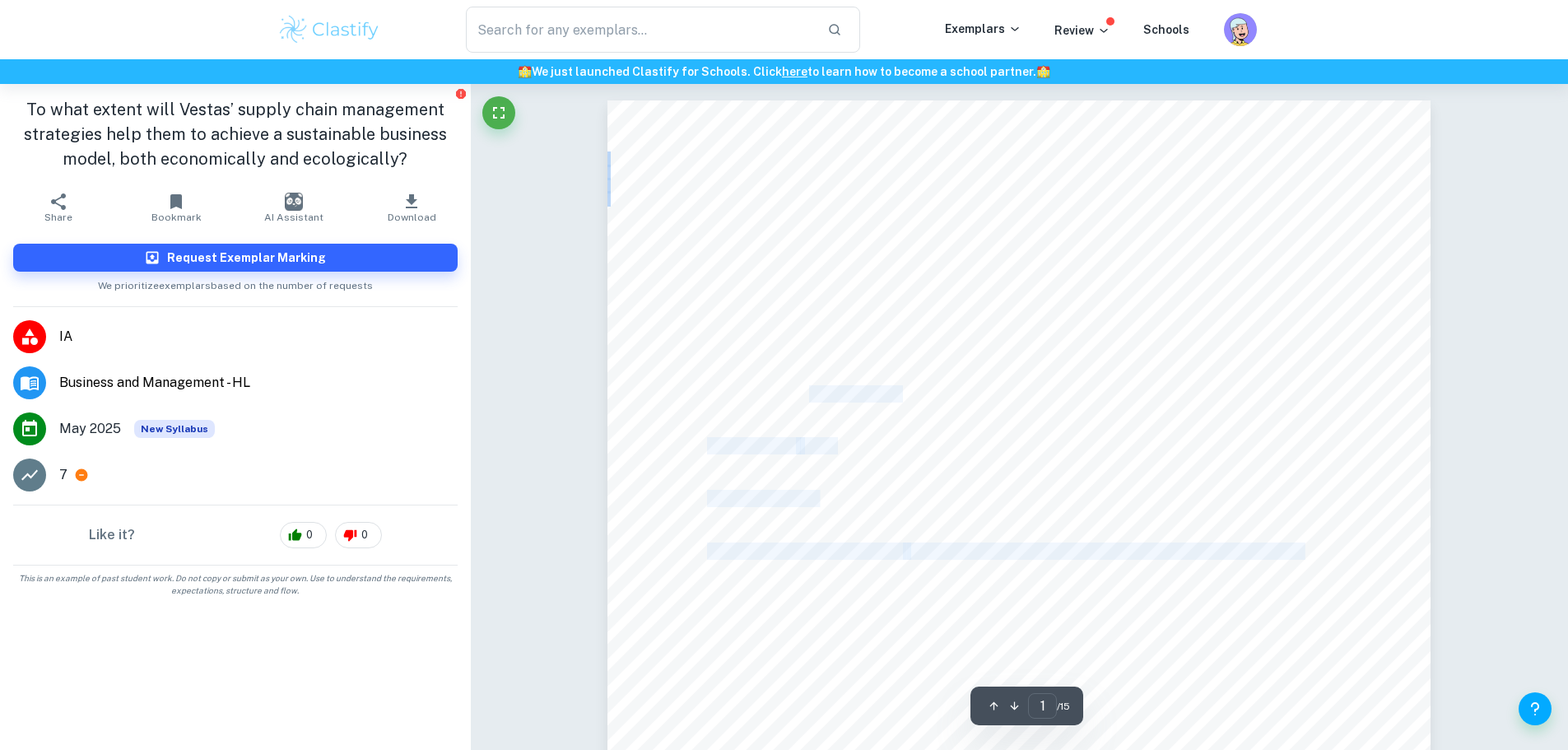 drag, startPoint x: 807, startPoint y: 399, endPoint x: 910, endPoint y: 399, distance: 103 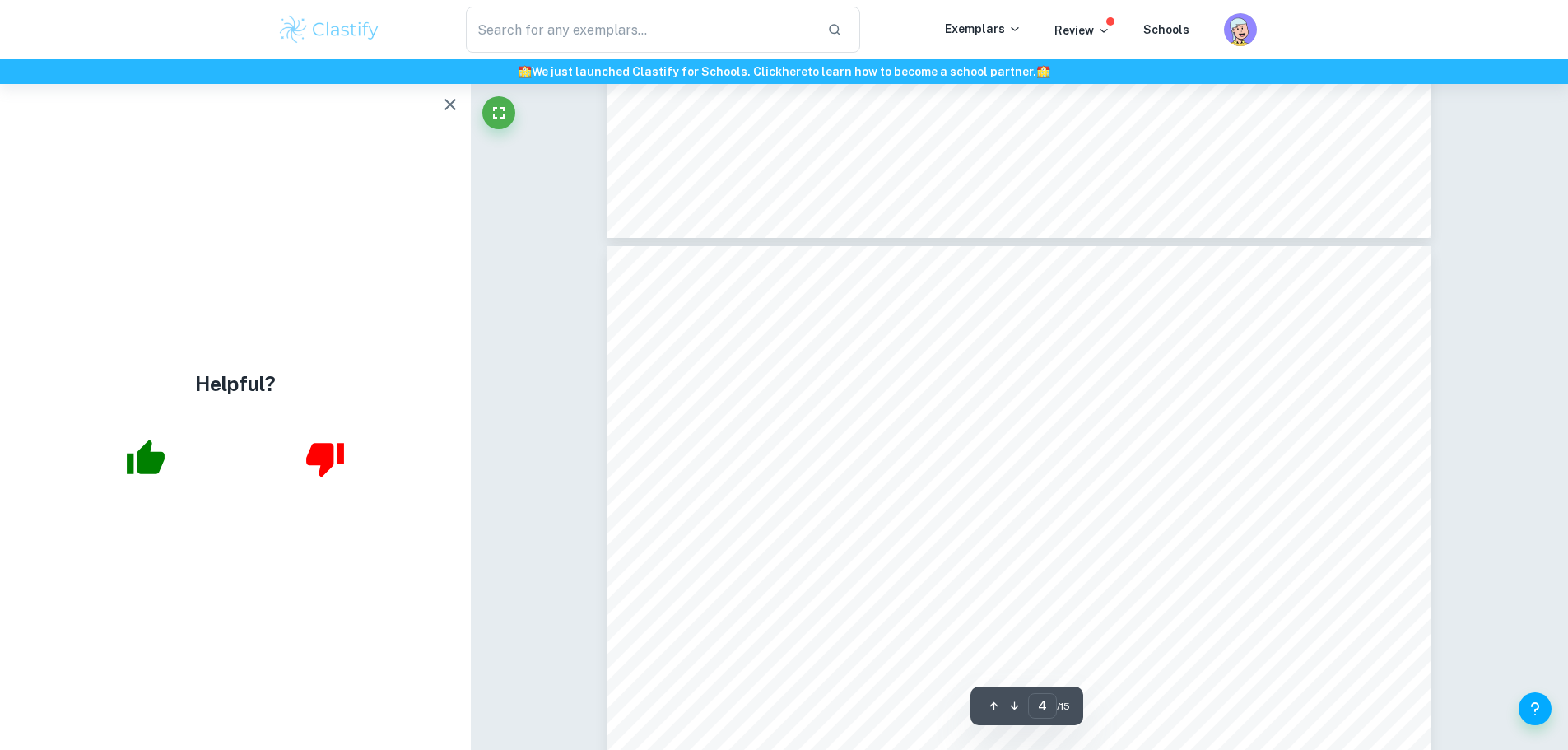 scroll, scrollTop: 3540, scrollLeft: 0, axis: vertical 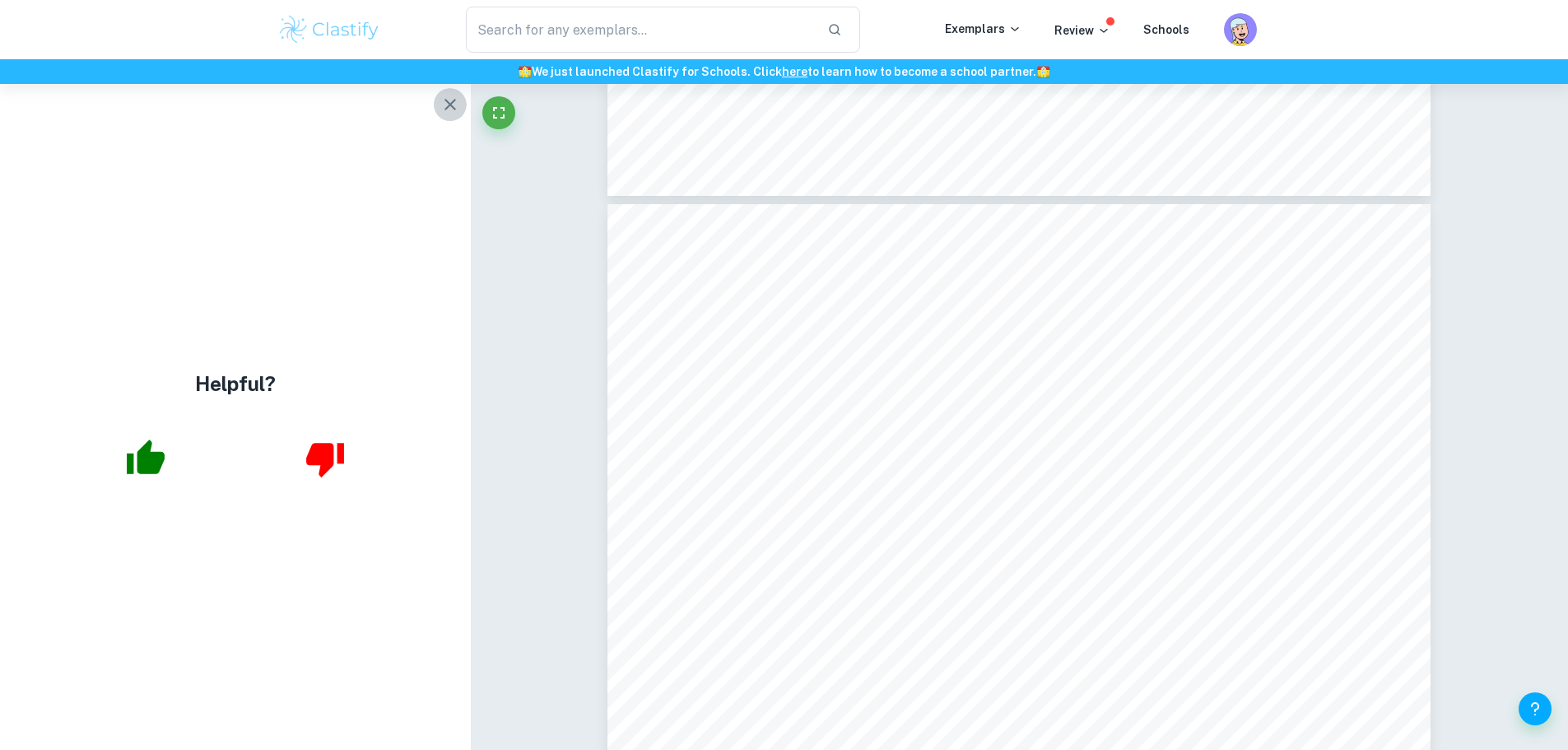 click 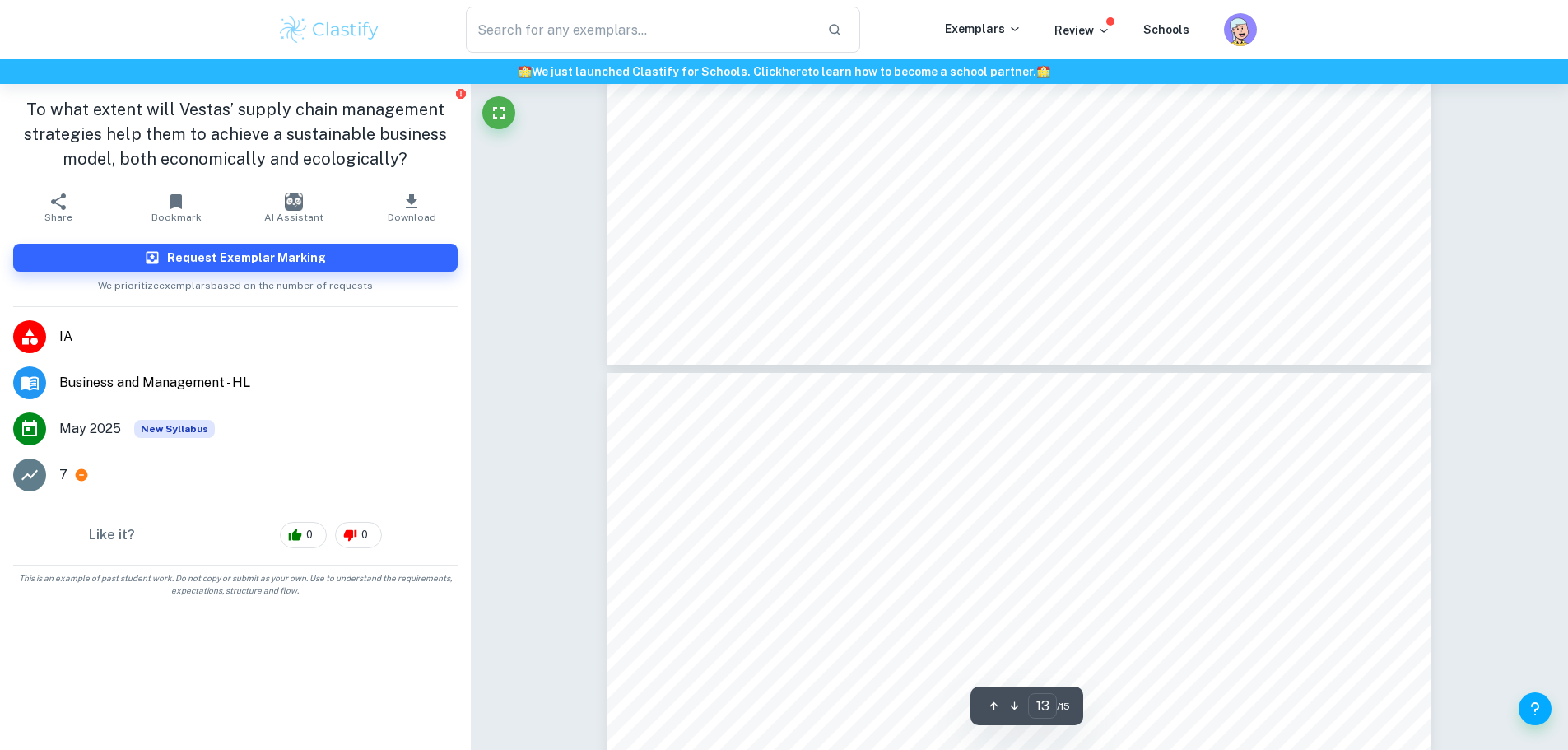 scroll, scrollTop: 14993, scrollLeft: 0, axis: vertical 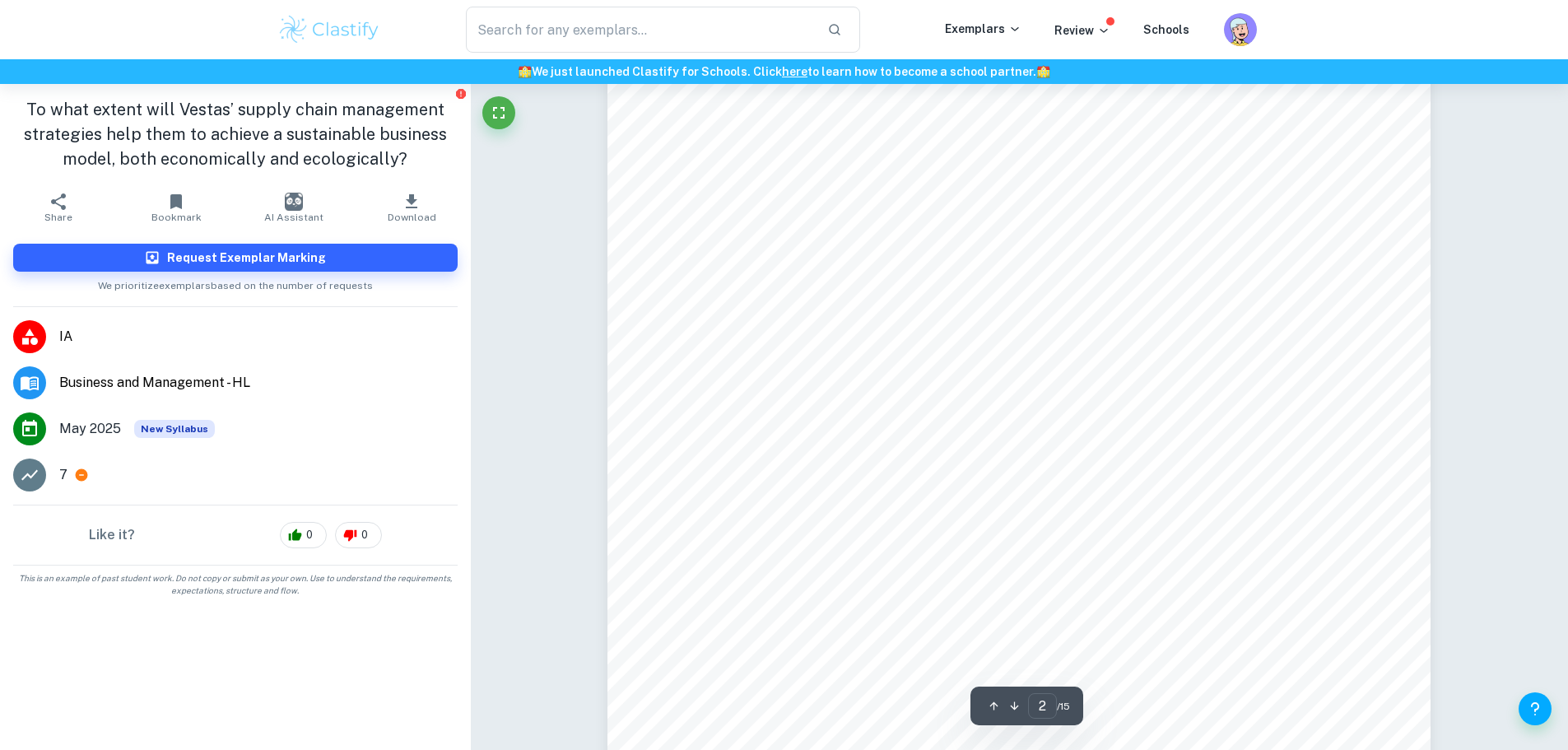 type on "1" 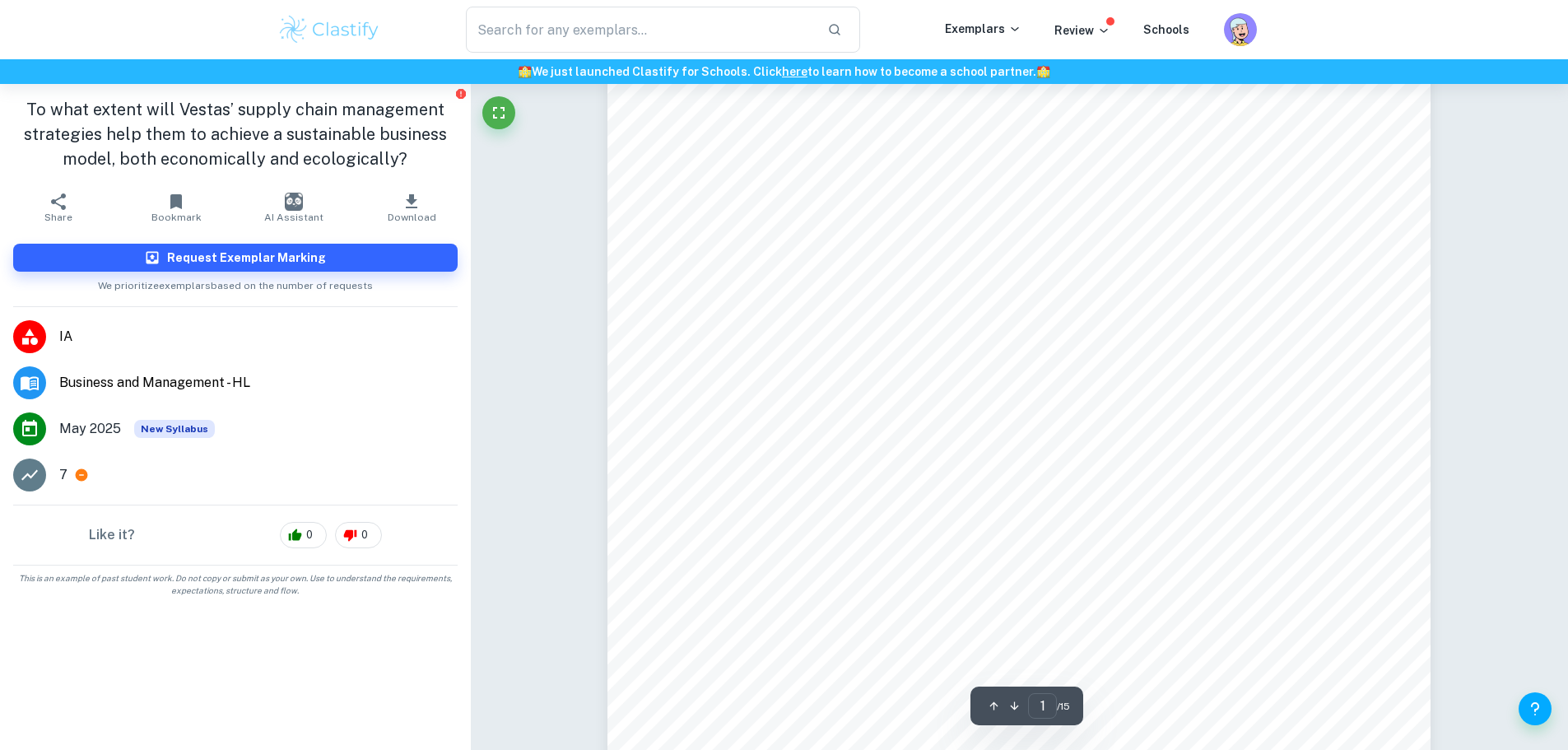 scroll, scrollTop: 0, scrollLeft: 0, axis: both 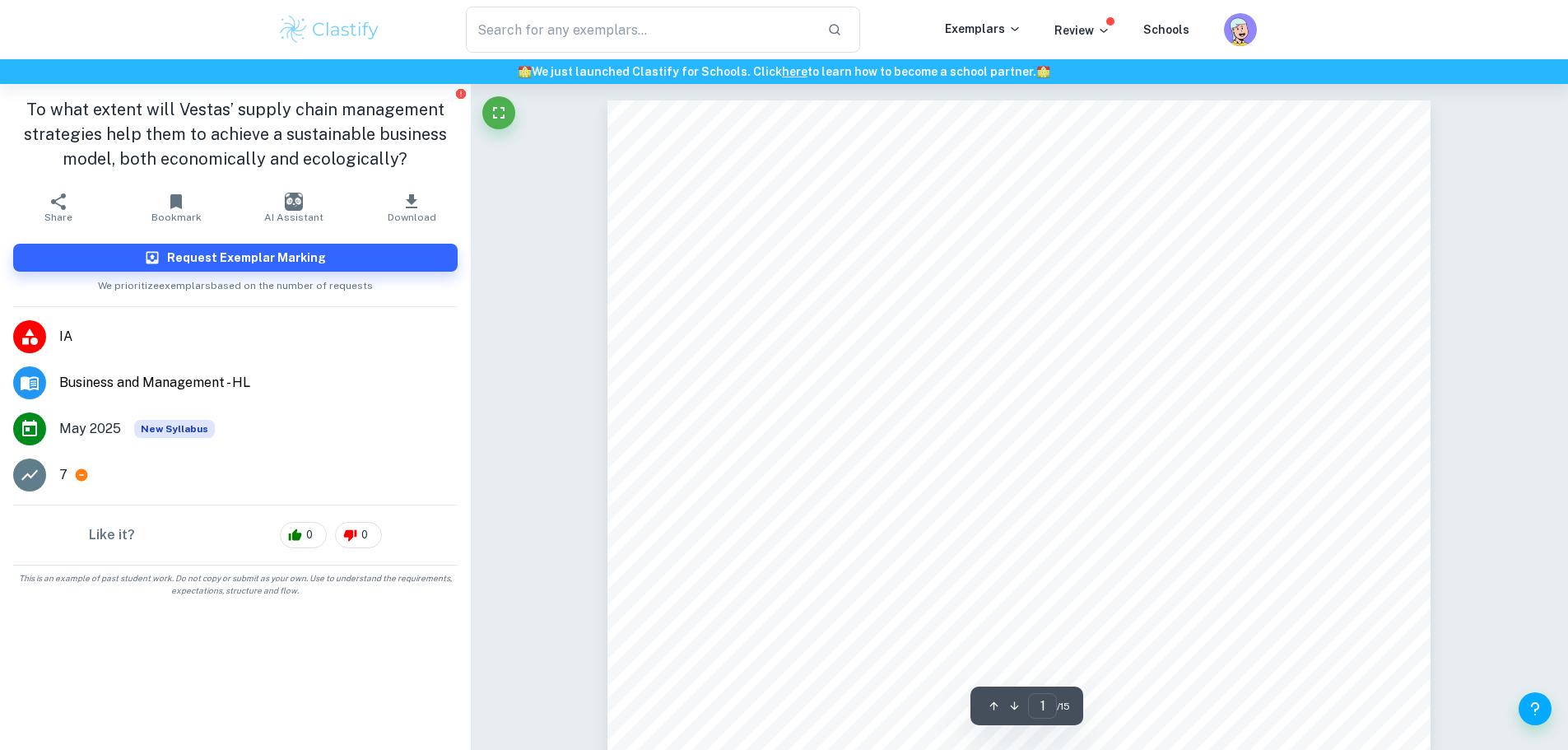 click on "Ask Clai 1 ​ / 15 Subject:   Business Management HL Session:   [DATE] Research Question:   To what extent will Vestas9 supply chain management strategies help them to achieve a sustainable business model, both economically and ecologically? Key Concept:   Sustainability Word count:   1793 Personal code: Declaration of authenticity:   I declare that this IA is entirely authentic and my own work. 1 Introduction Concept   3 Methodology   3 Supporting Documentation   4 Analysis and evaluation   5 STEEPLE   5 Supply Chain Management   6 Financial Analysis   8 Conclusion   11 Bibliography   12 2 Introduction : Vestas Wind Systems, a Dutch publicly traded company founded in [DATE] (Vestas), operates in both the secondary and tertiary sector as they manufacture, sell and install wind turbines (HARTENERGY). The 2022 global energy crisis accelerated by the Ukraine-Russia conflict, significantly disrupted the energy industry (International Energy Agency). [PERSON_NAME], a global faced   issues   within   business model. :" at bounding box center [1020, 8942] 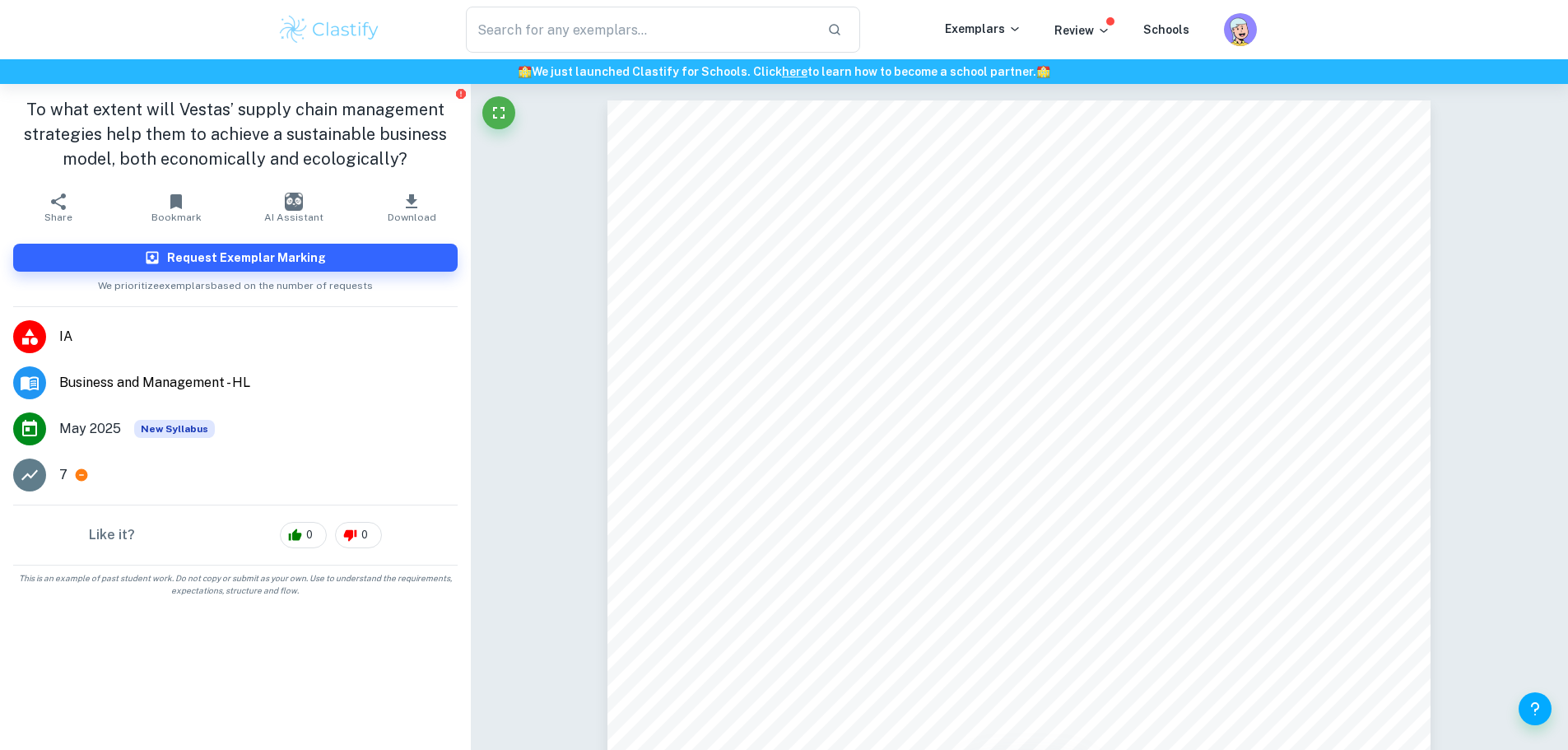 click 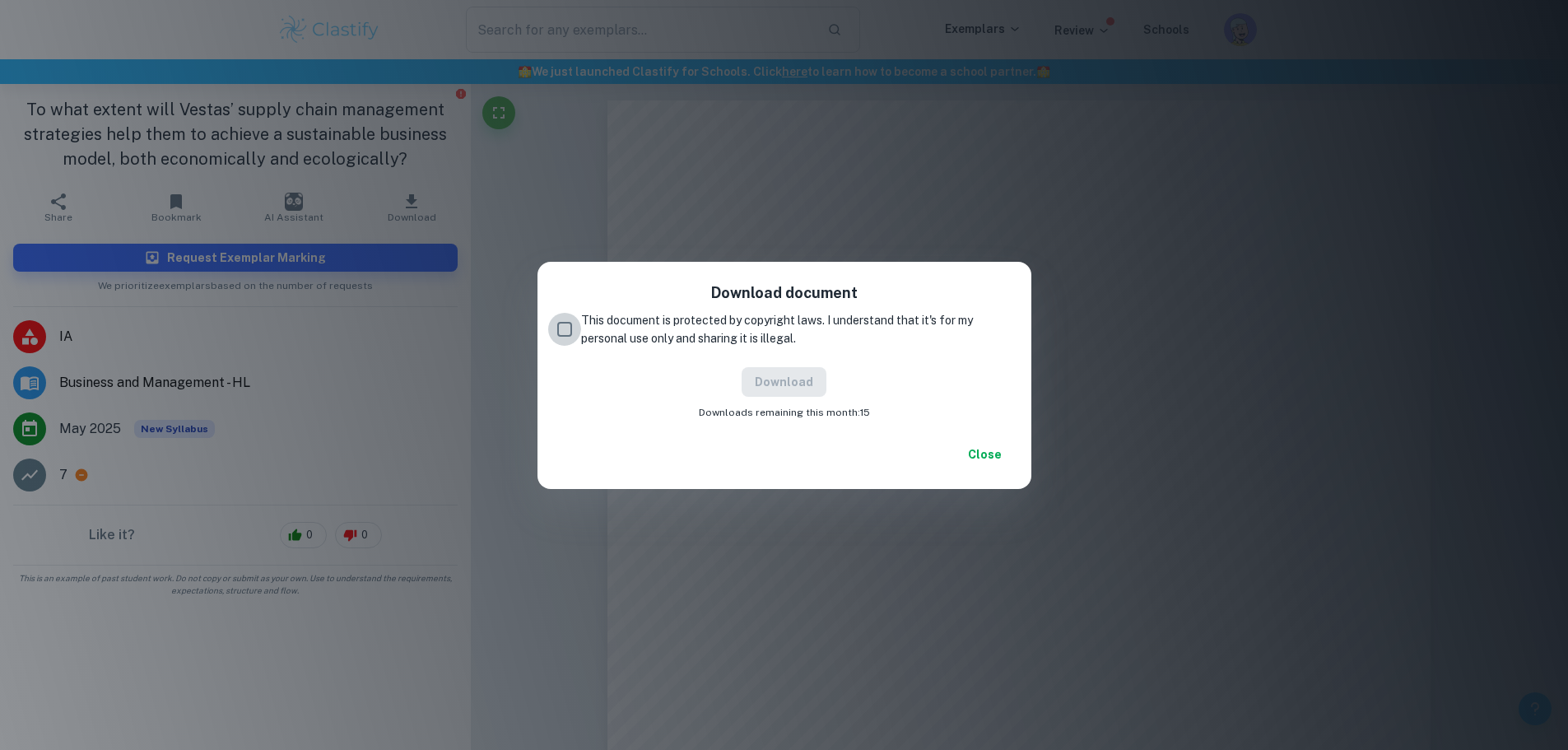 click on "This document is protected by copyright laws. I understand that it's for my personal use only and sharing it is illegal." at bounding box center (565, 329) 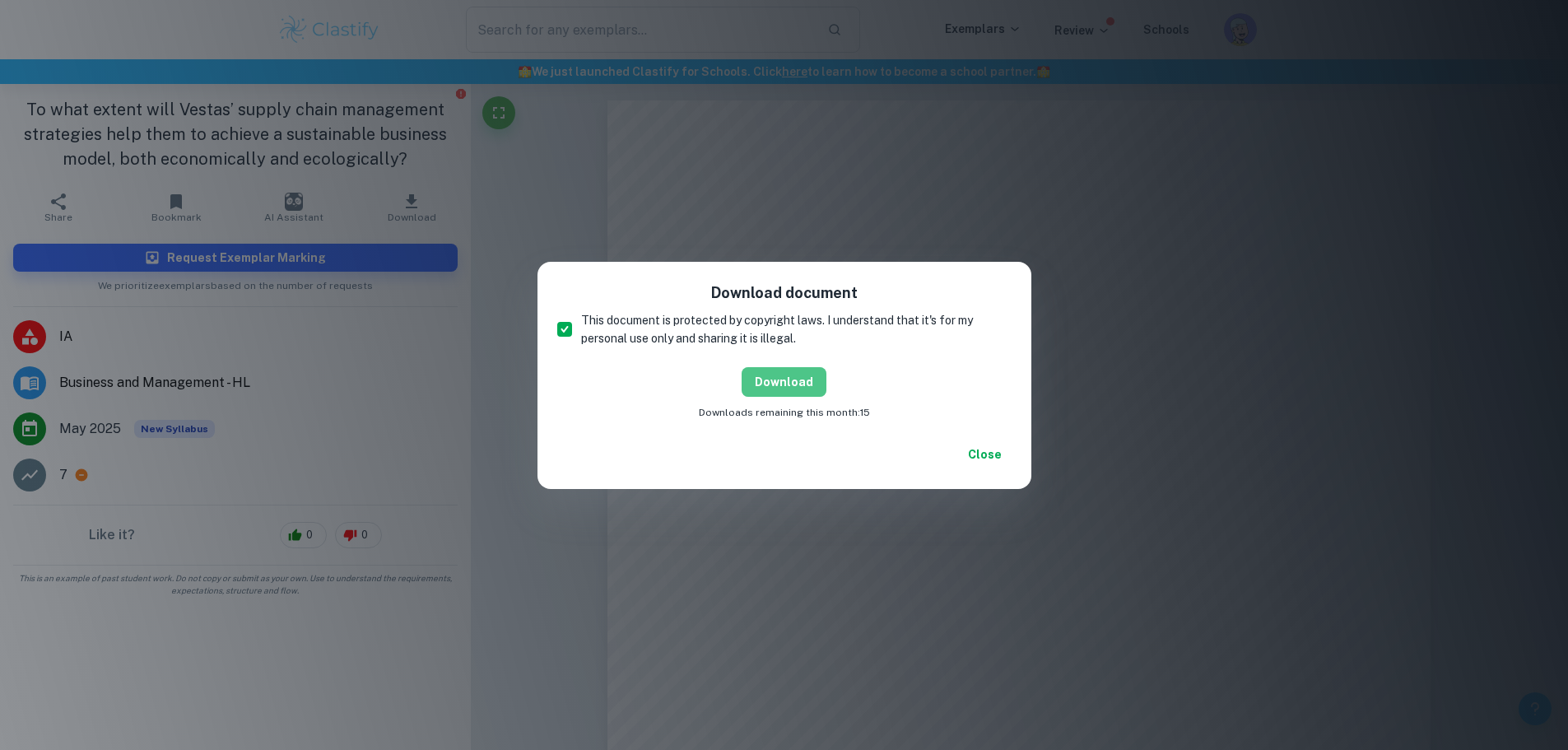 click on "Download" at bounding box center (784, 382) 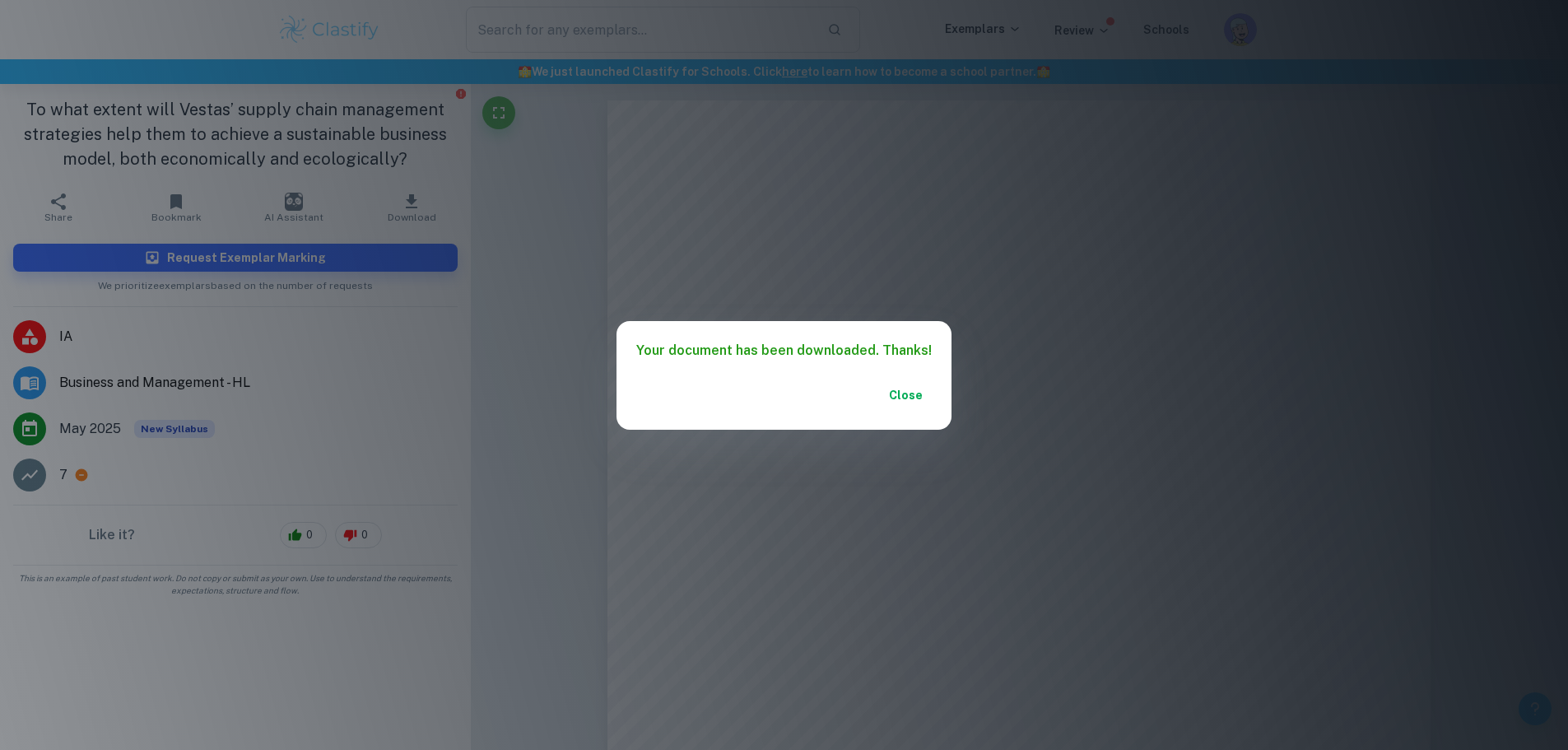 click on "Close" at bounding box center [905, 395] 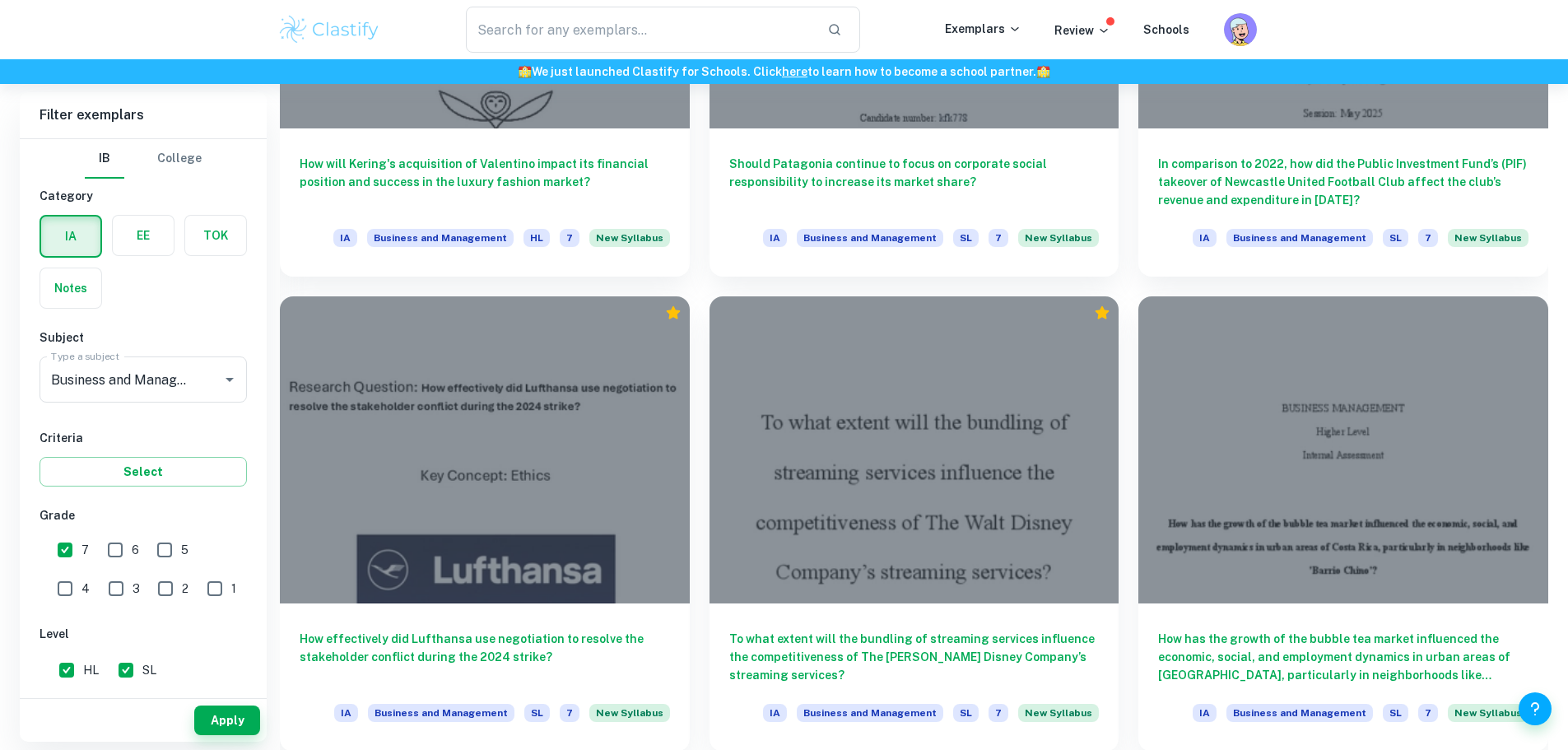 scroll, scrollTop: 2552, scrollLeft: 0, axis: vertical 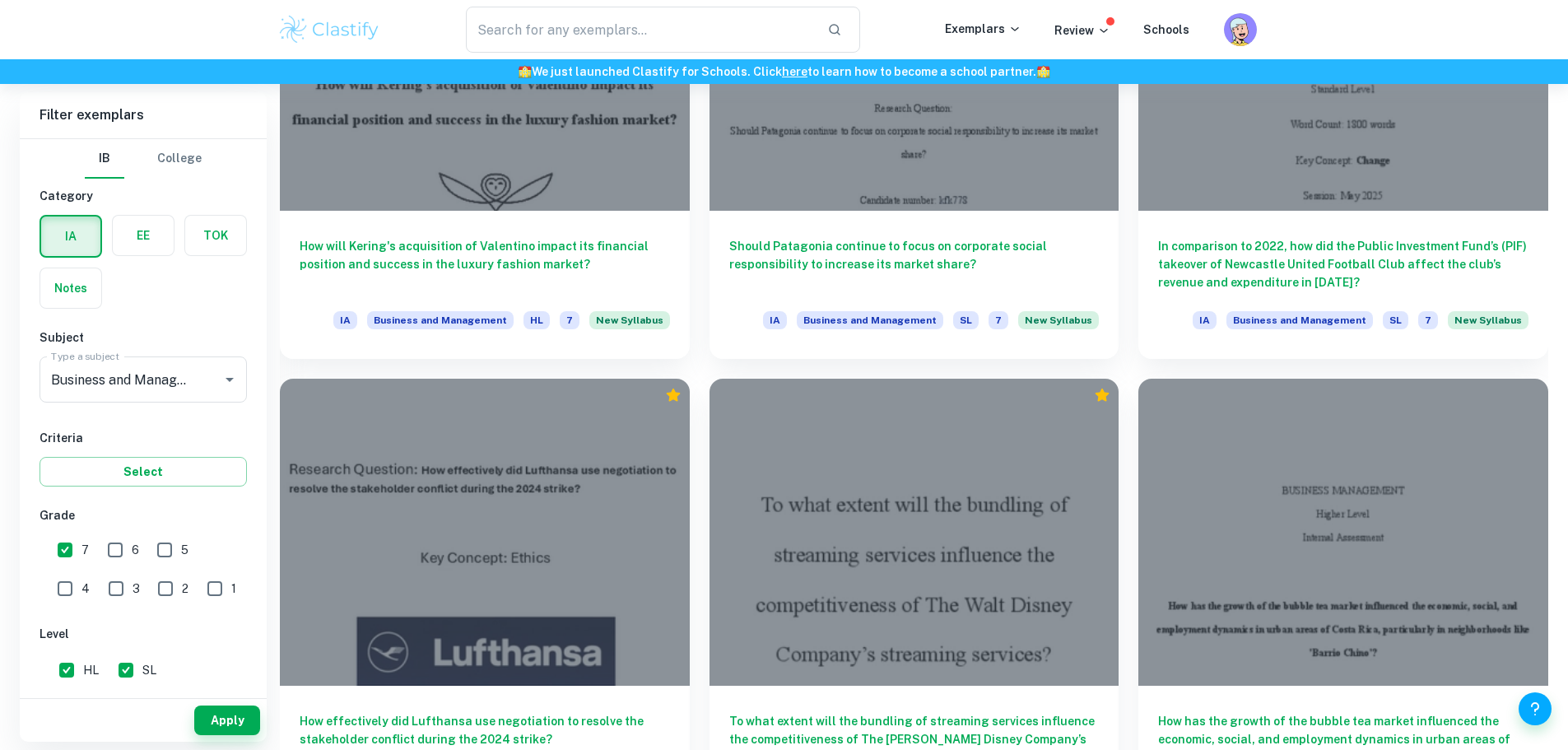click at bounding box center [485, 1479] 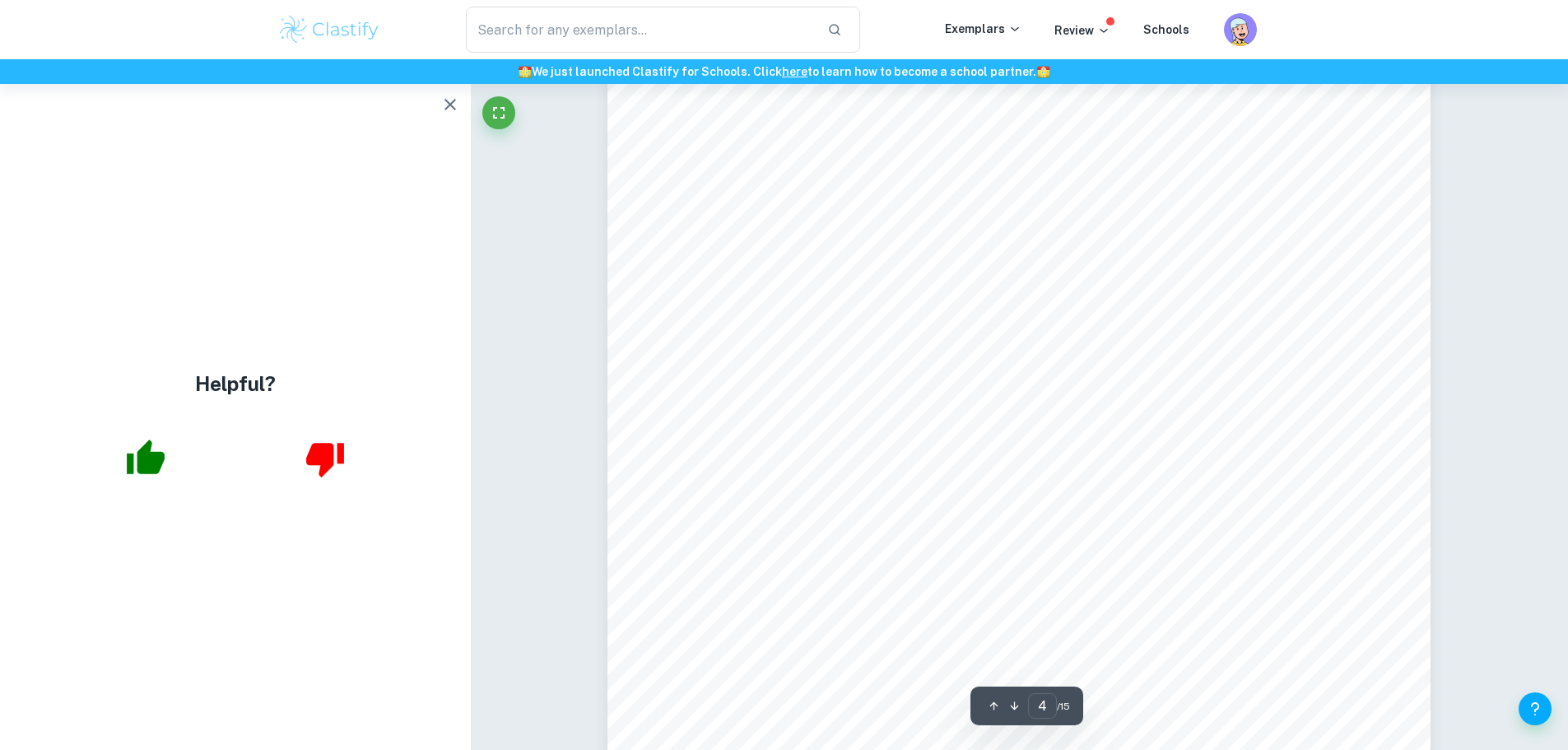 scroll, scrollTop: 3540, scrollLeft: 0, axis: vertical 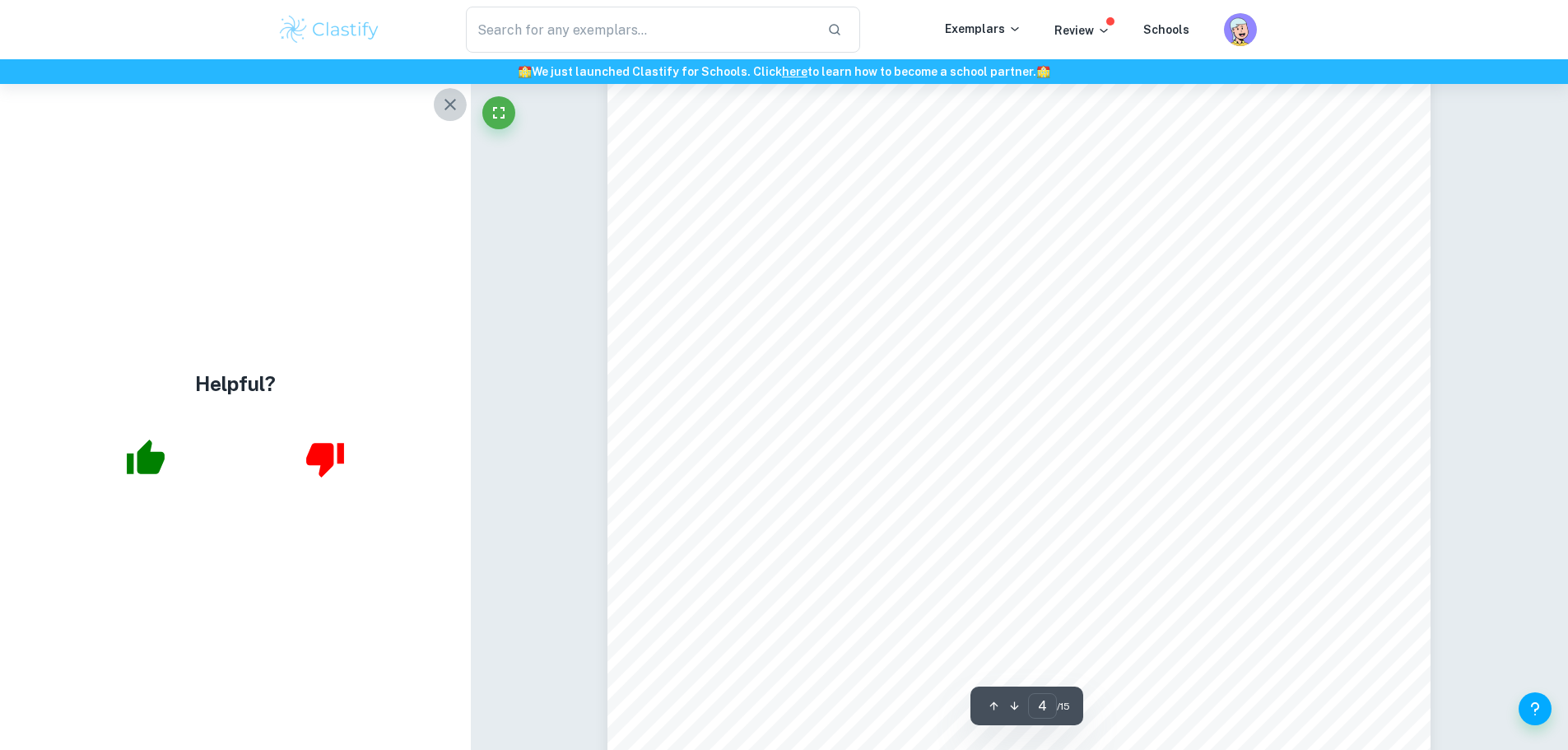 click 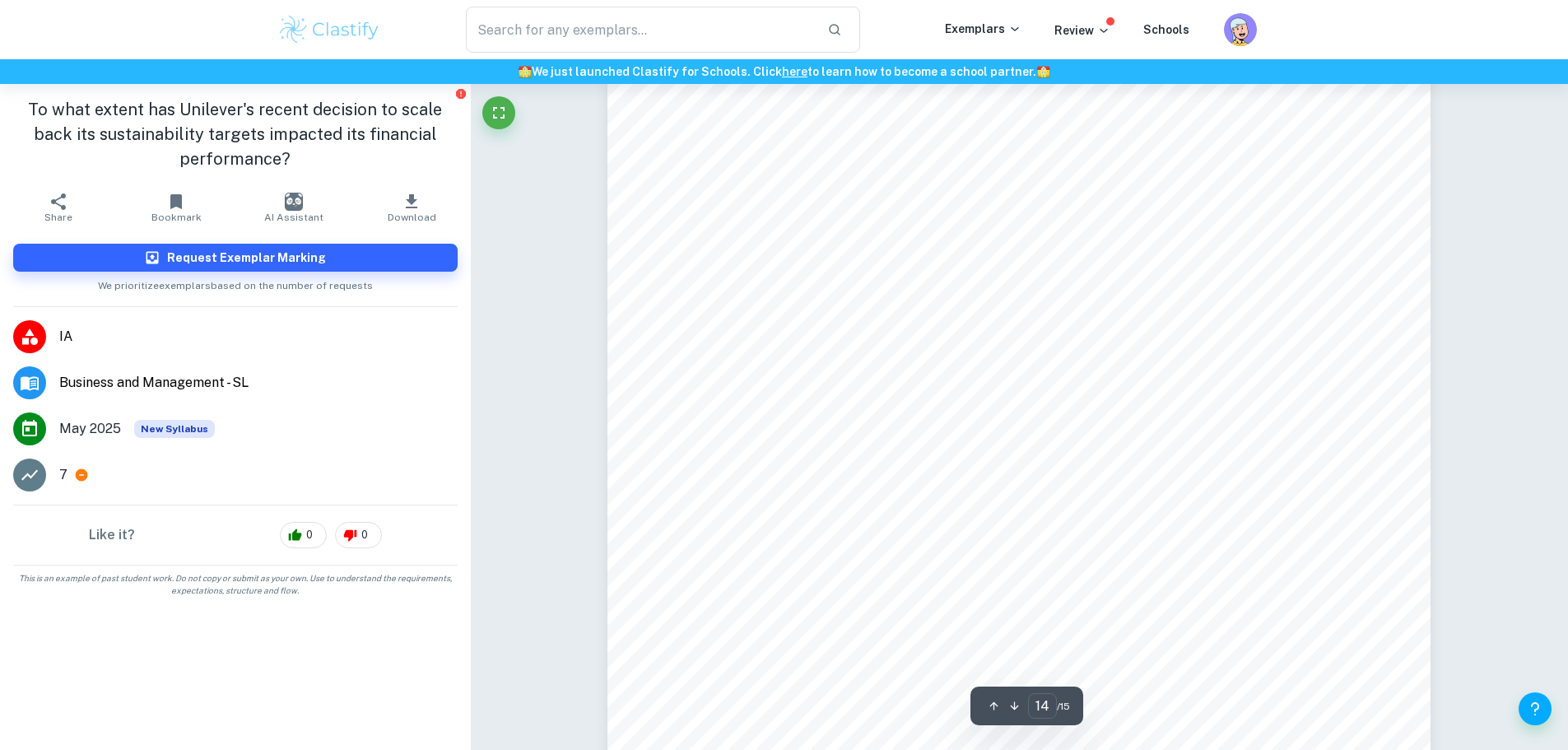 scroll, scrollTop: 14078, scrollLeft: 0, axis: vertical 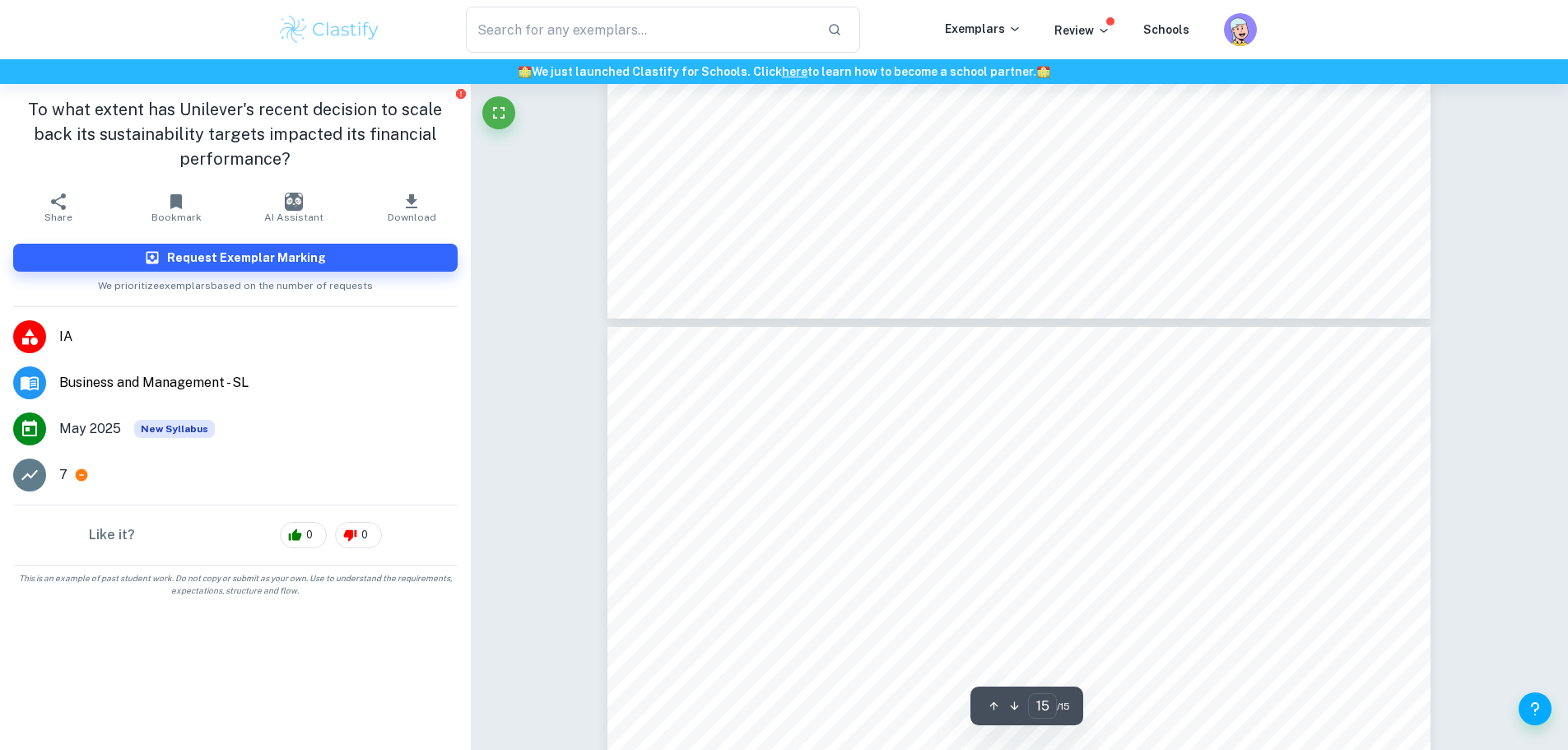 type on "14" 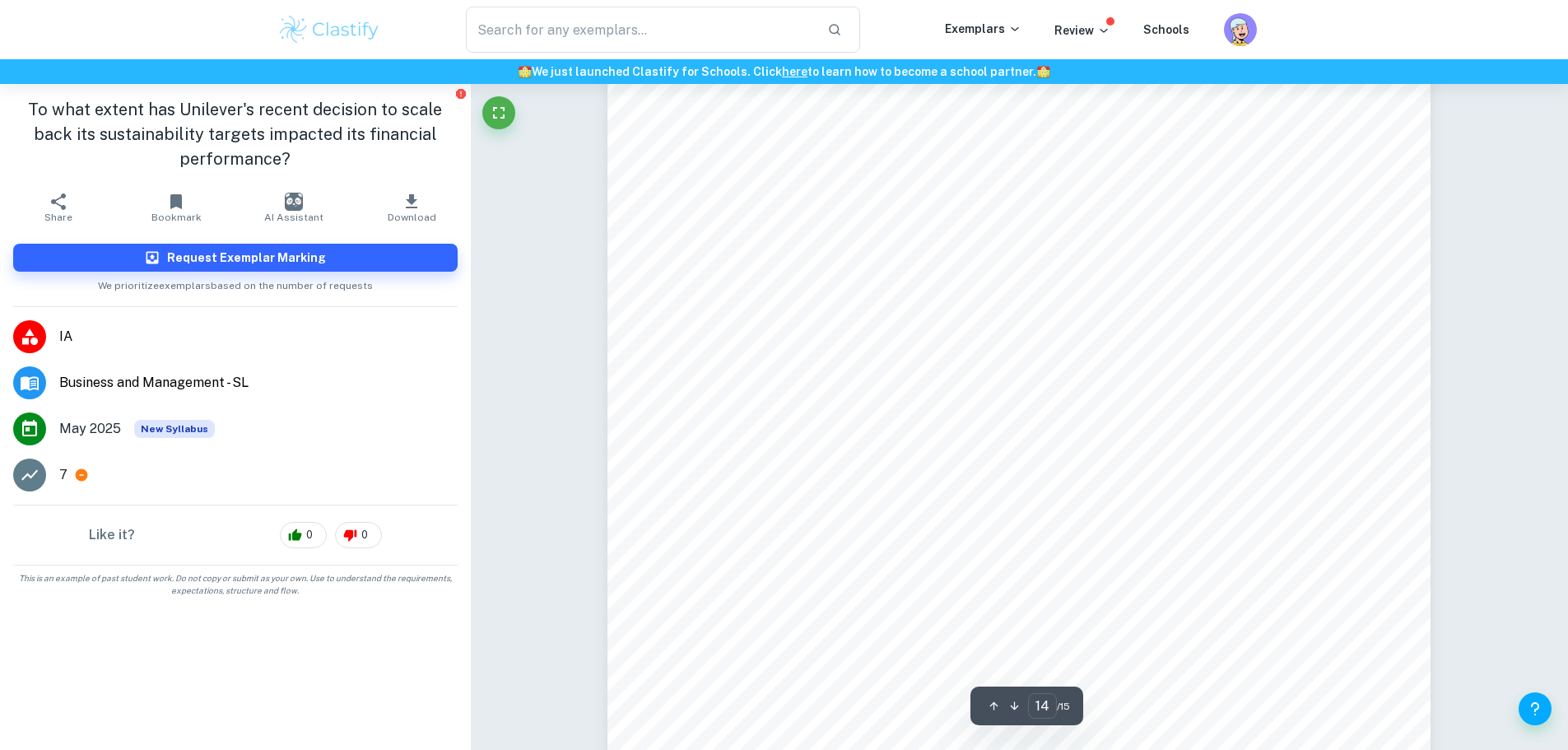 scroll, scrollTop: 14194, scrollLeft: 0, axis: vertical 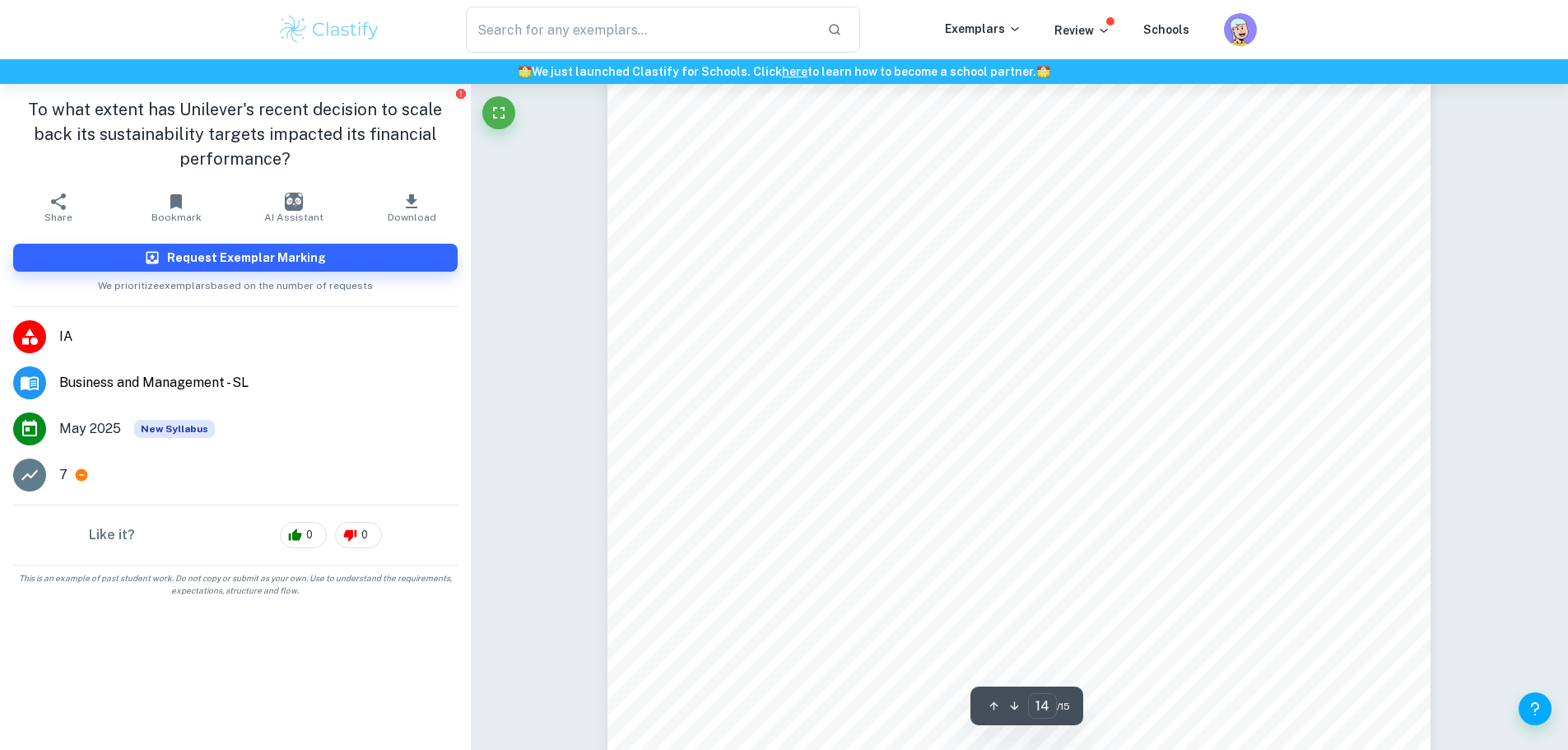 click 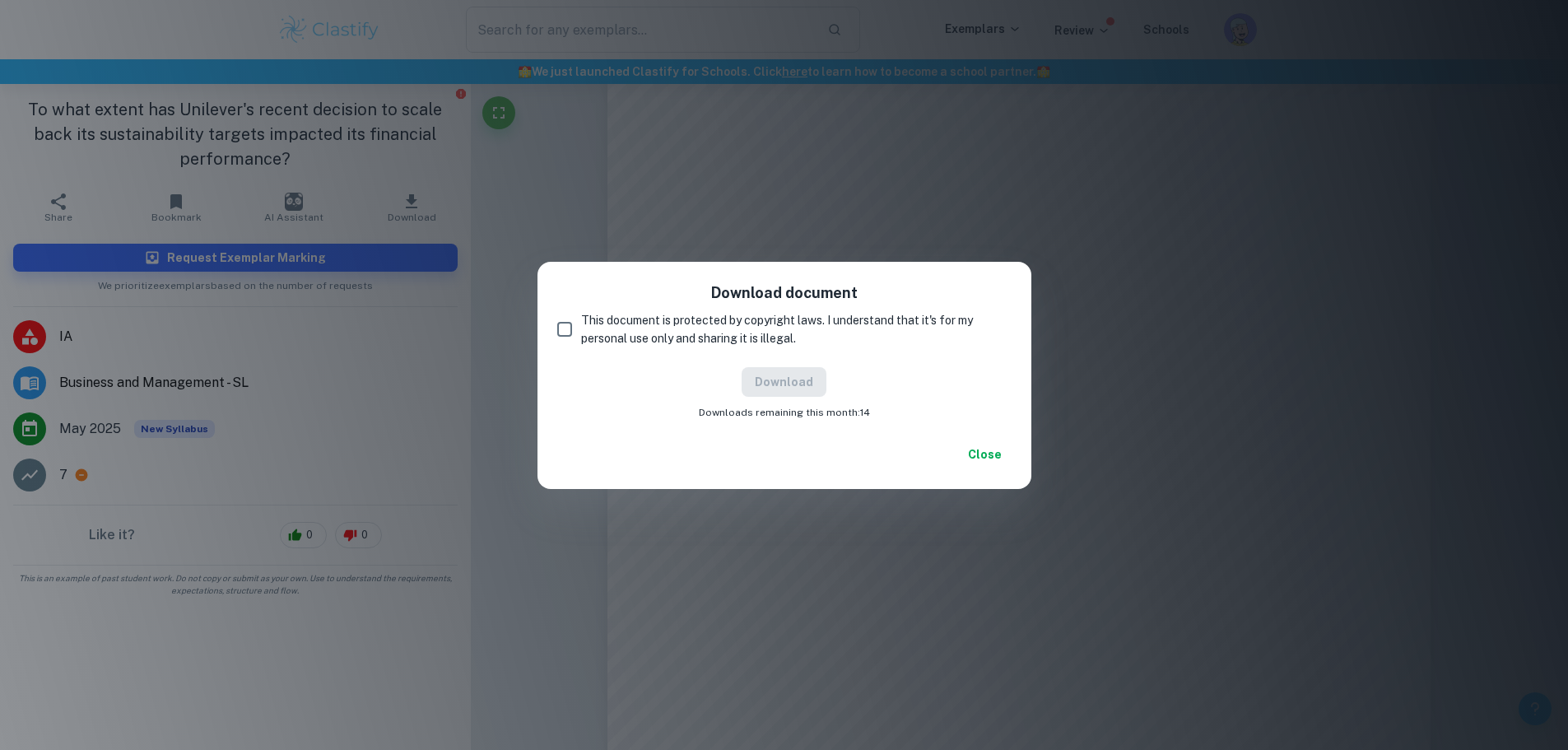 click on "This document is protected by copyright laws. I understand that it's for my personal use only and sharing it is illegal." at bounding box center [565, 329] 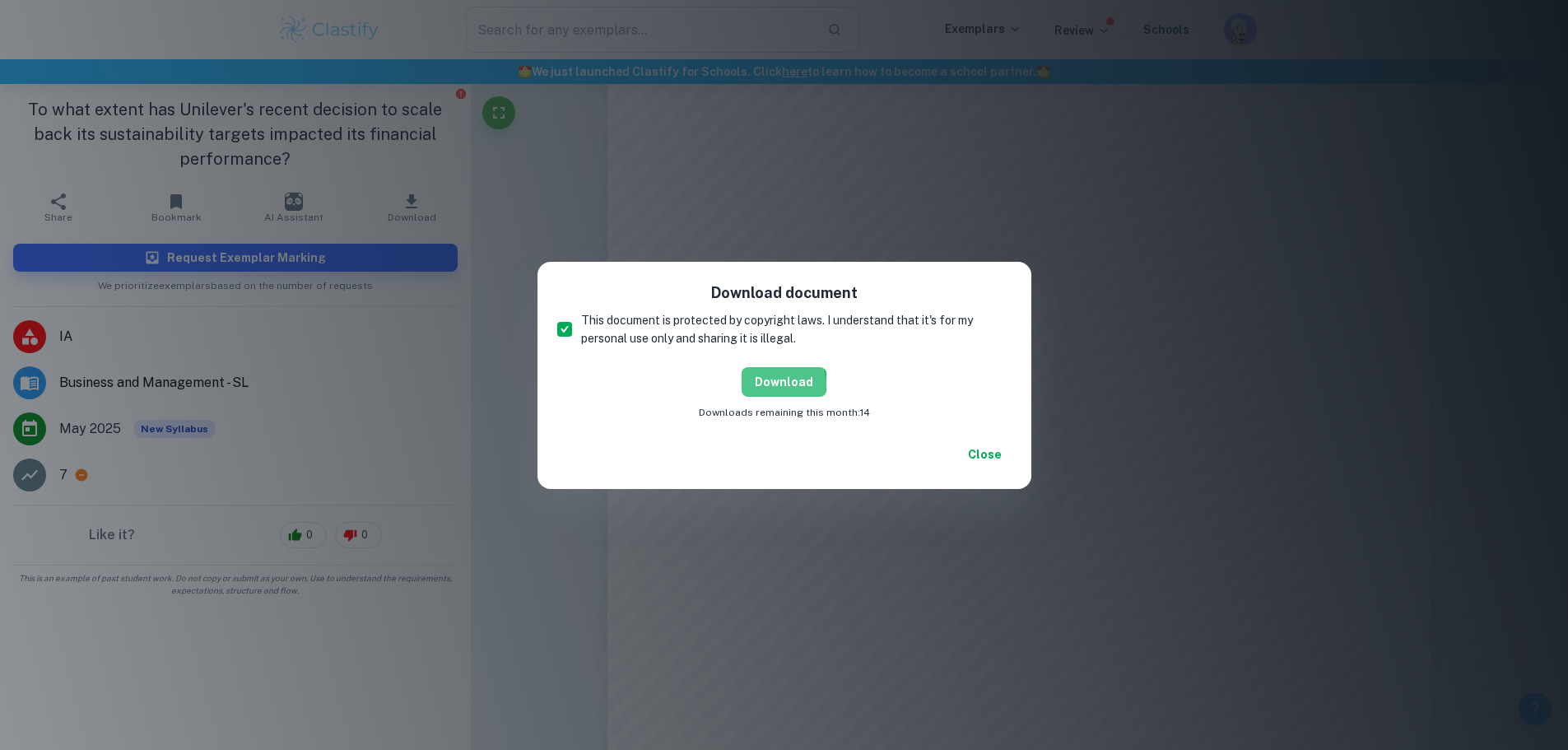 click on "Download" at bounding box center [784, 382] 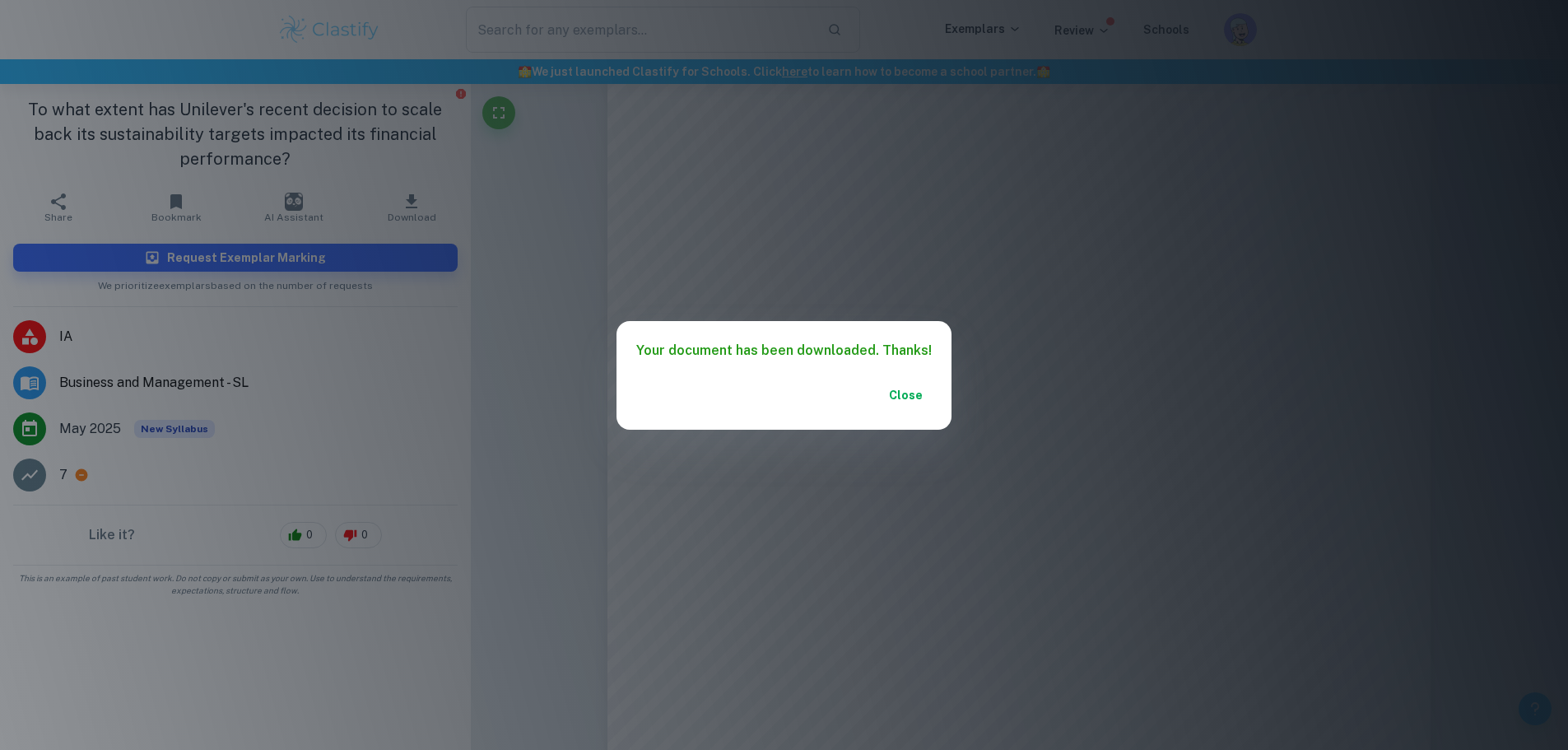 click on "Close" at bounding box center (905, 395) 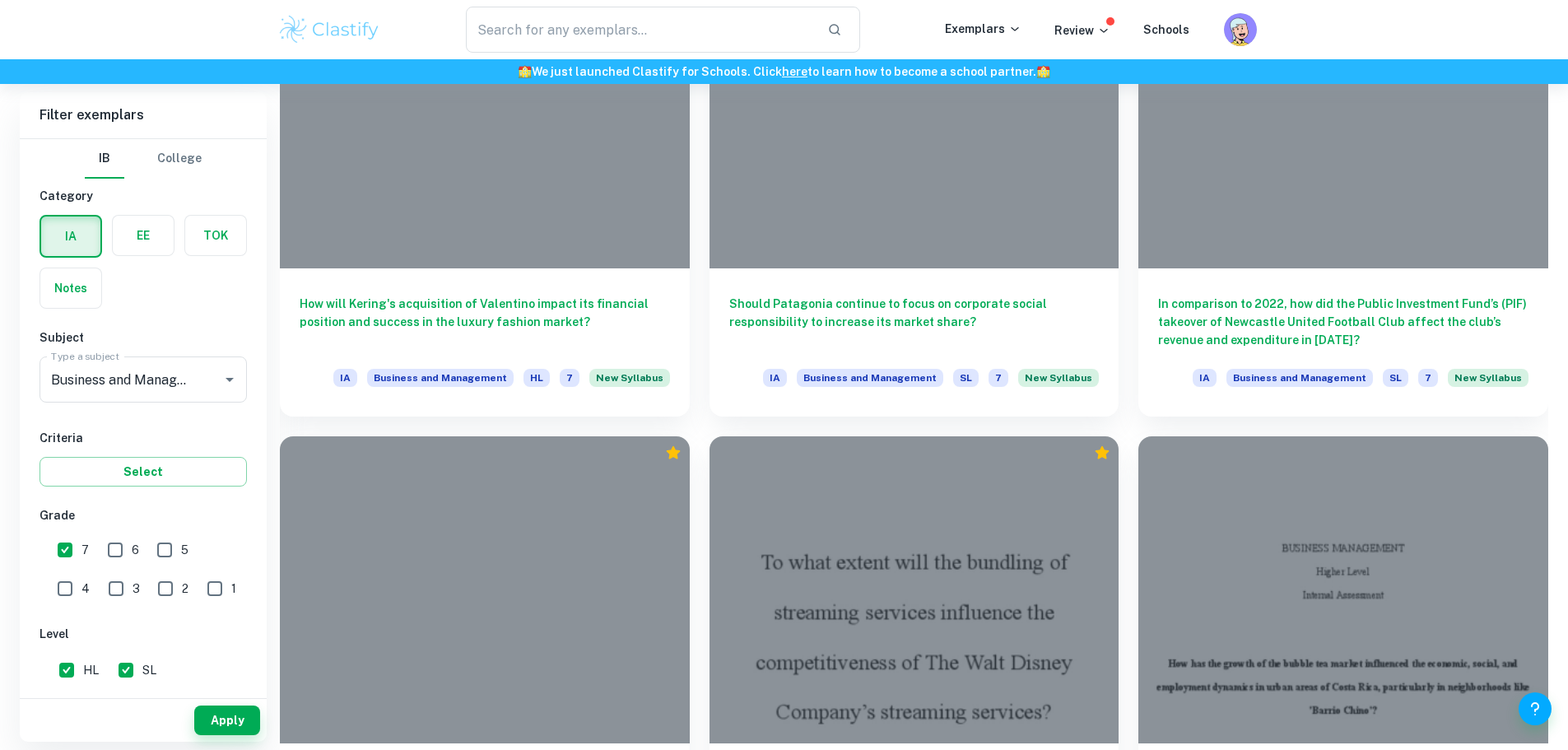 scroll, scrollTop: 2470, scrollLeft: 0, axis: vertical 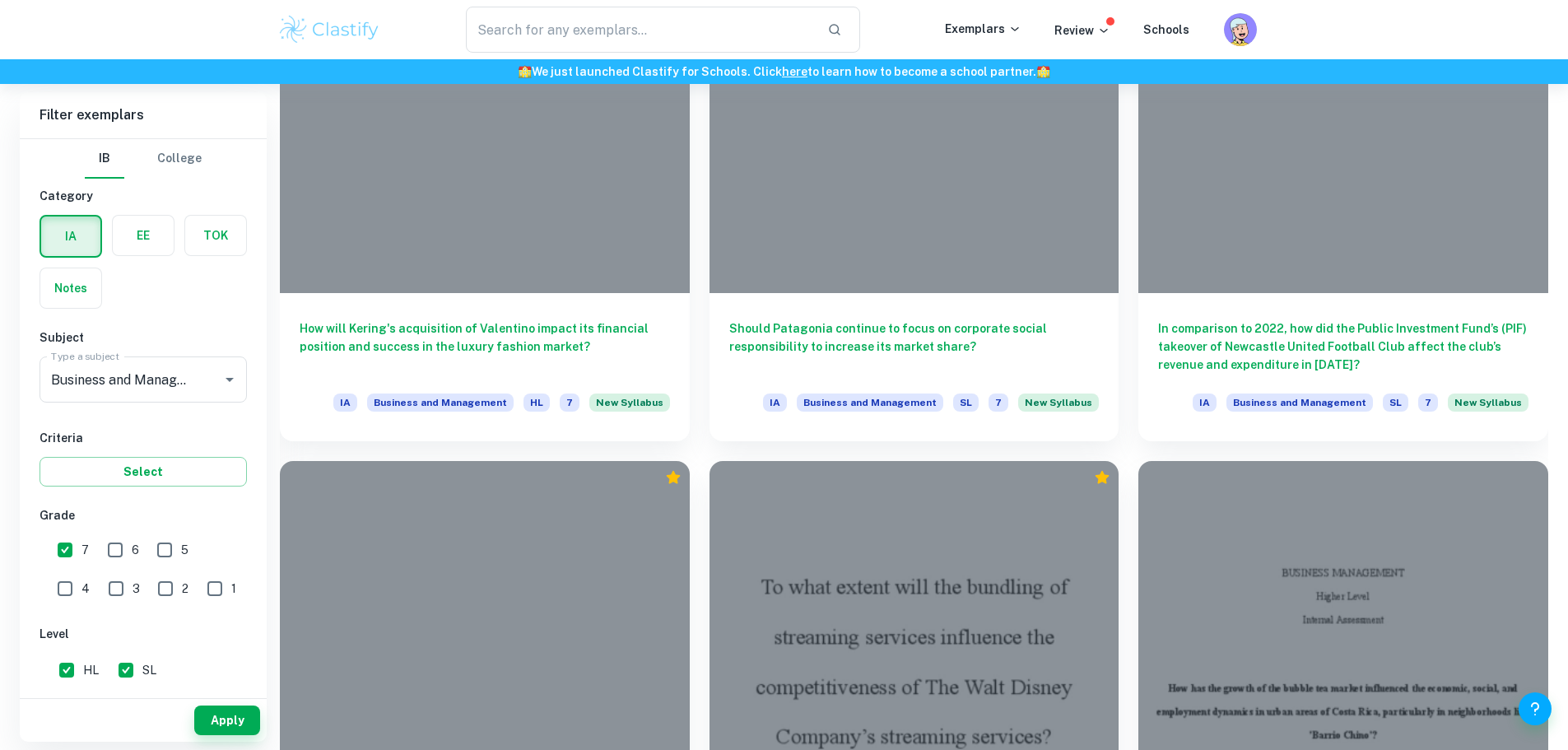 click at bounding box center (914, 1561) 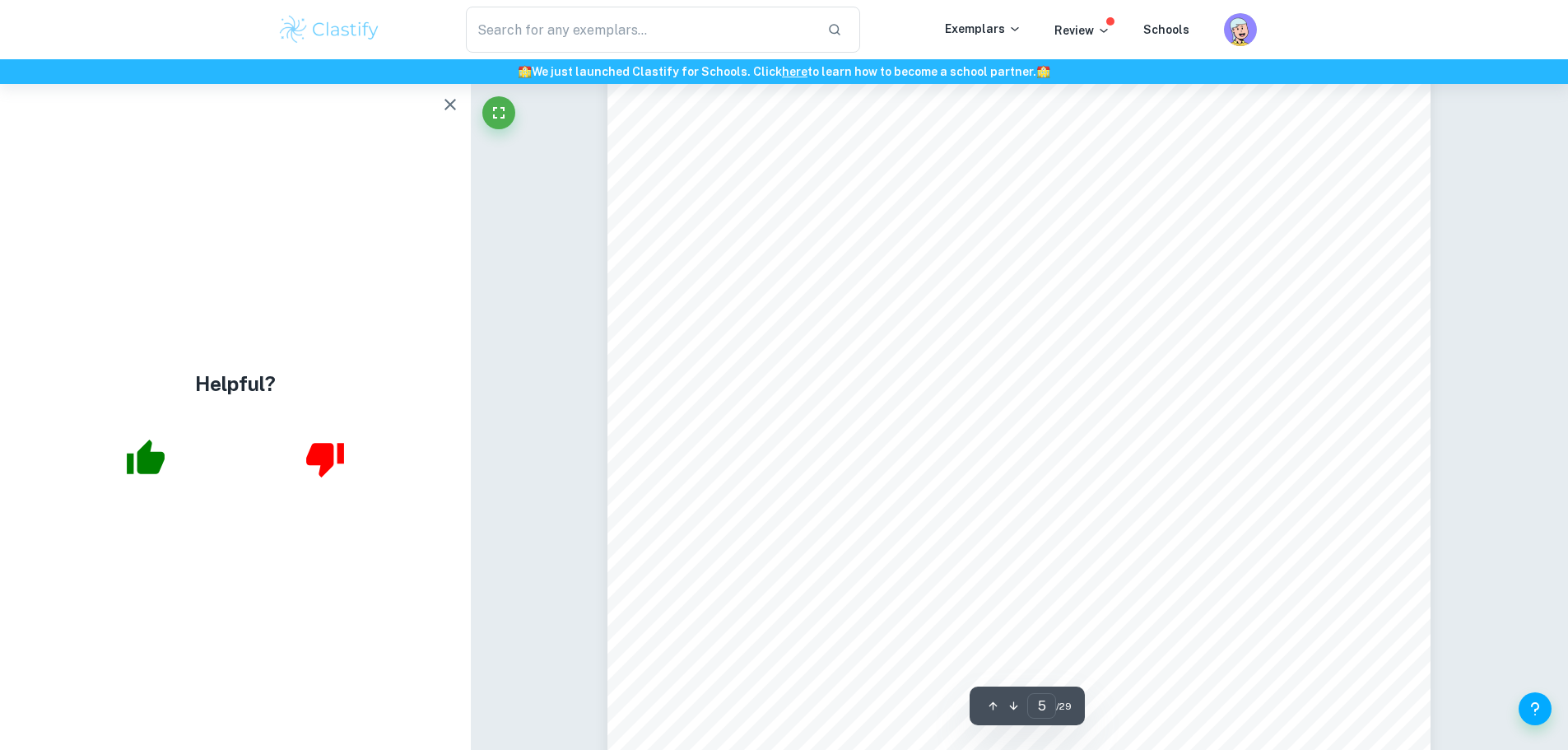 scroll, scrollTop: 5104, scrollLeft: 0, axis: vertical 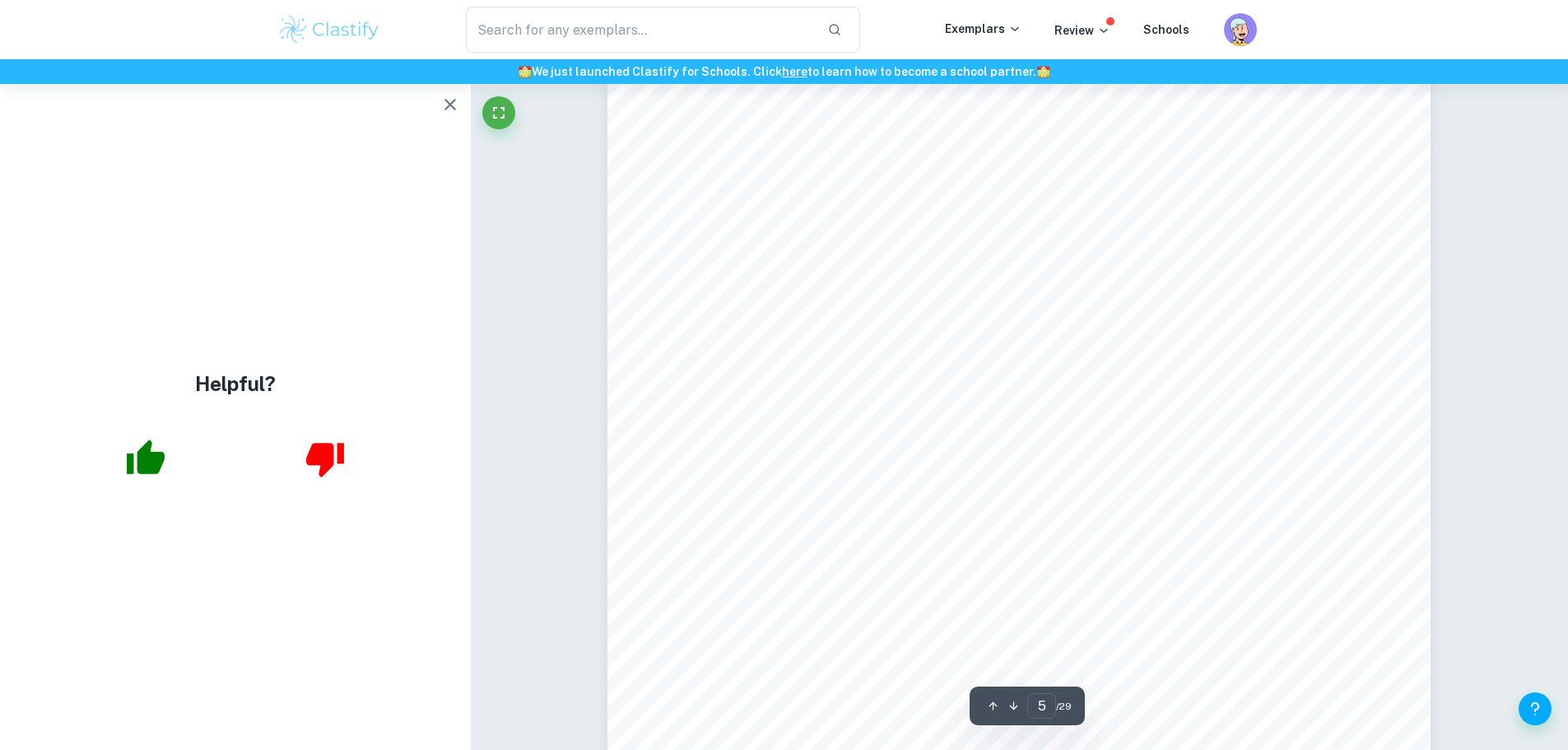 click 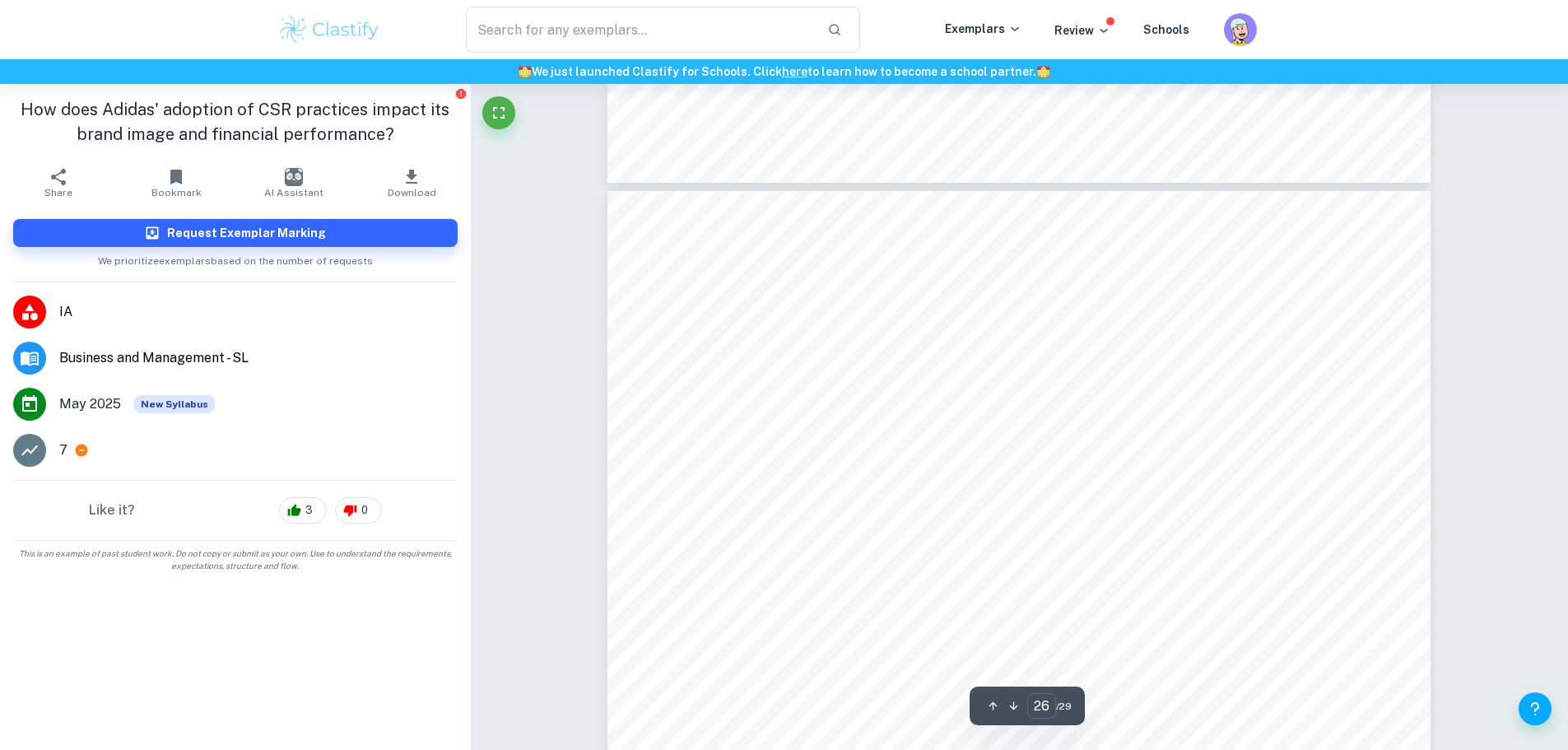 scroll, scrollTop: 28897, scrollLeft: 0, axis: vertical 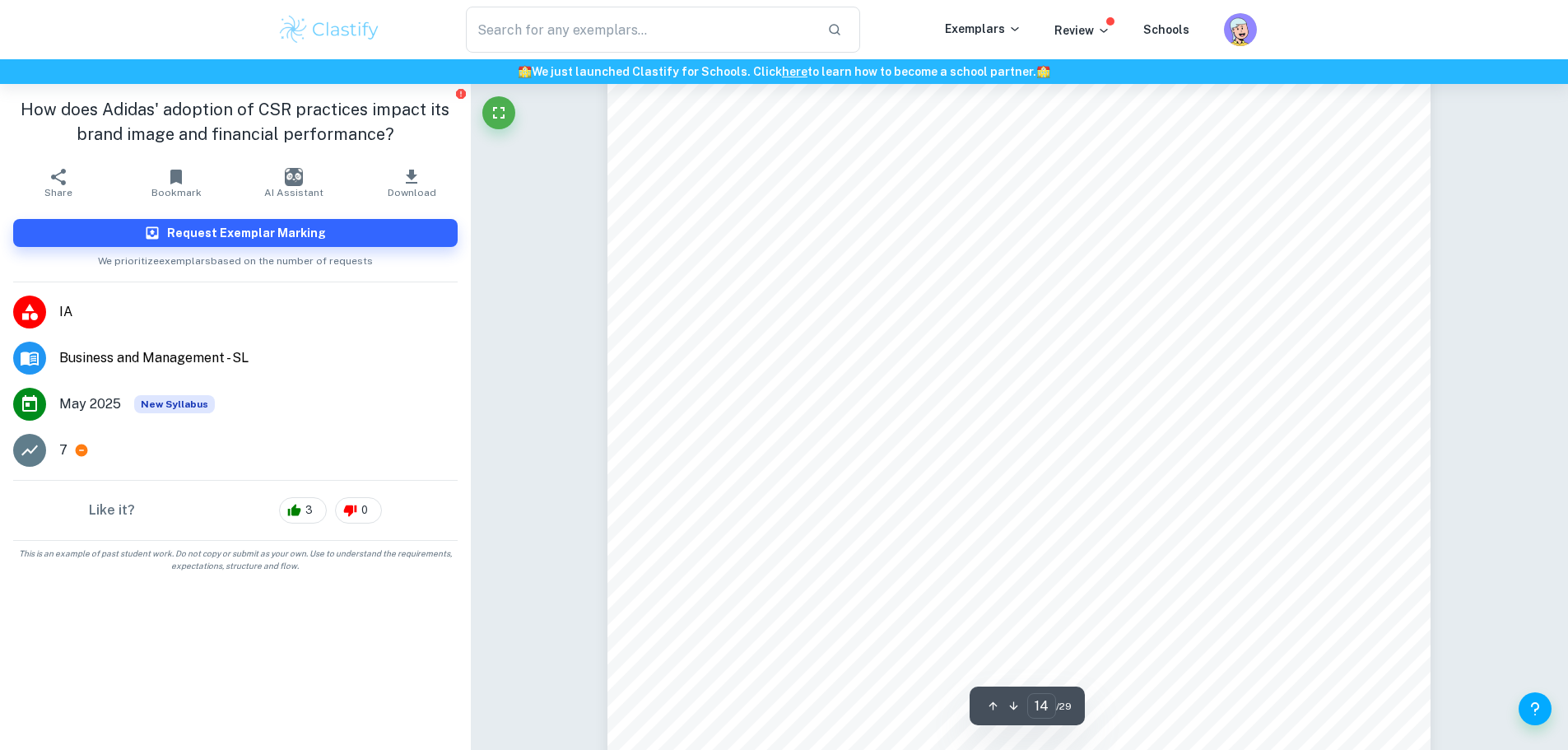 type on "13" 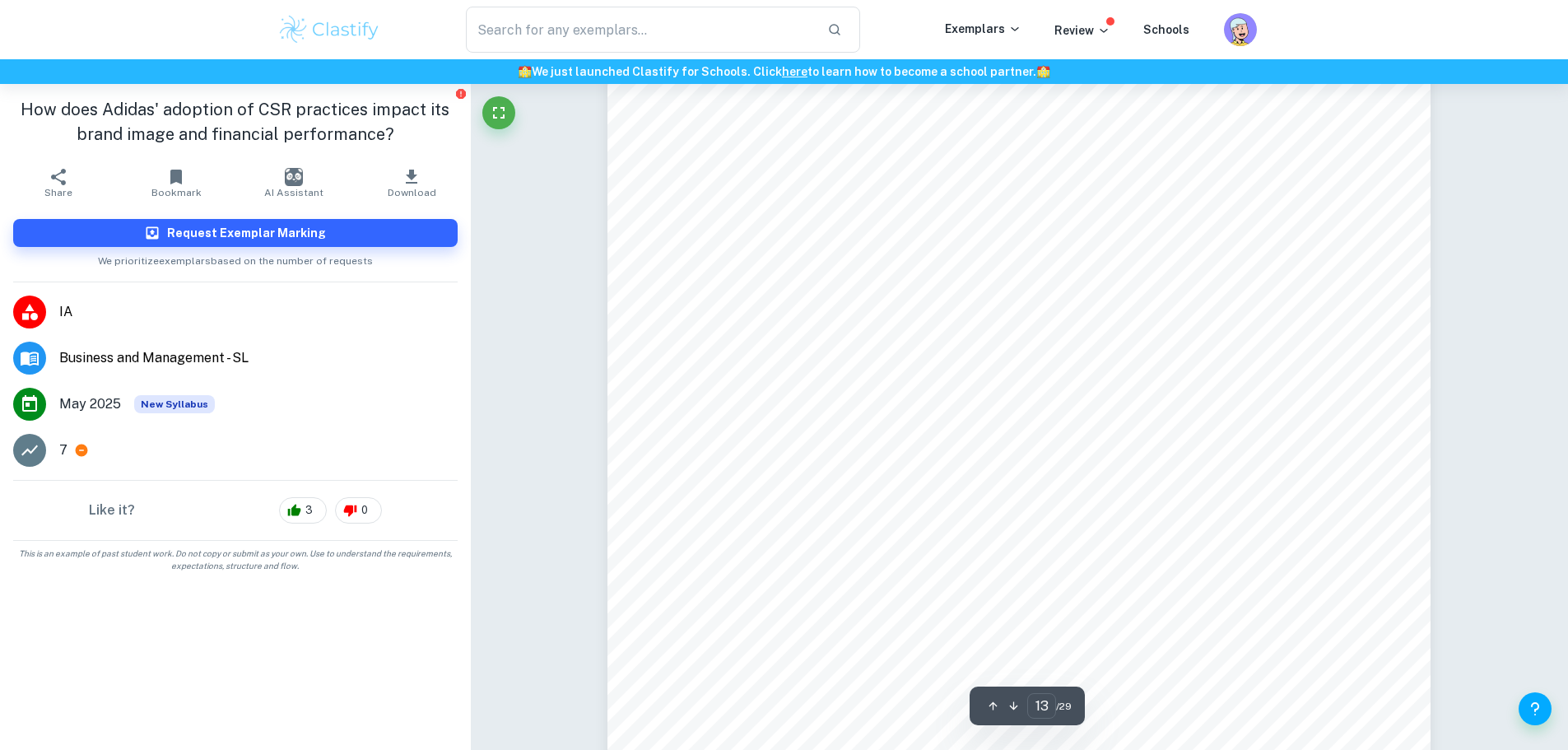 scroll, scrollTop: 14176, scrollLeft: 0, axis: vertical 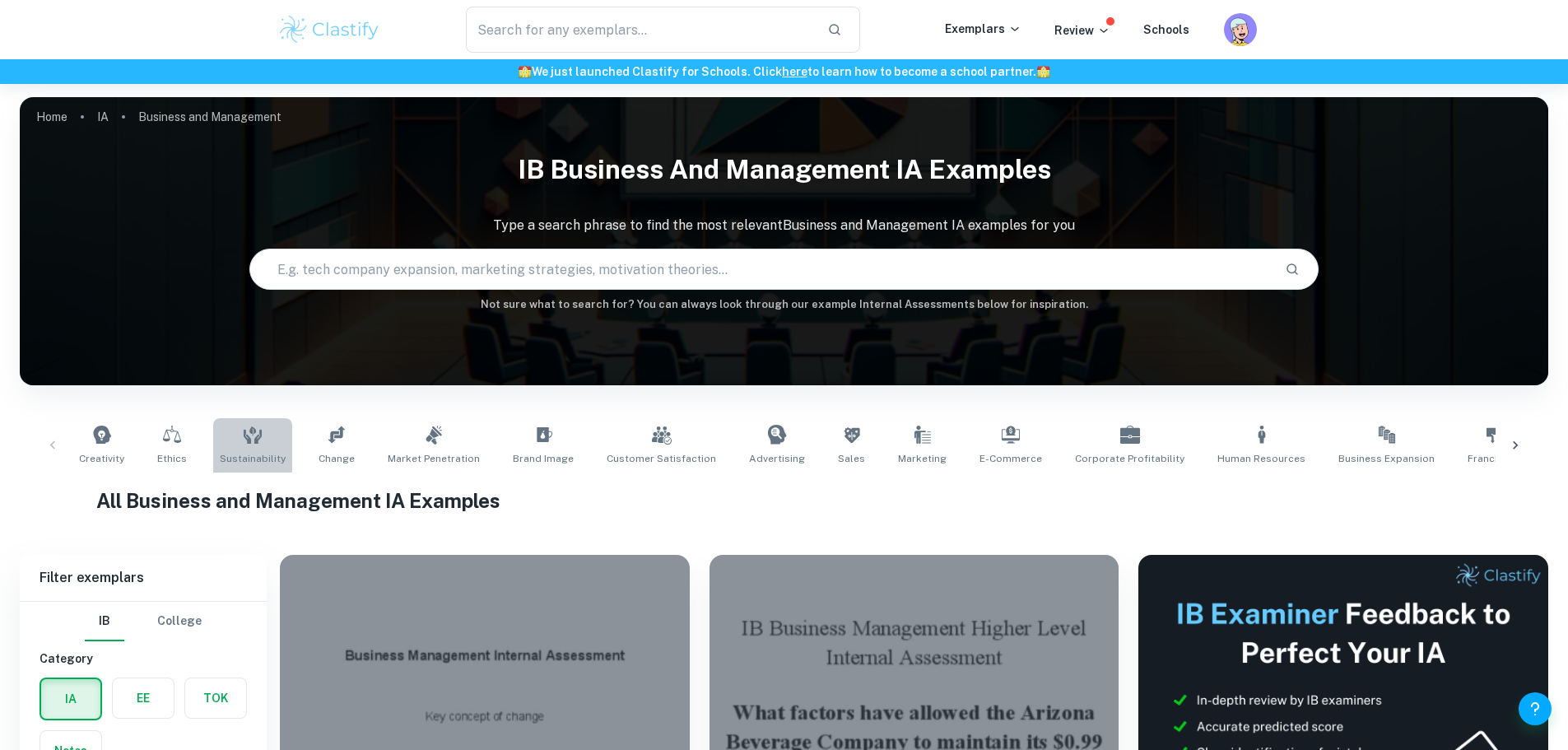 click 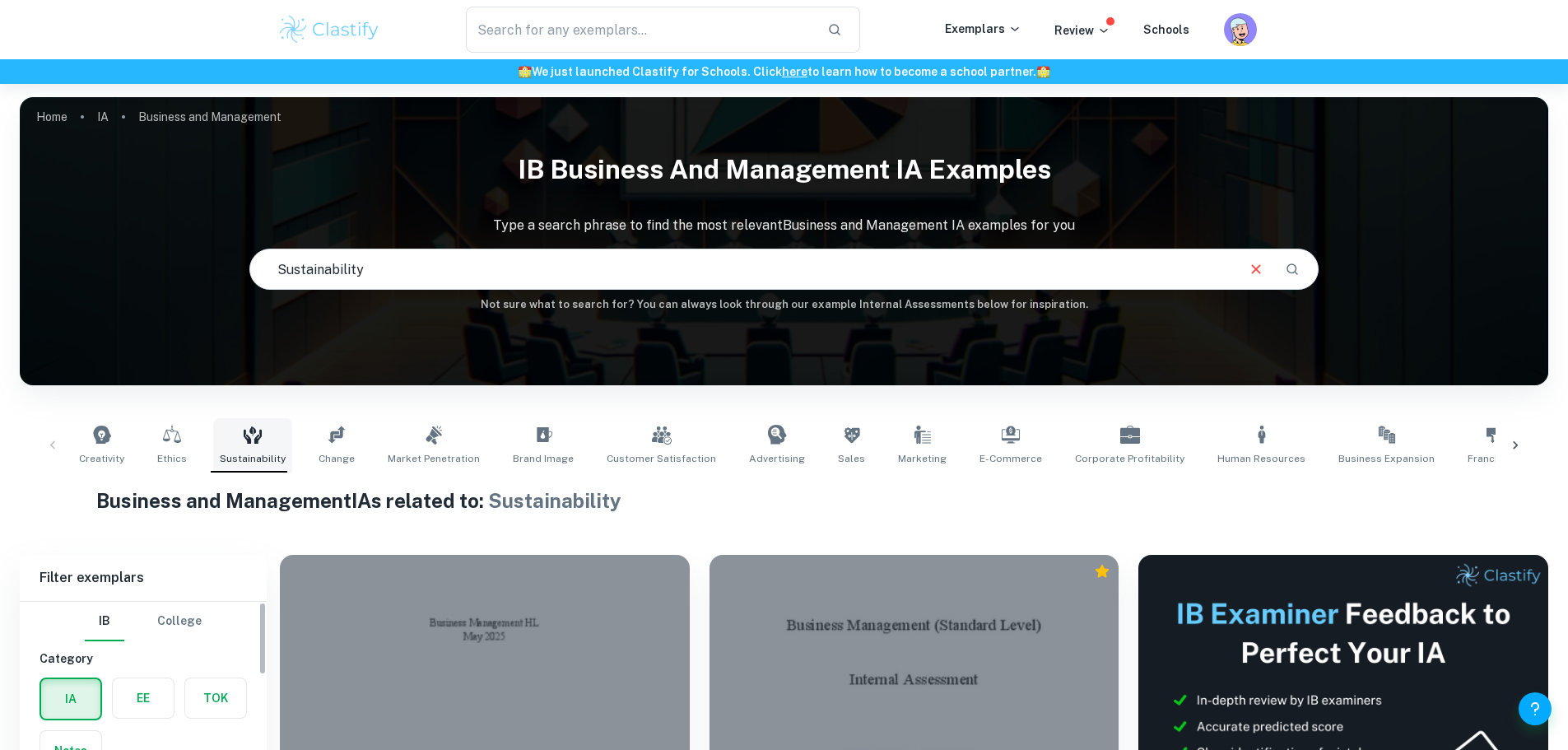 scroll, scrollTop: 165, scrollLeft: 0, axis: vertical 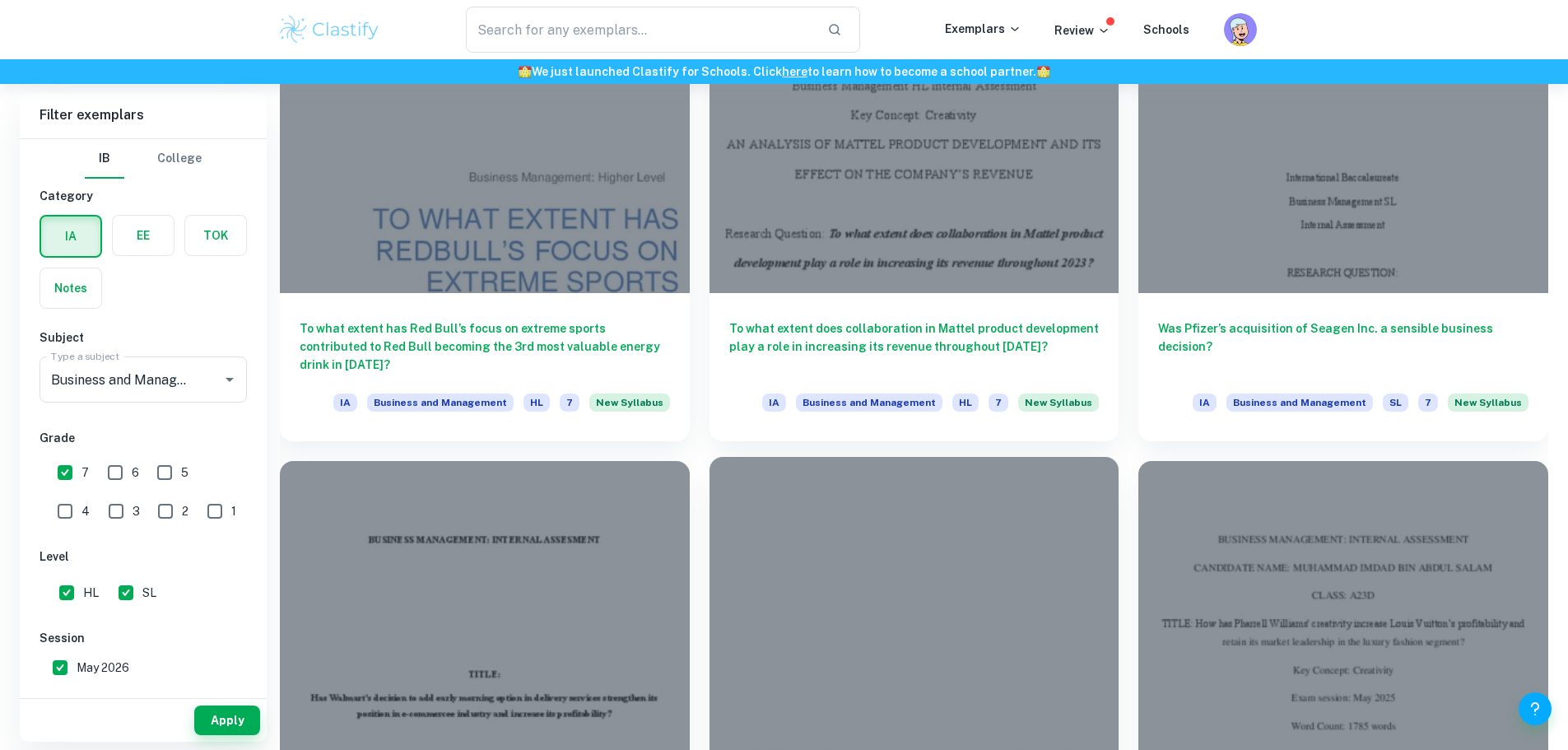 click on "IA Business and Management HL 7 New Syllabus" at bounding box center [930, 878] 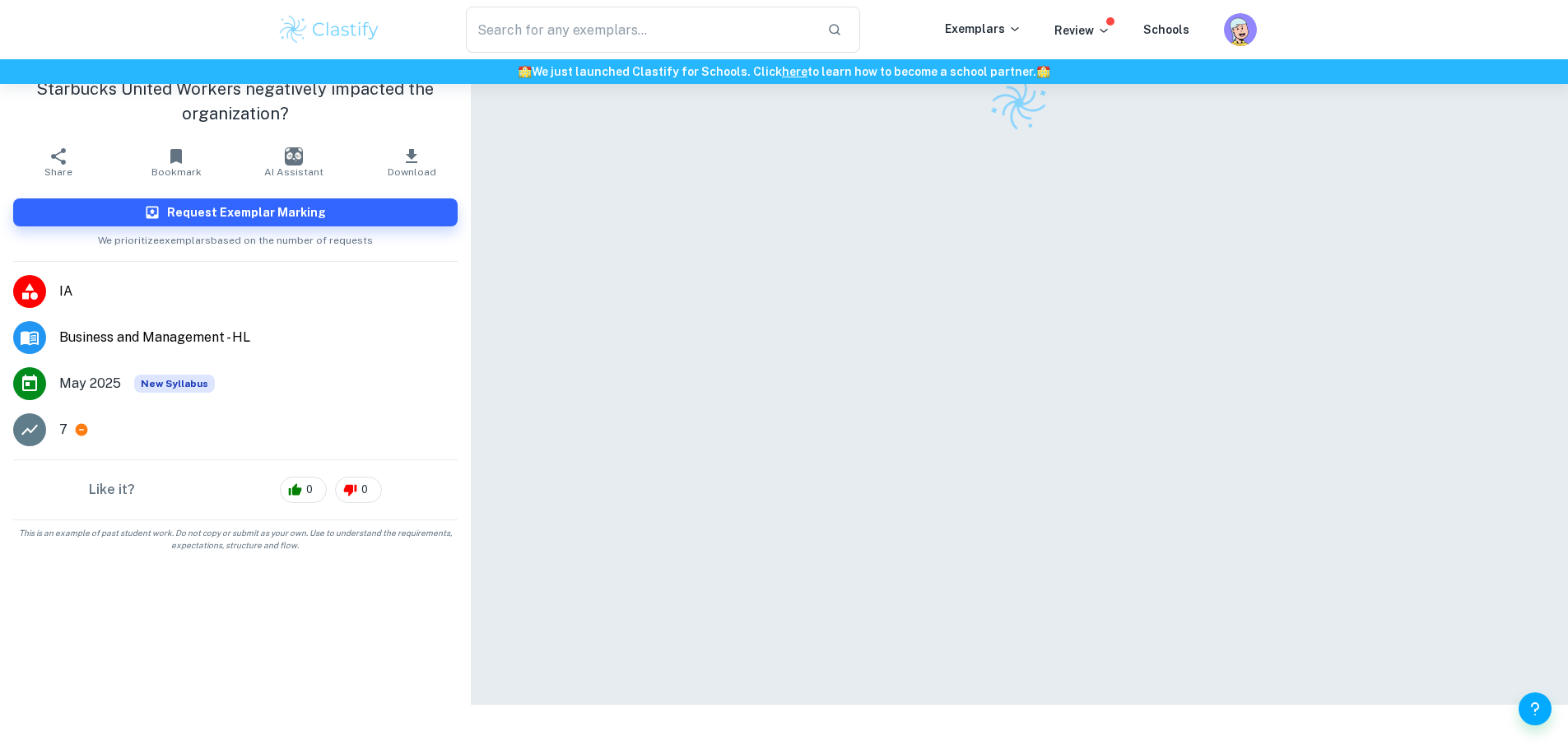 scroll, scrollTop: 0, scrollLeft: 0, axis: both 